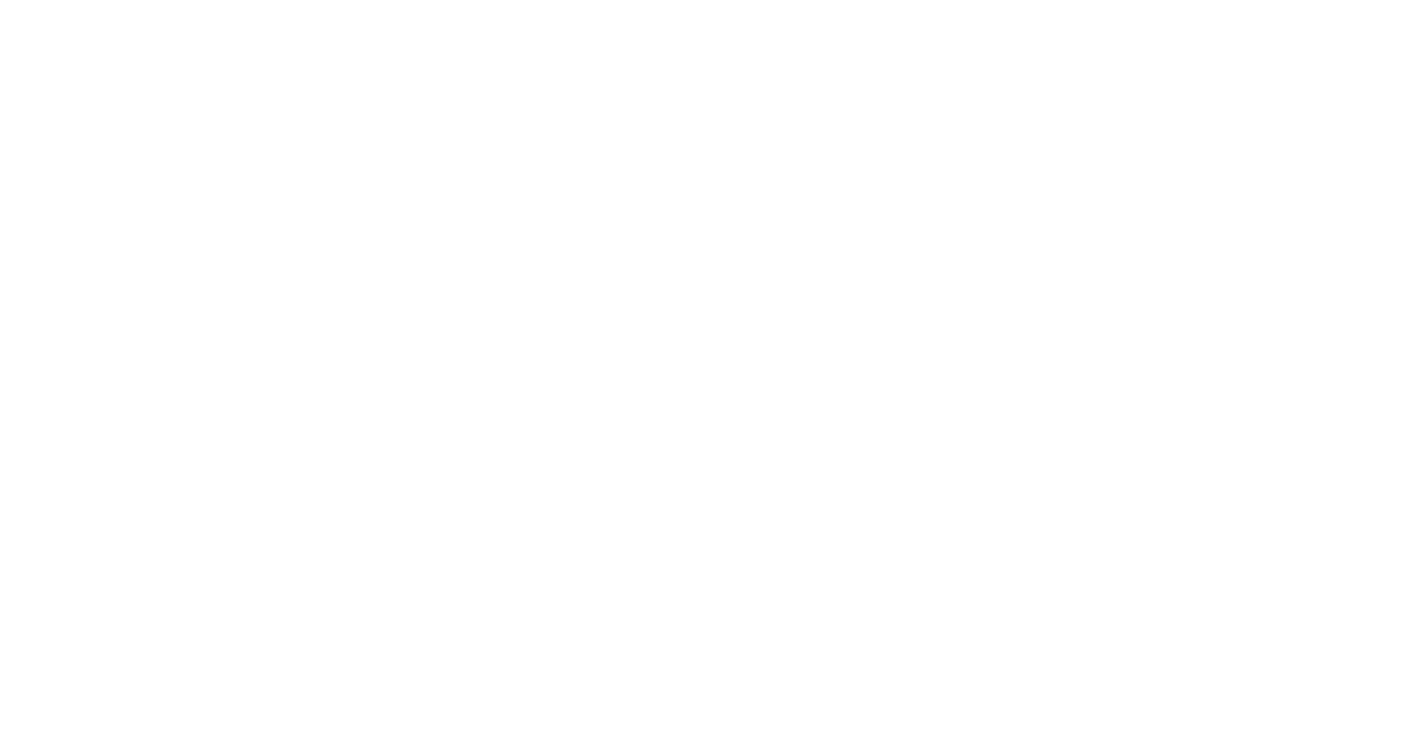 scroll, scrollTop: 0, scrollLeft: 0, axis: both 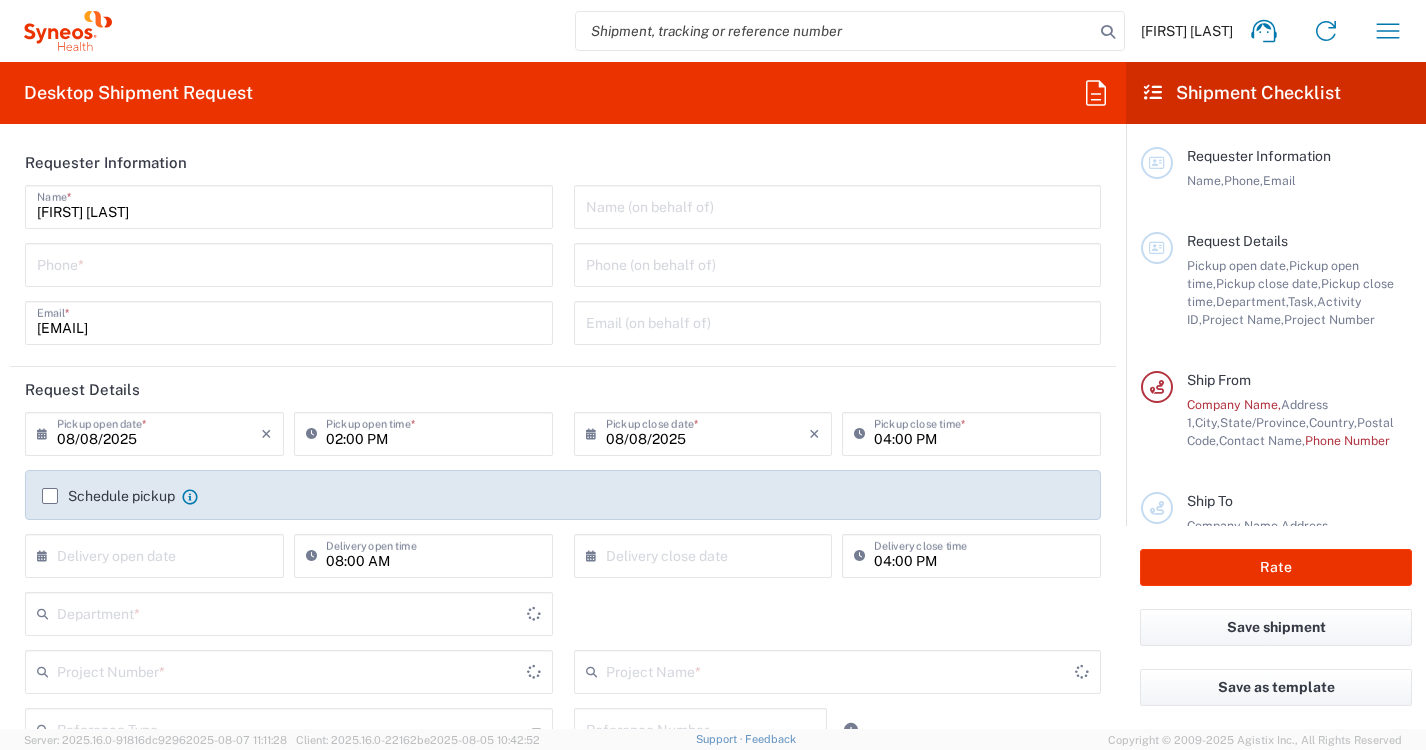 type on "North Carolina" 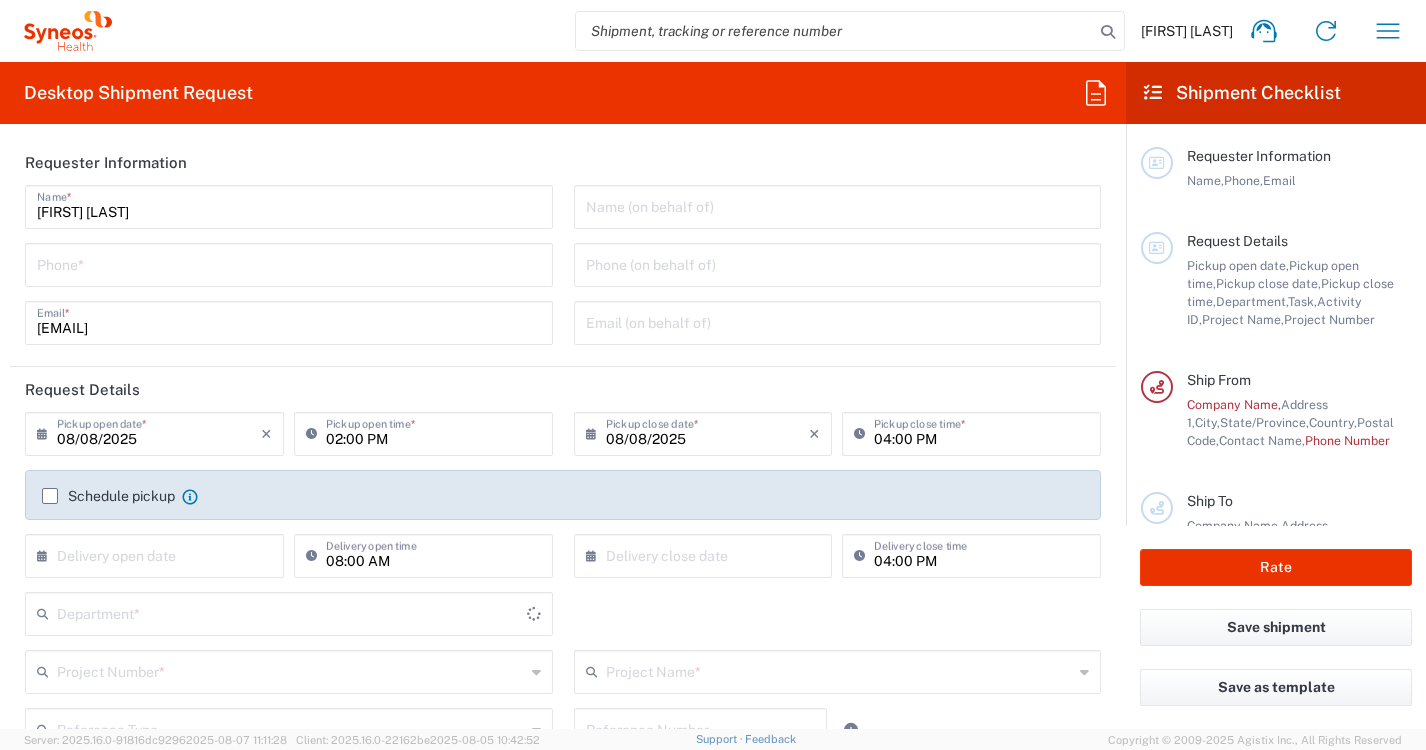type on "3222" 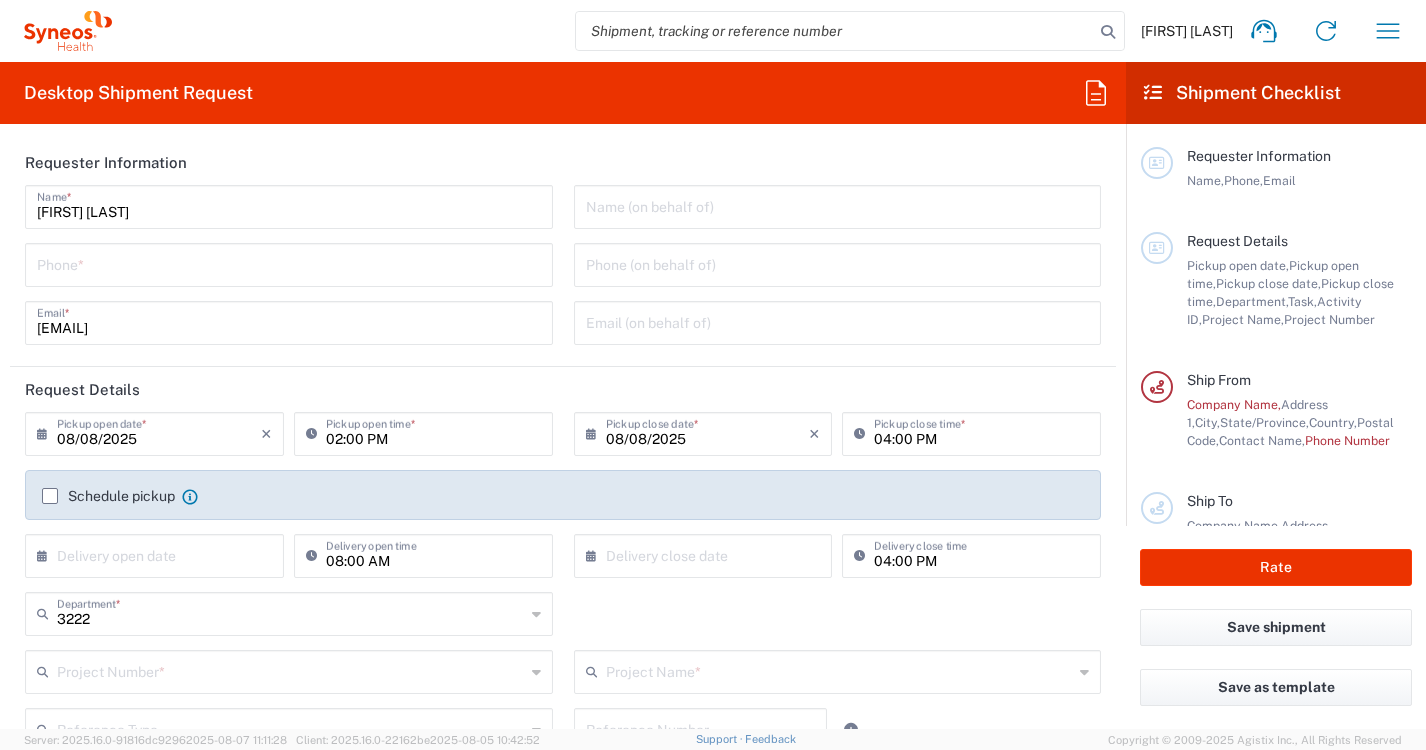 type on "Syneos Health, LLC-Morrisville NC US" 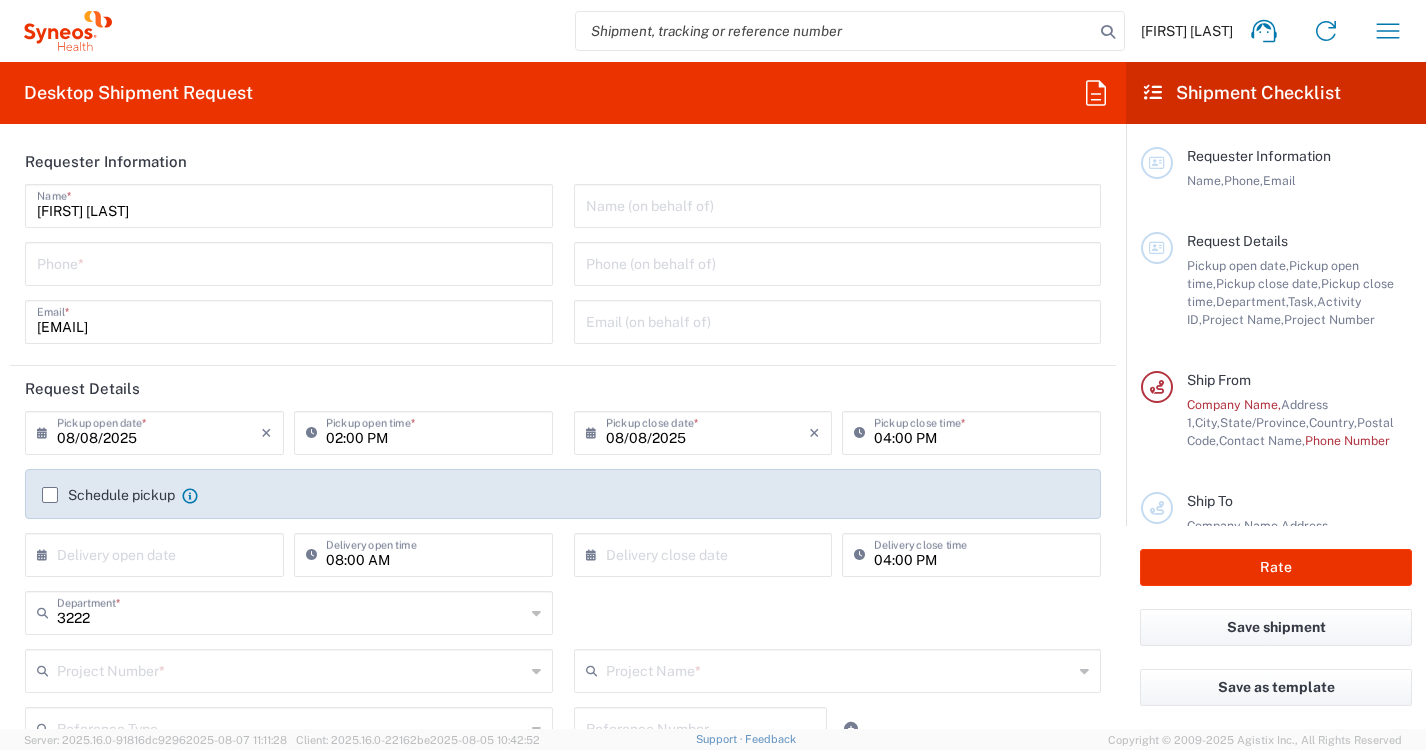 scroll, scrollTop: 0, scrollLeft: 0, axis: both 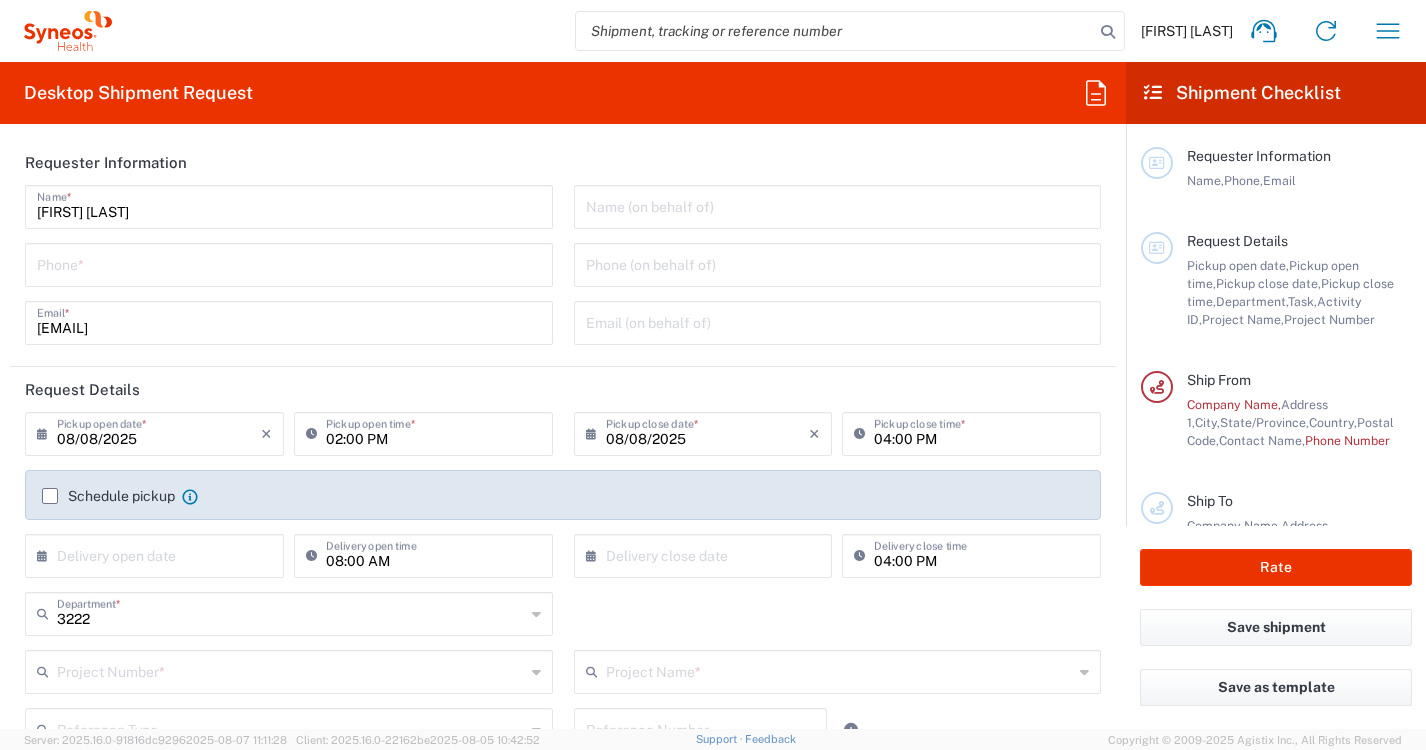 click 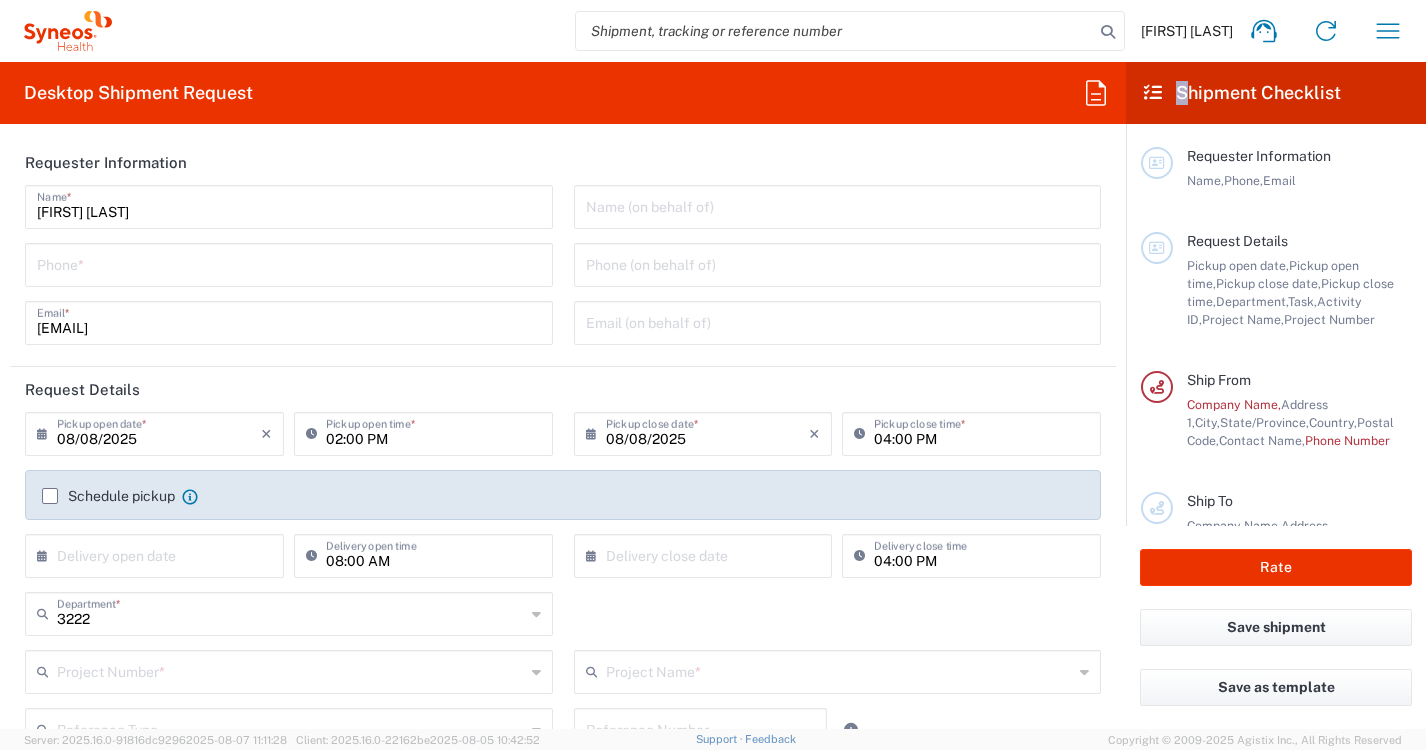 click 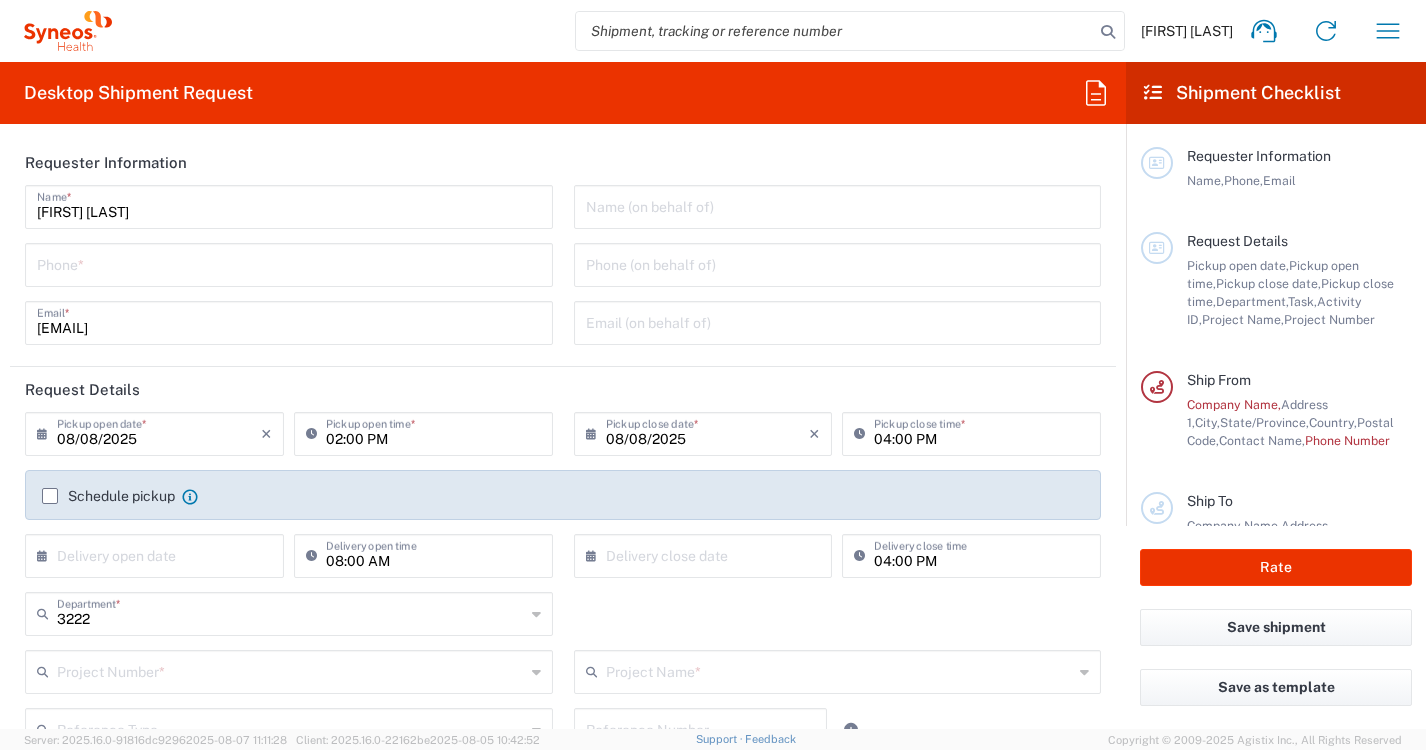 click 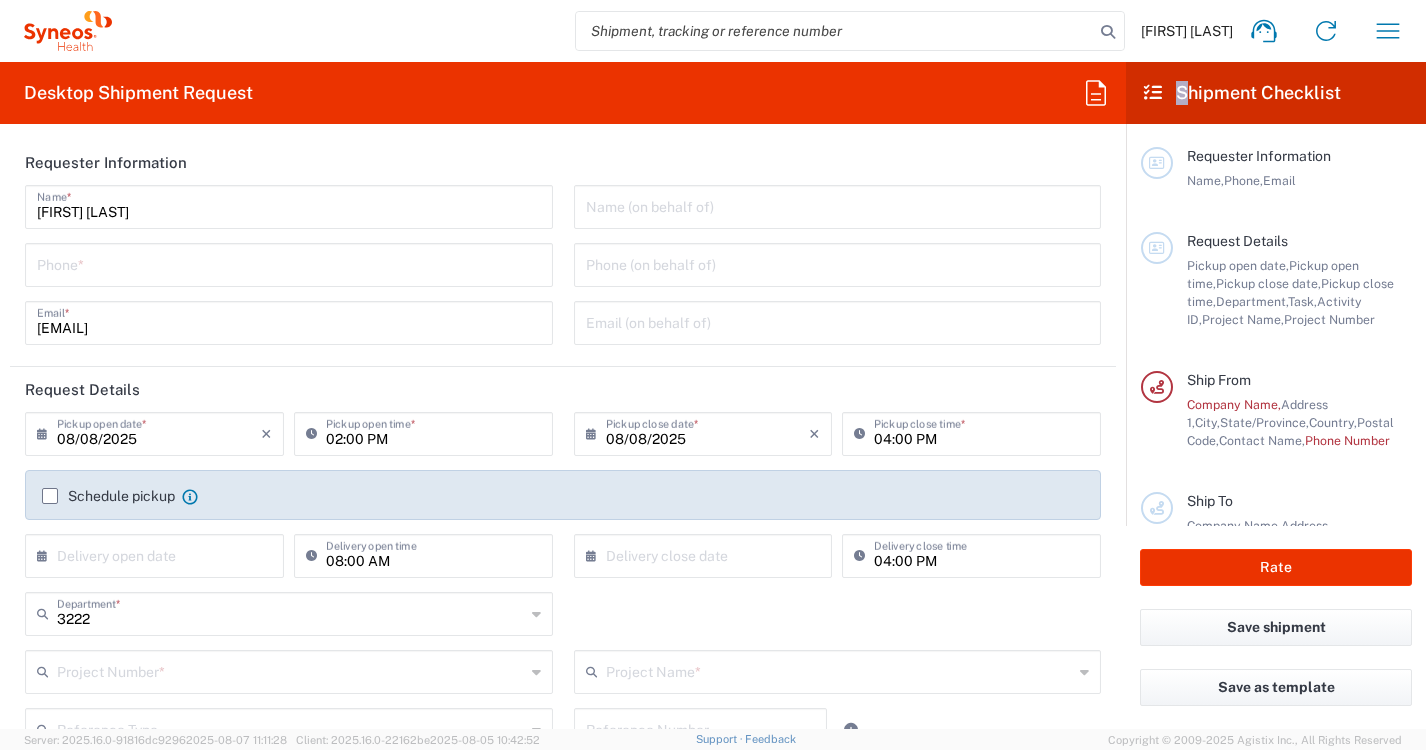 click 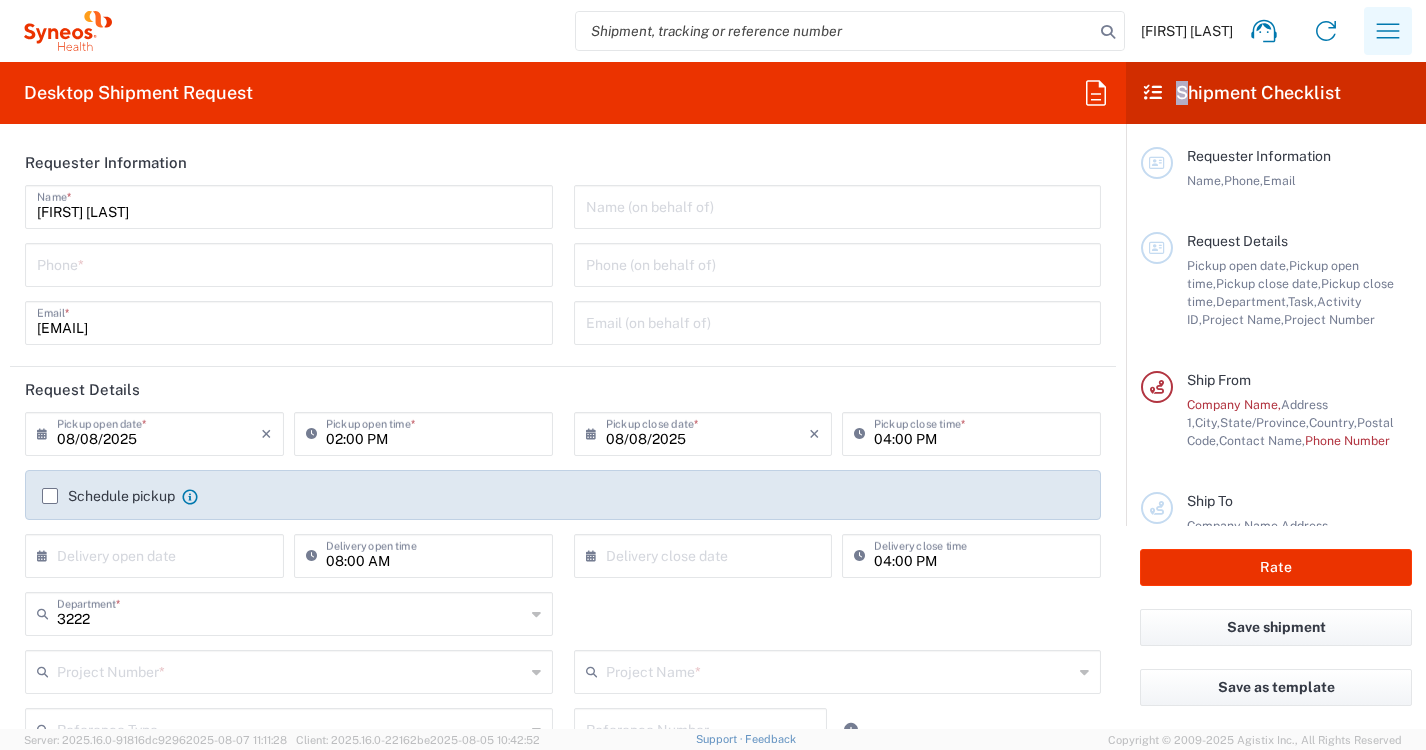 click 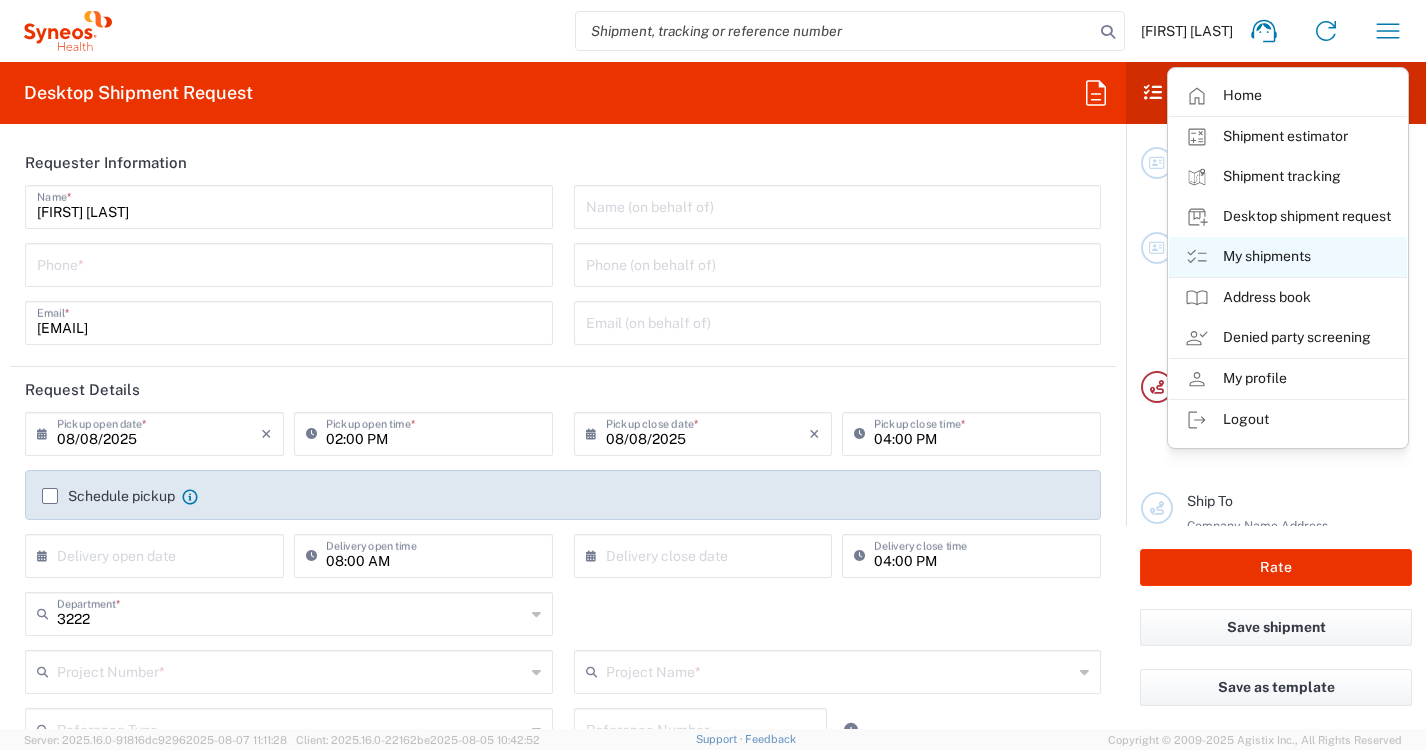 click on "My shipments" 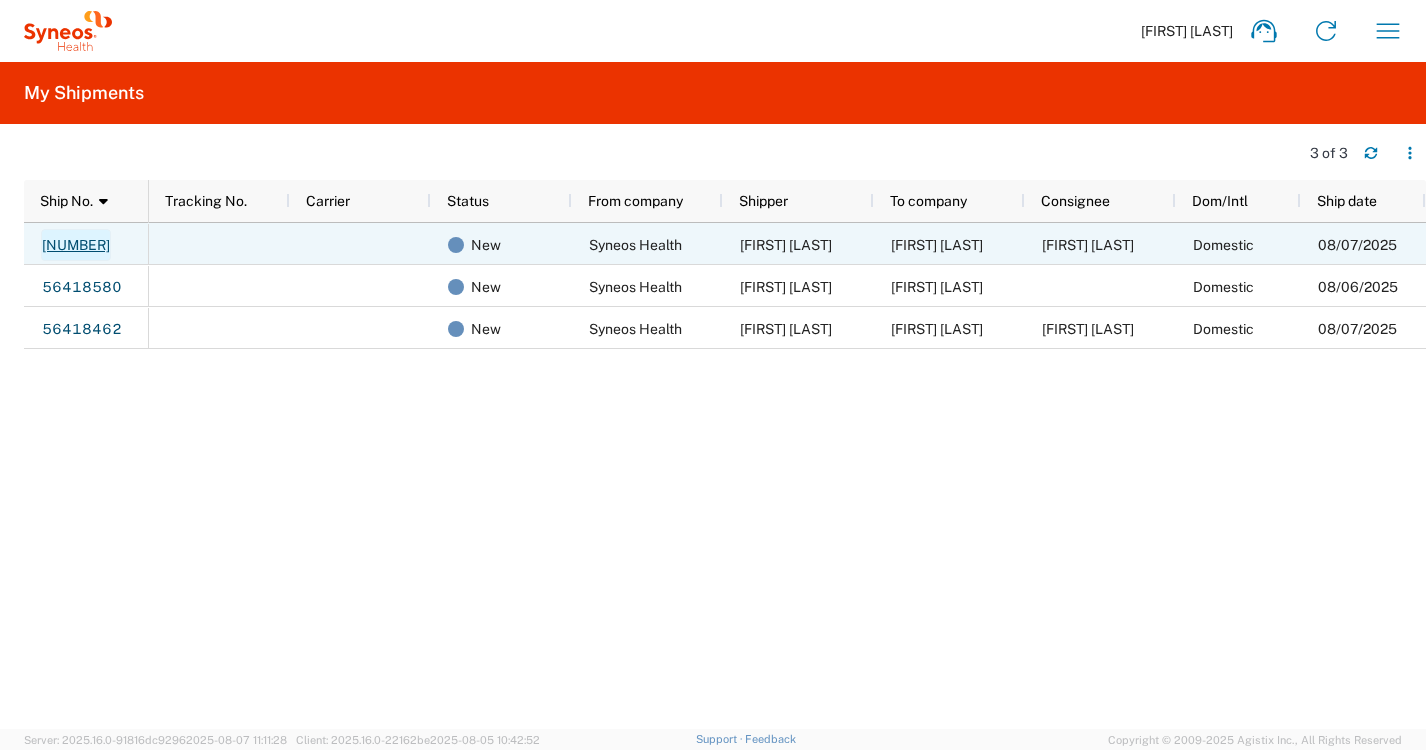 click on "[NUMBER]" 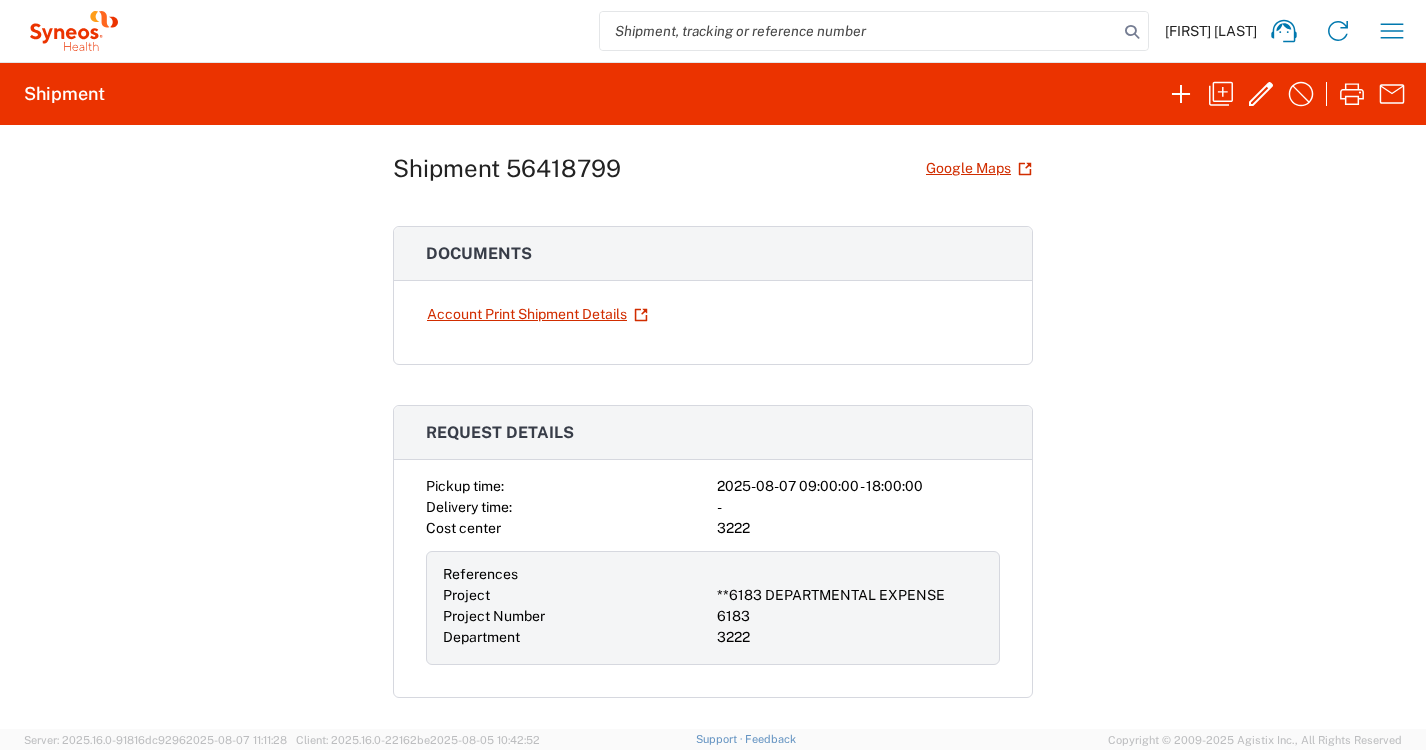 scroll, scrollTop: 0, scrollLeft: 0, axis: both 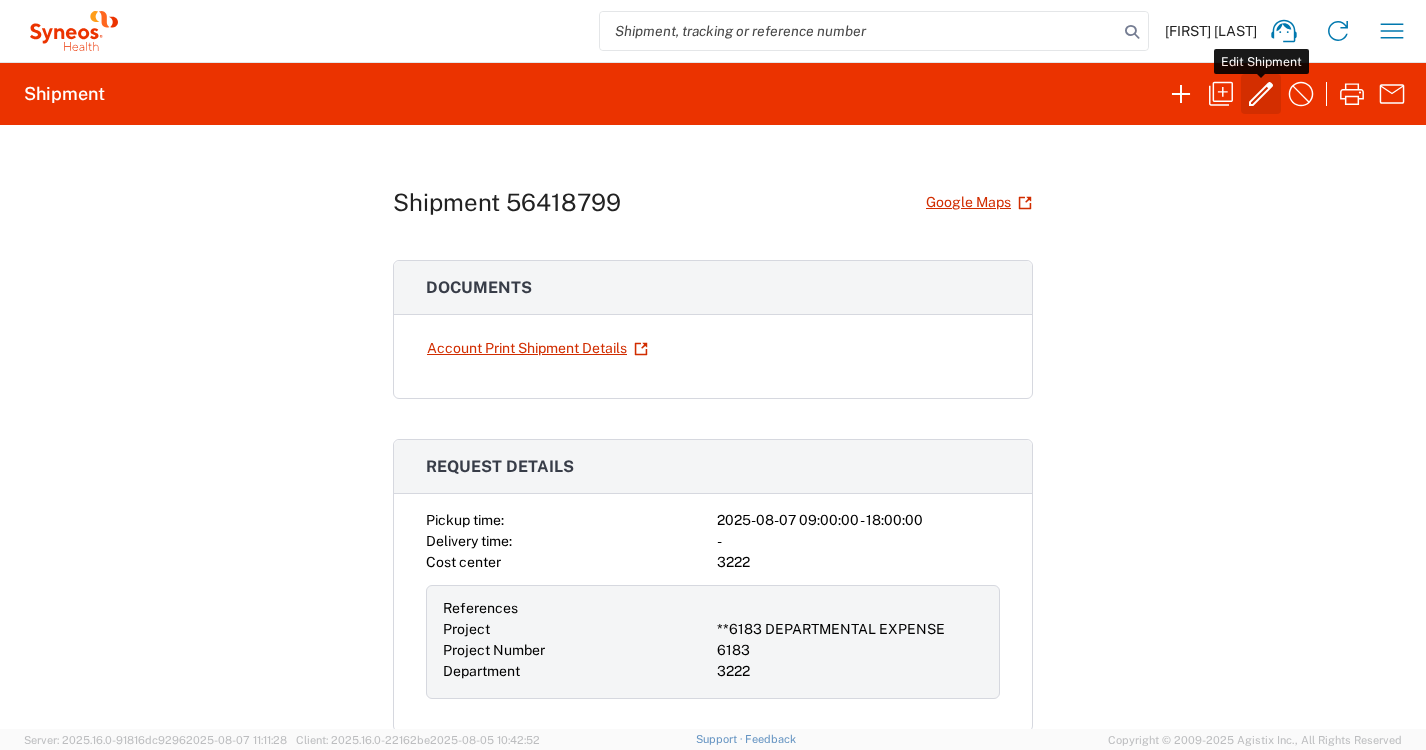 click 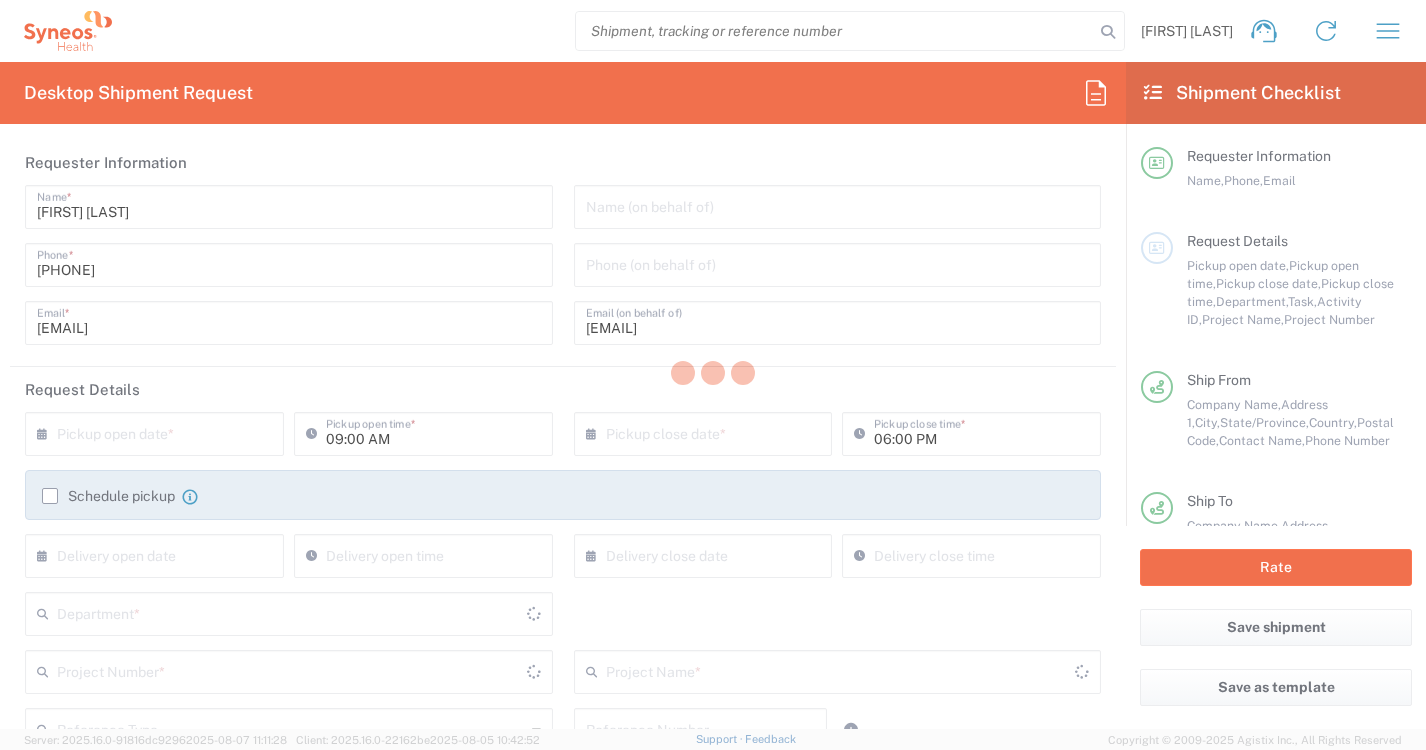type on "Florida" 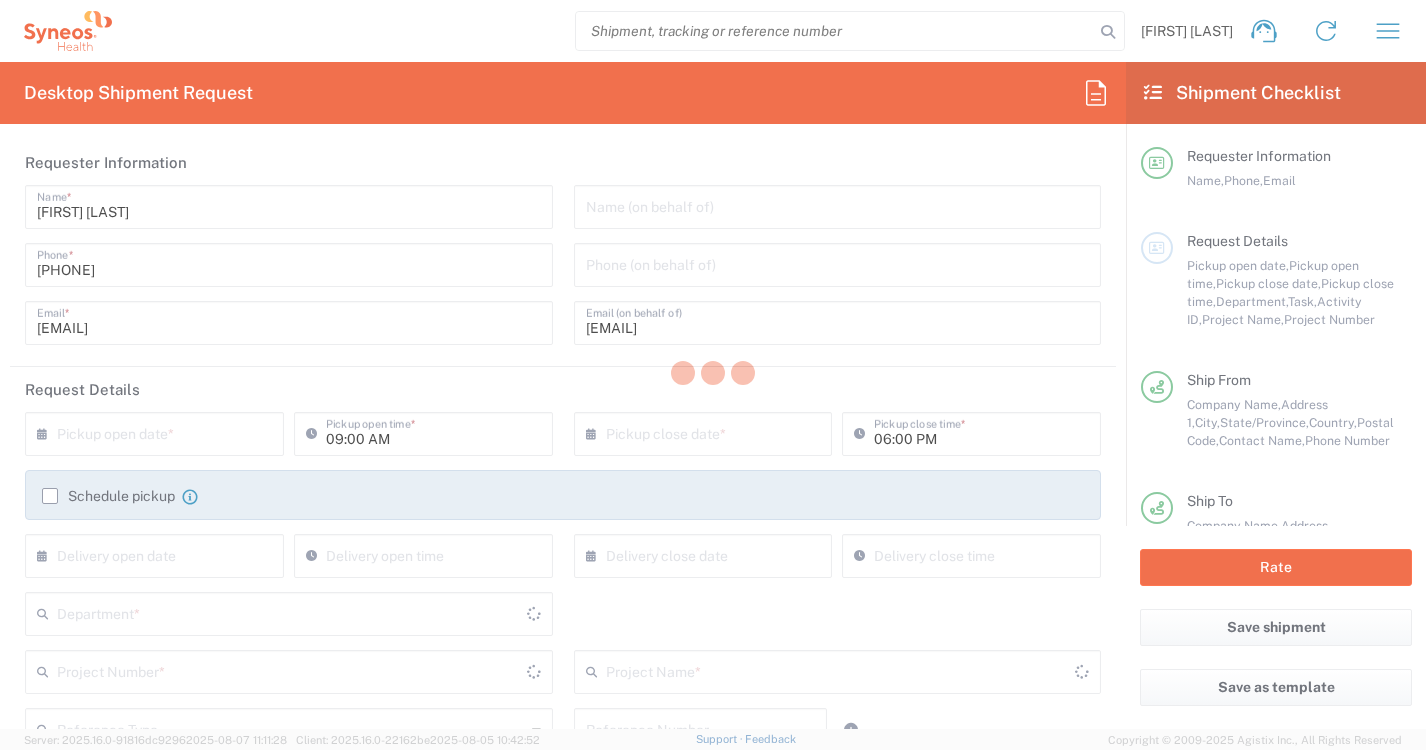 type on "Small Box" 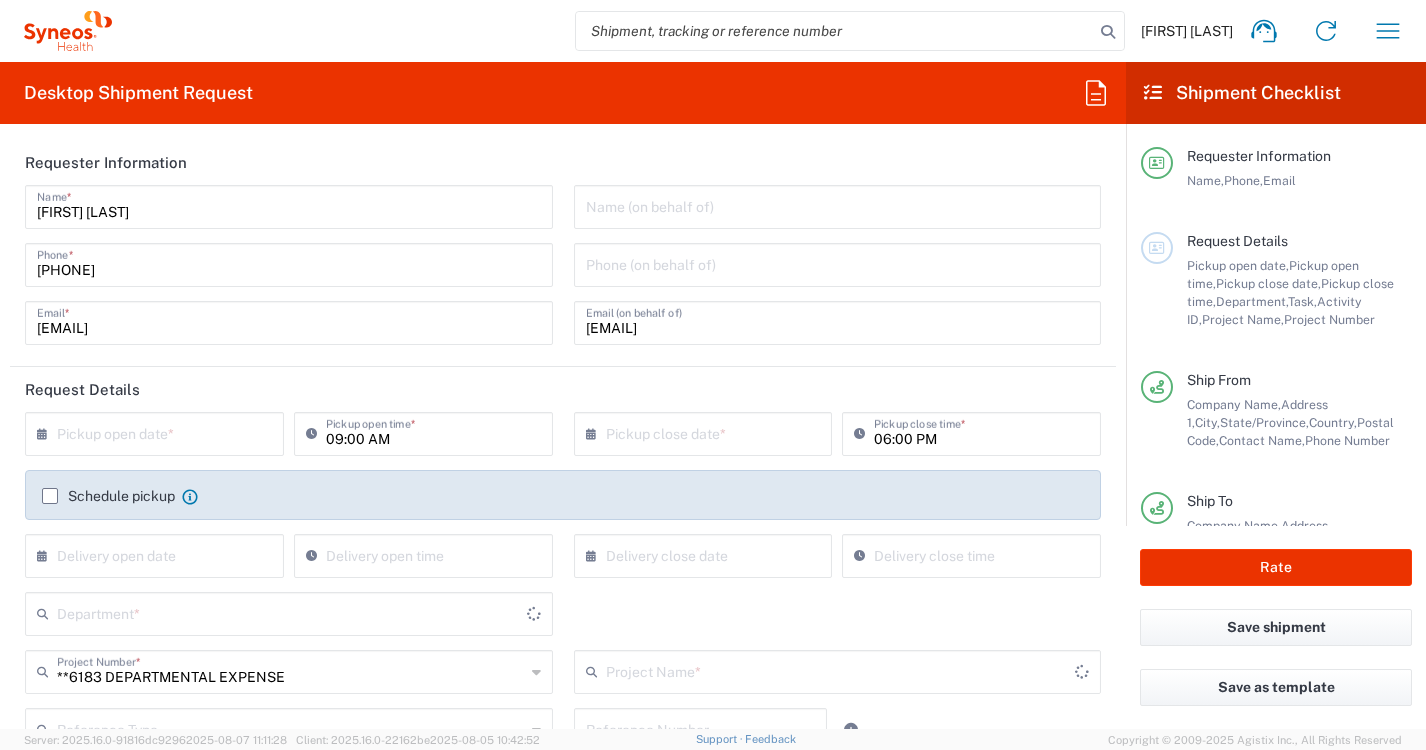 type on "3222" 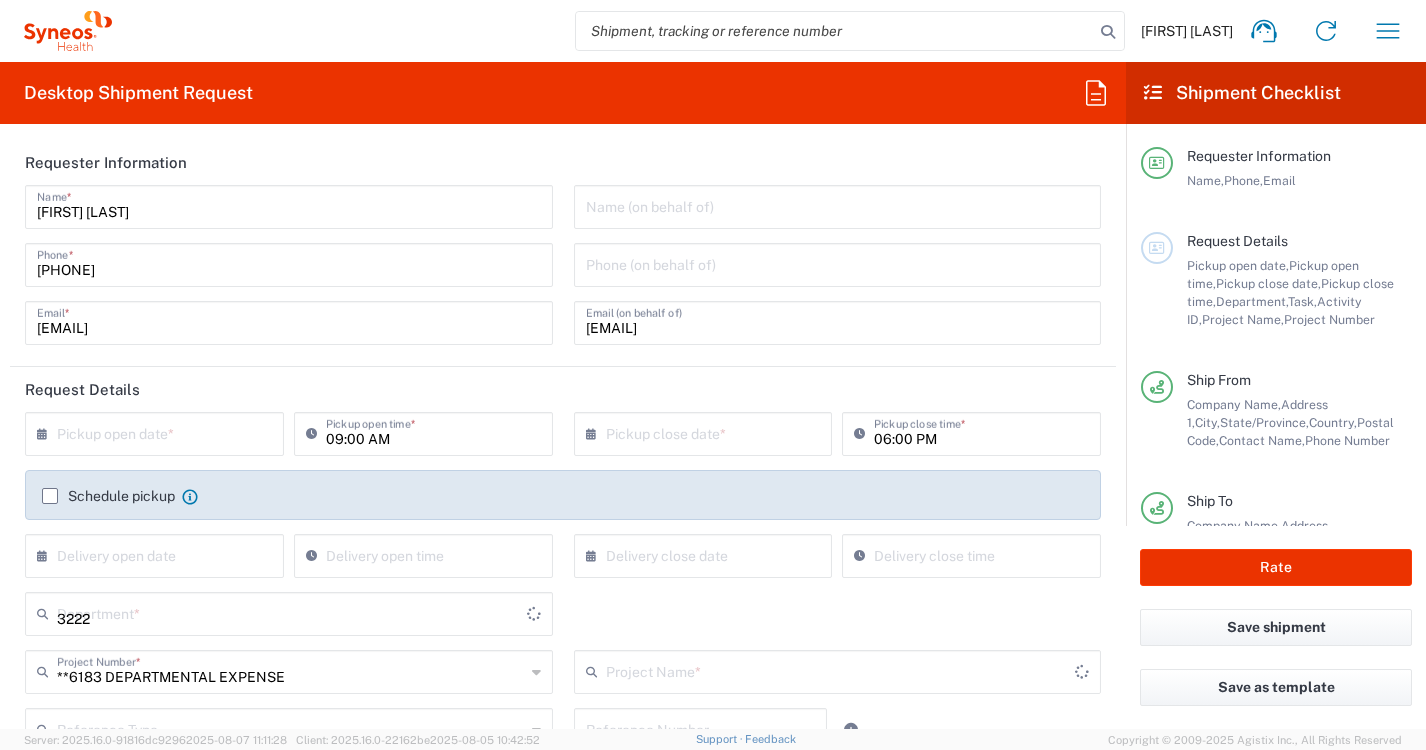type on "6183" 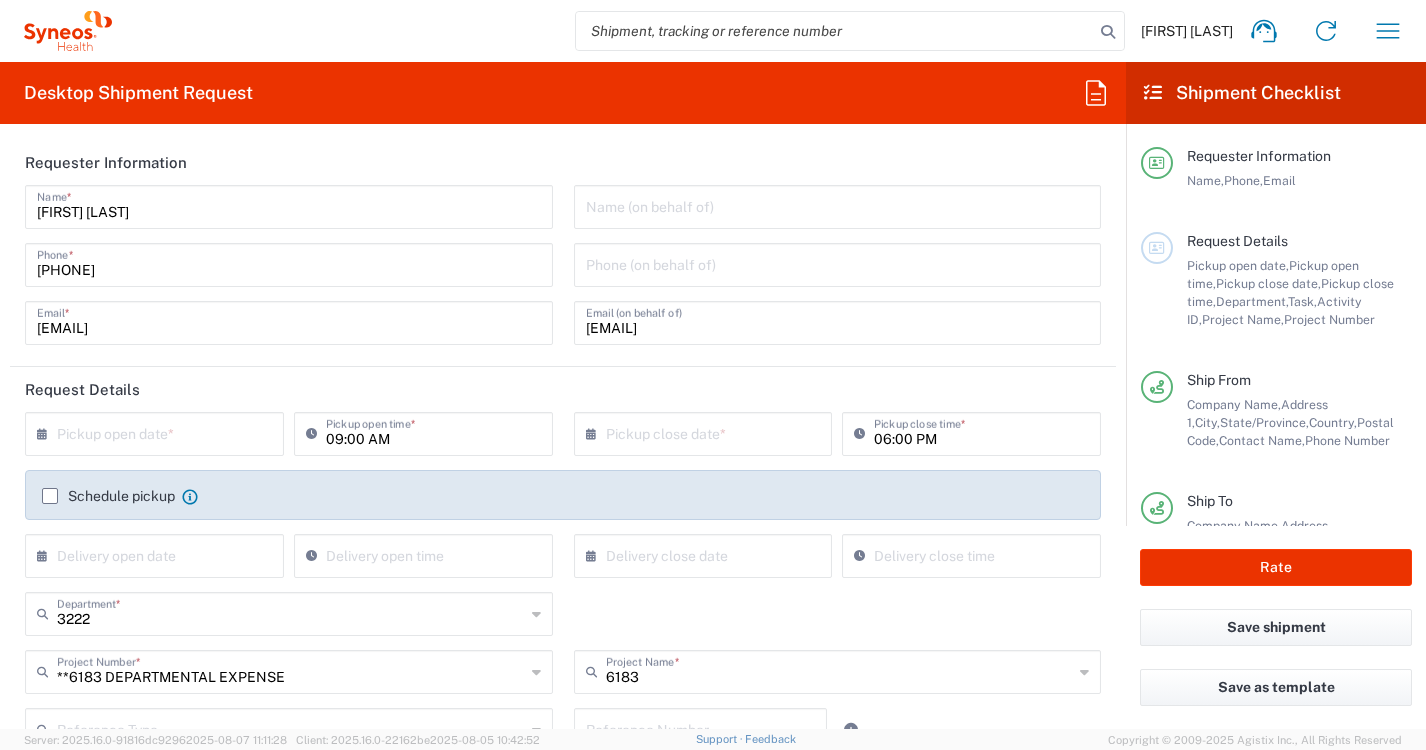 click 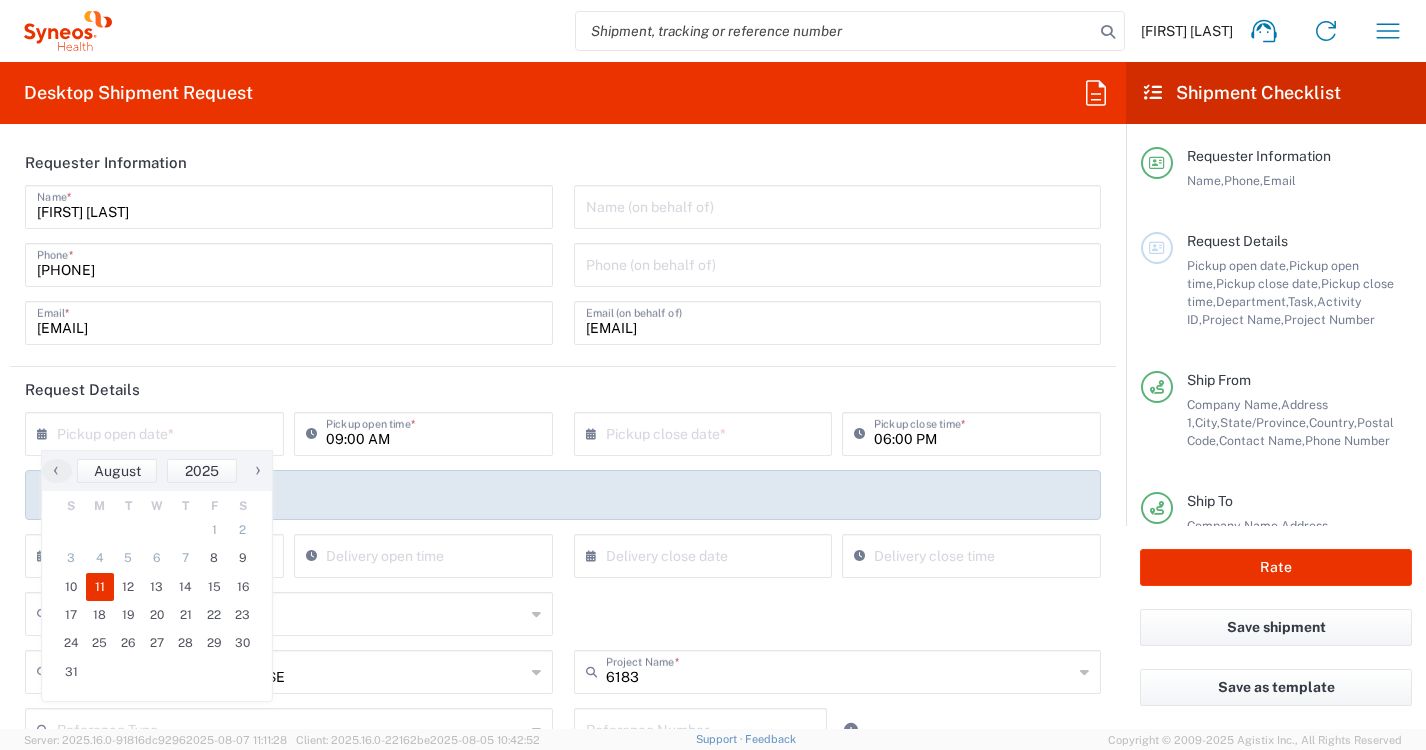 click on "11" 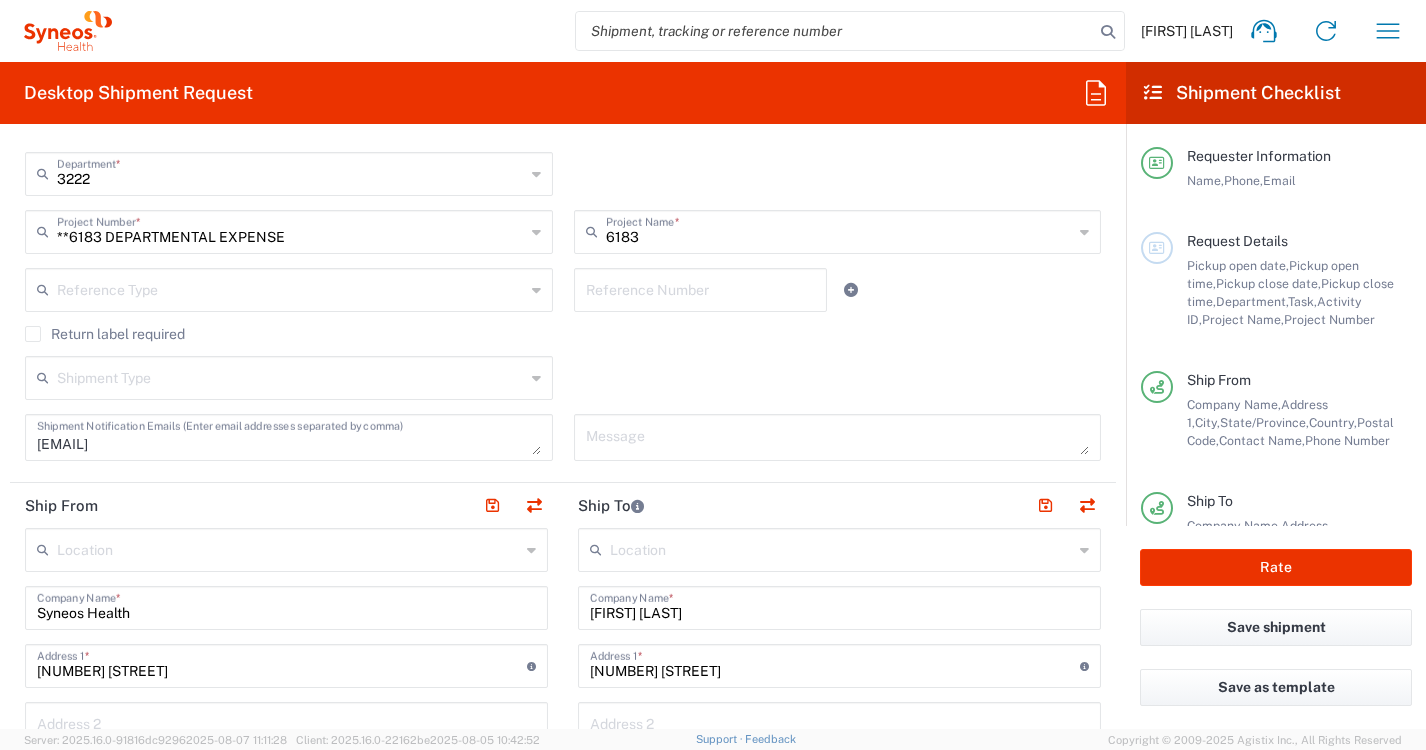 scroll, scrollTop: 441, scrollLeft: 0, axis: vertical 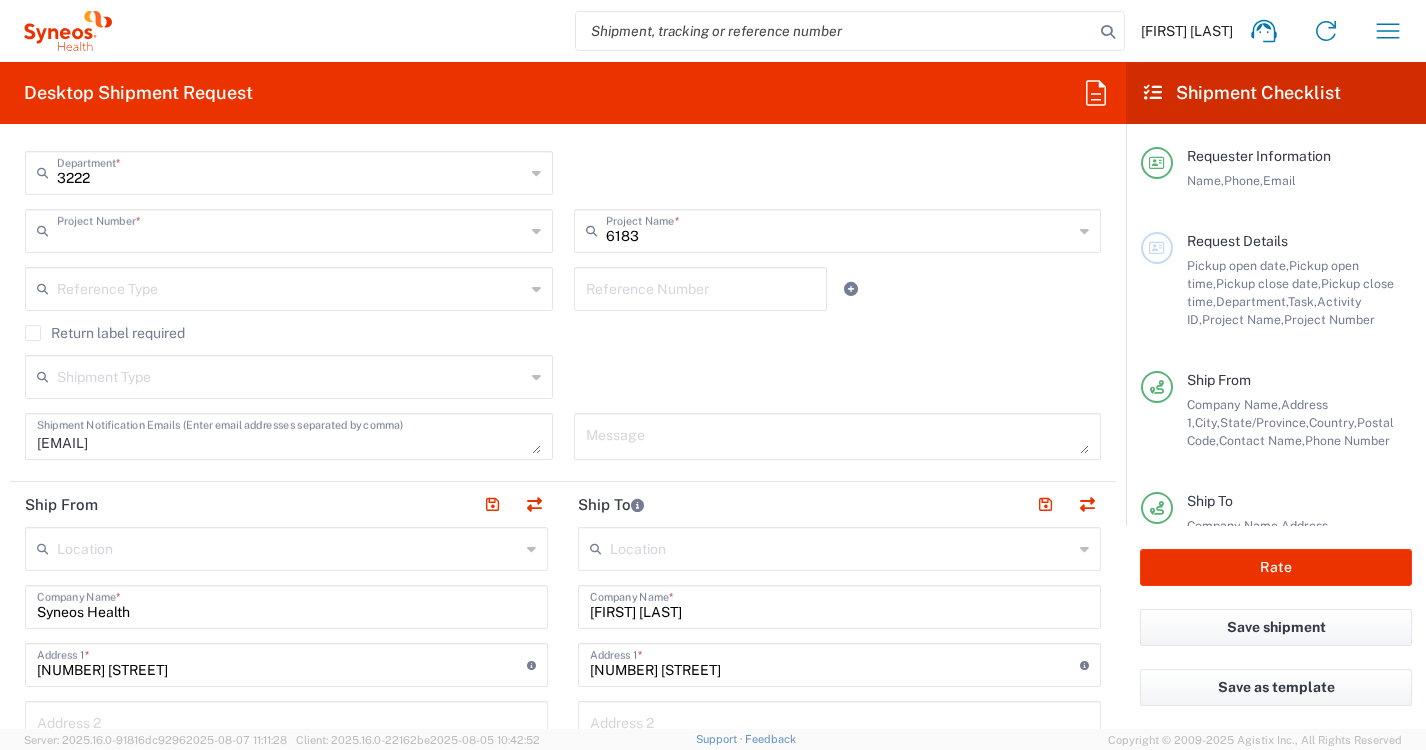 click at bounding box center (291, 229) 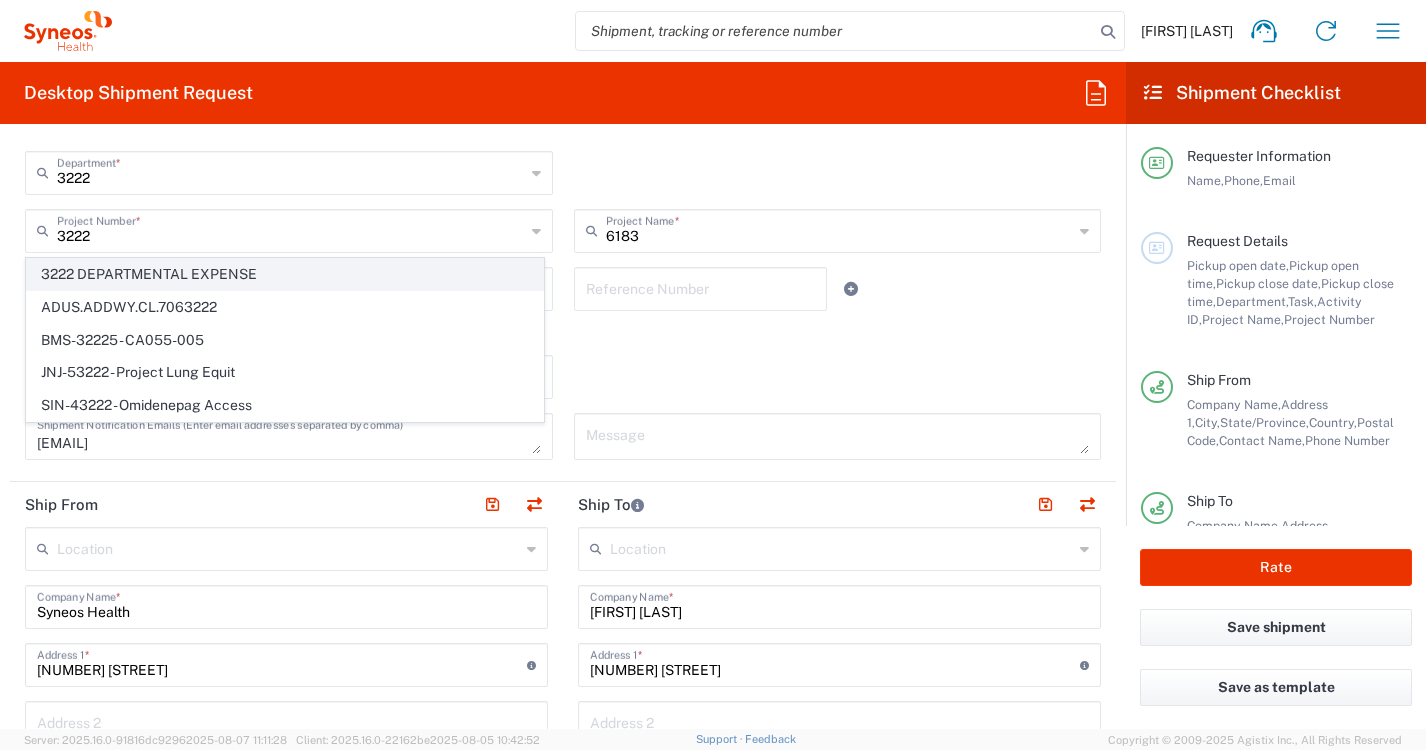 click on "3222 DEPARTMENTAL EXPENSE" 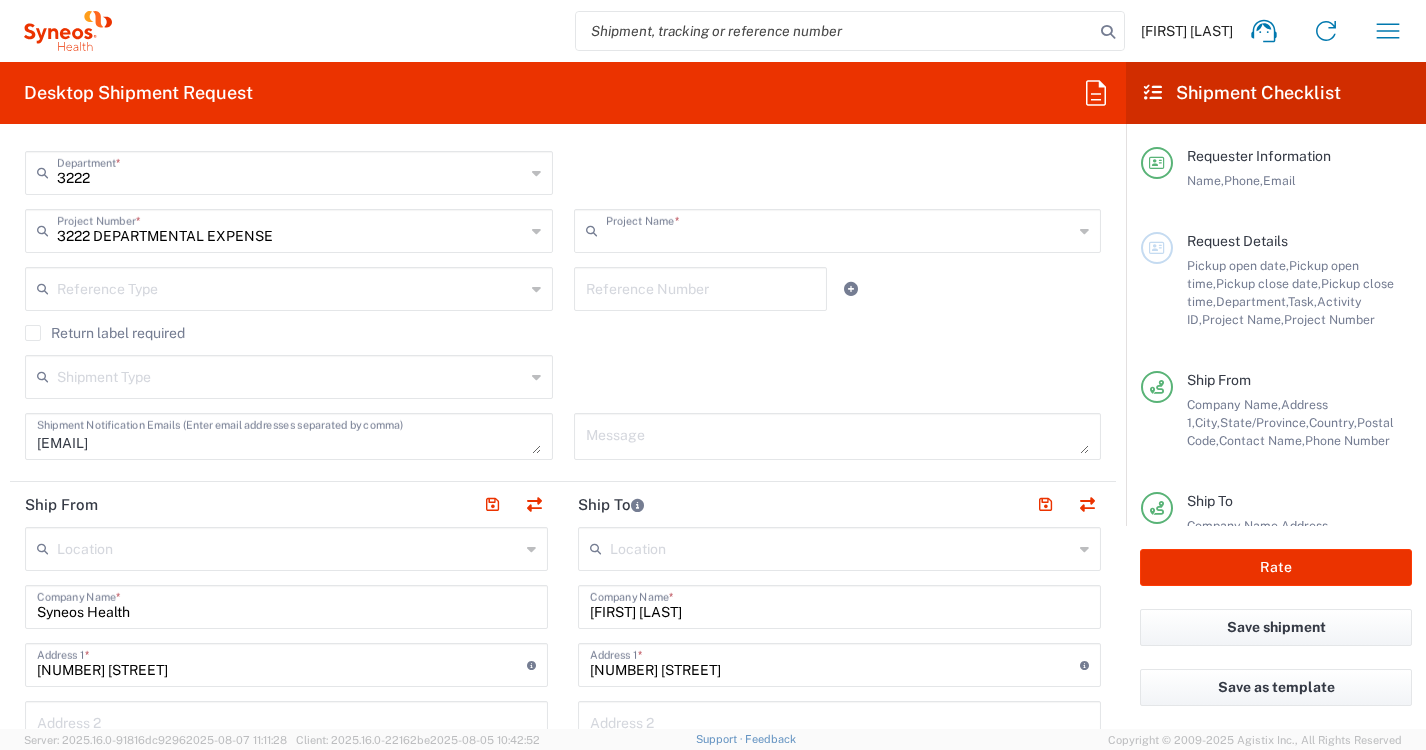 type on "3222 DEPARTMENTAL EXPENSE" 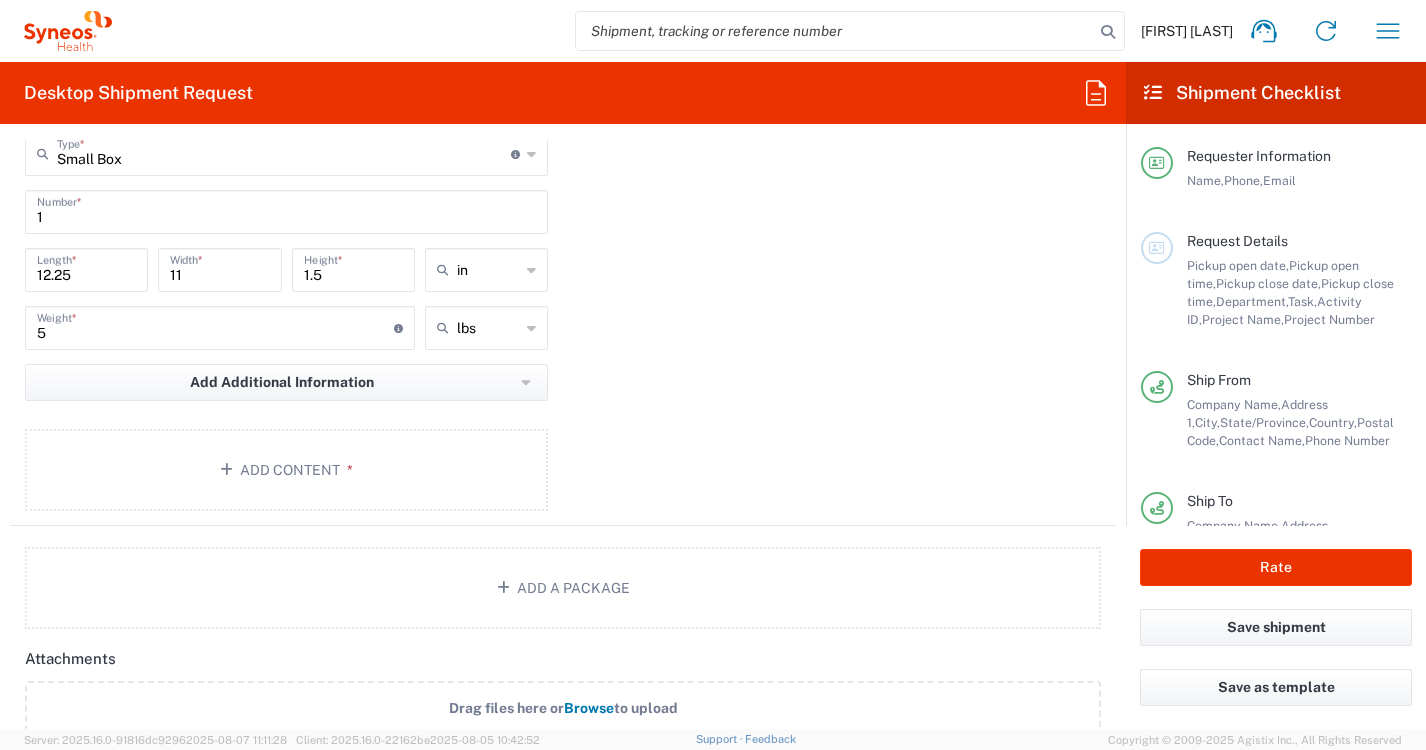 scroll, scrollTop: 1828, scrollLeft: 0, axis: vertical 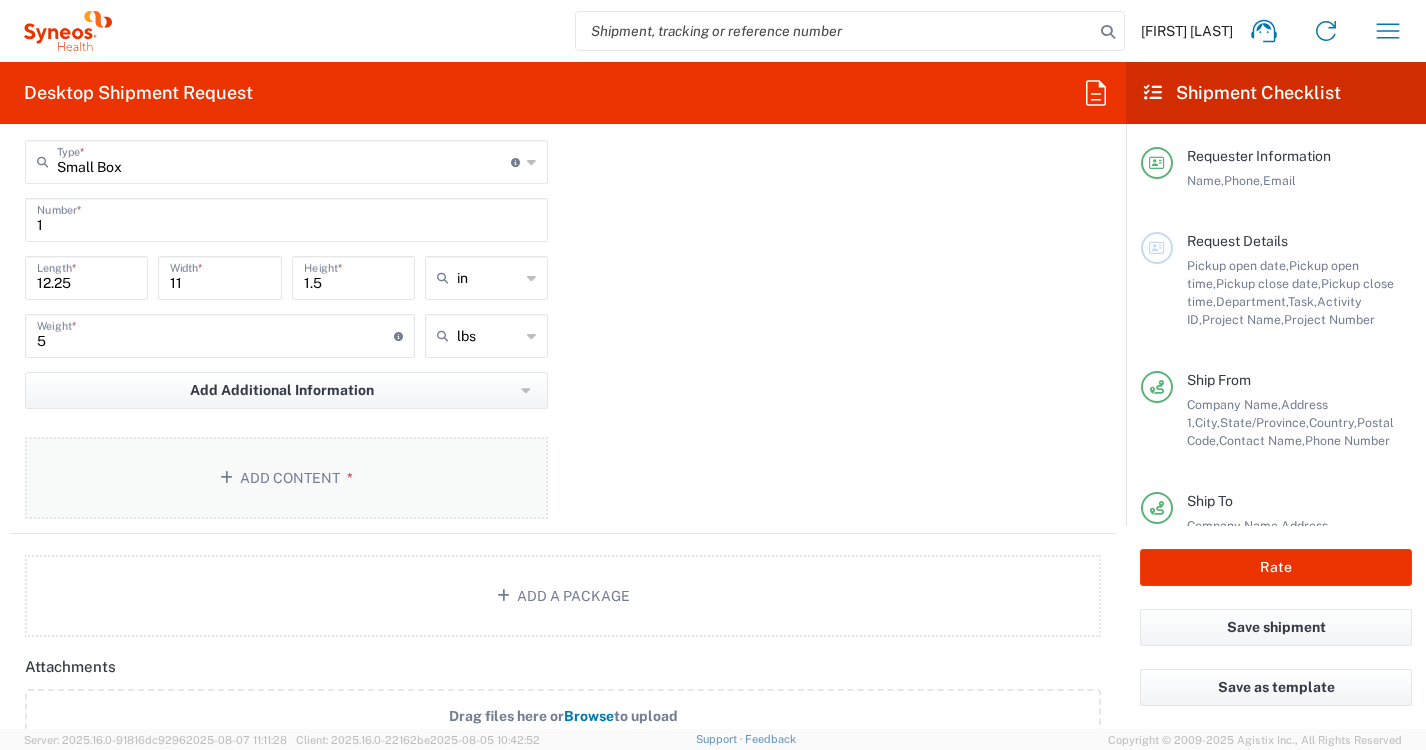 click on "Add Content *" 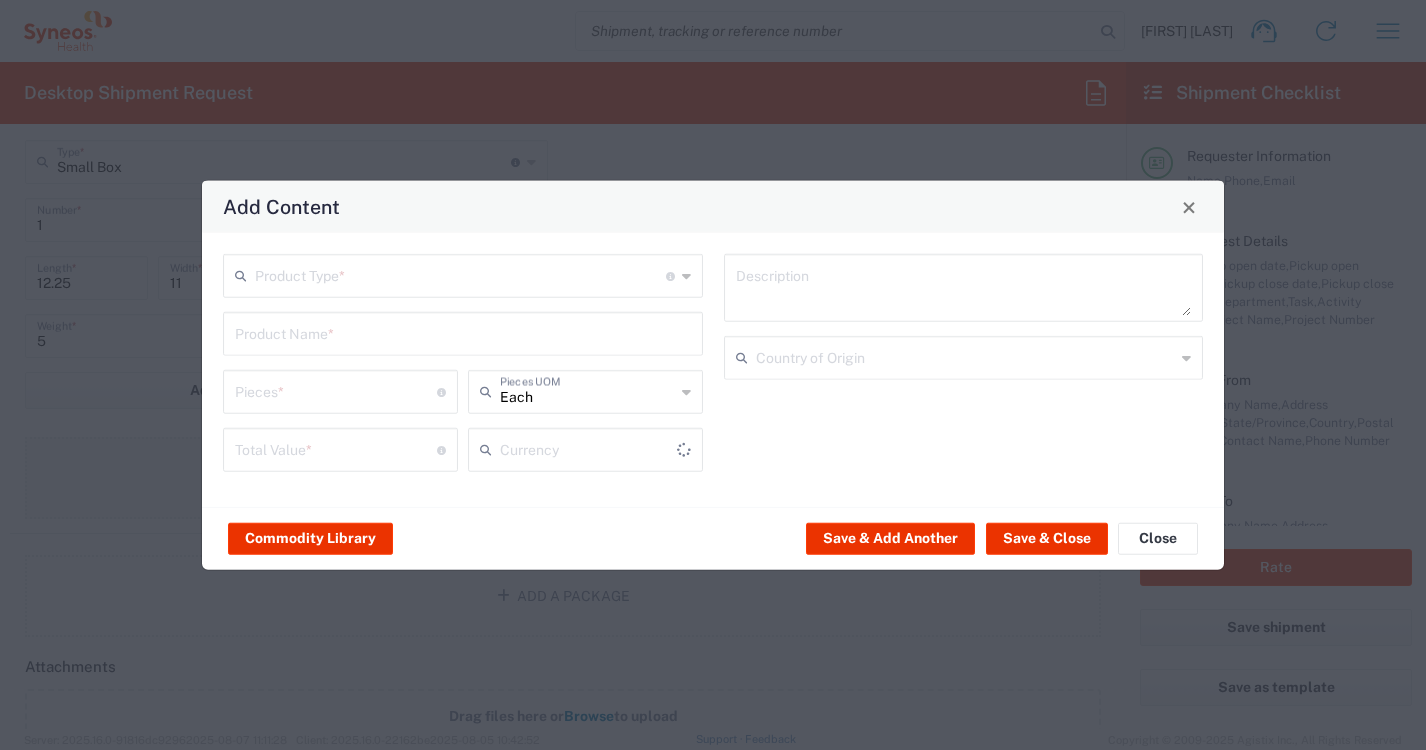 type on "US Dollar" 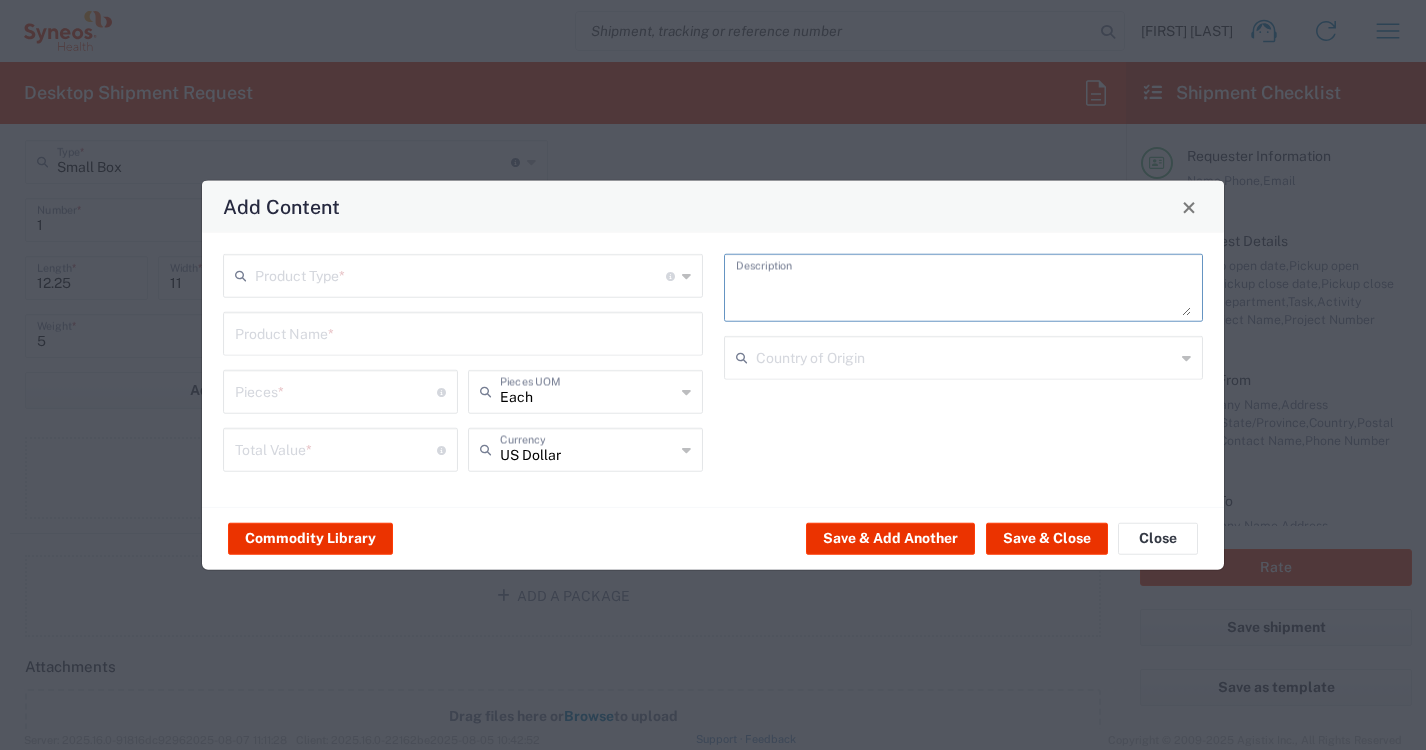 click at bounding box center (964, 288) 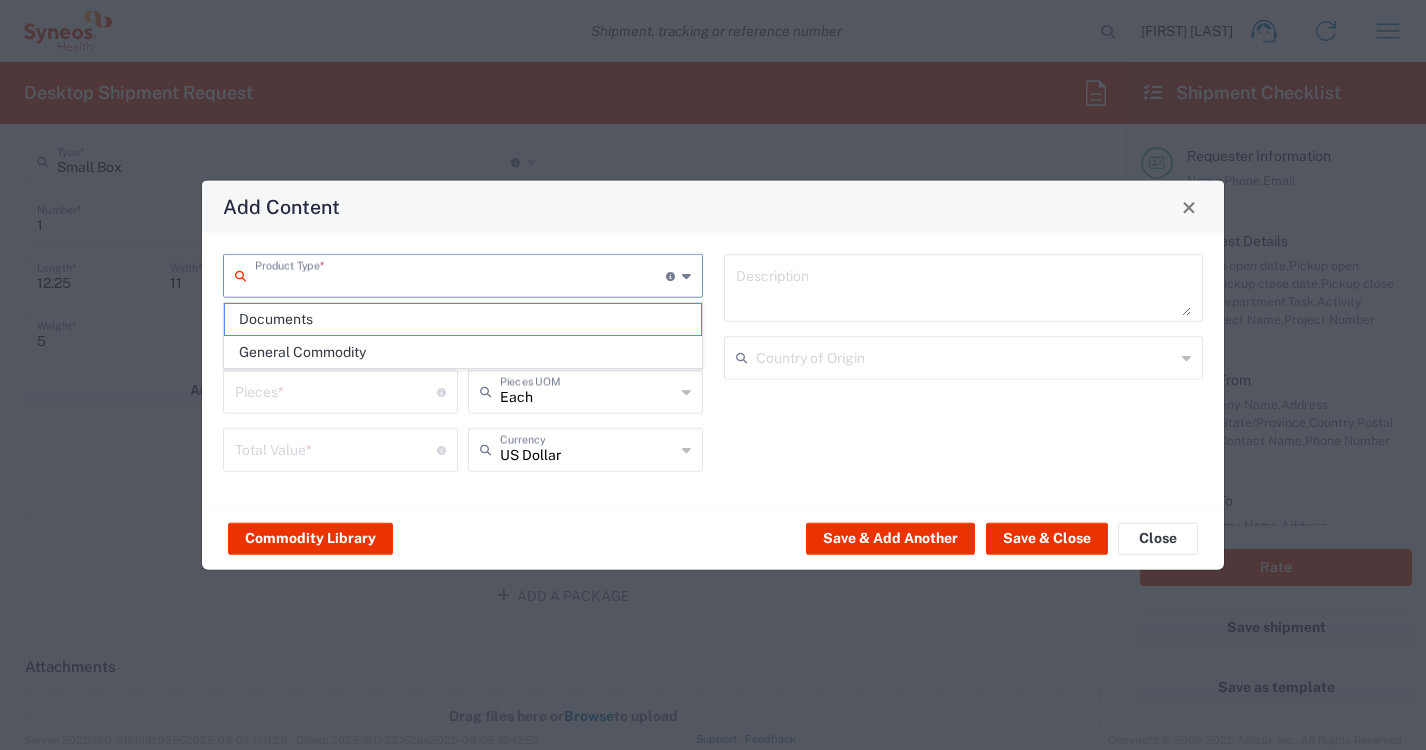 click at bounding box center [460, 274] 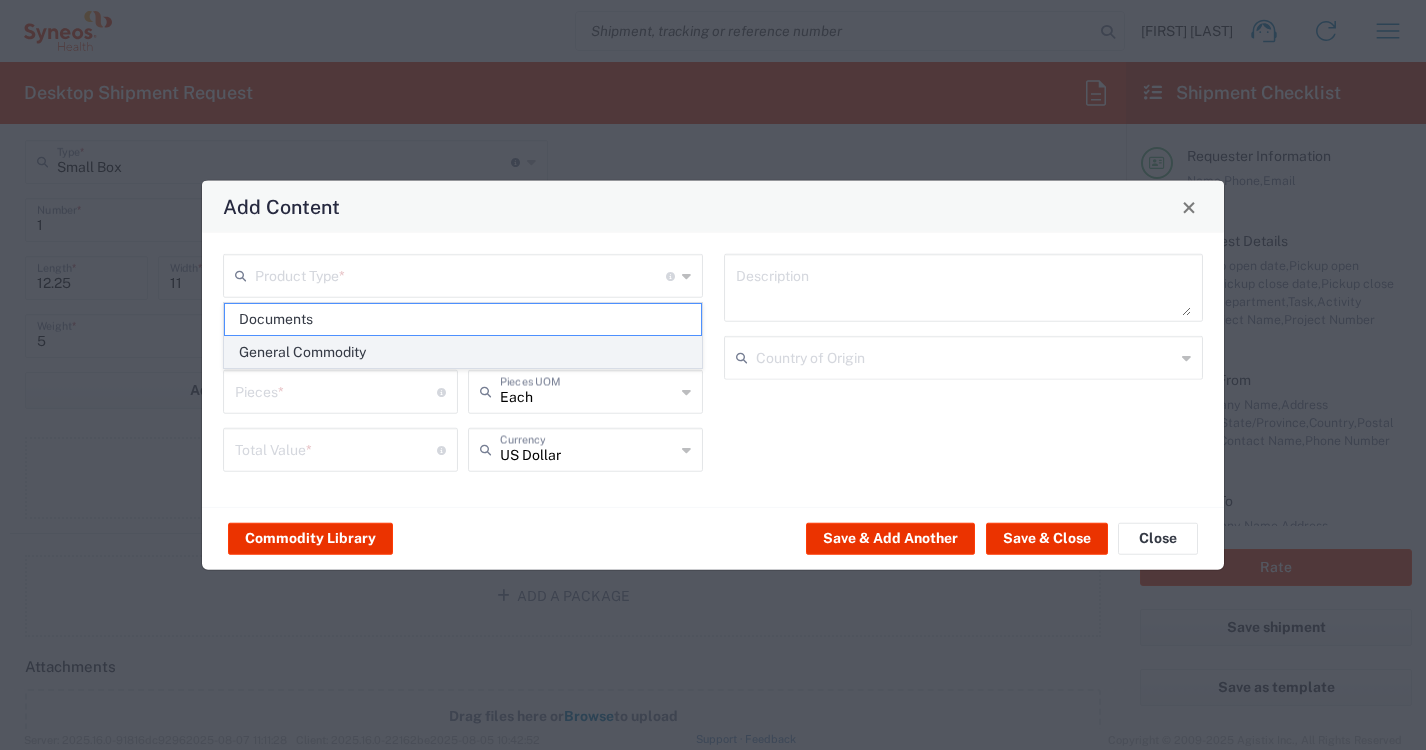 click on "General Commodity" 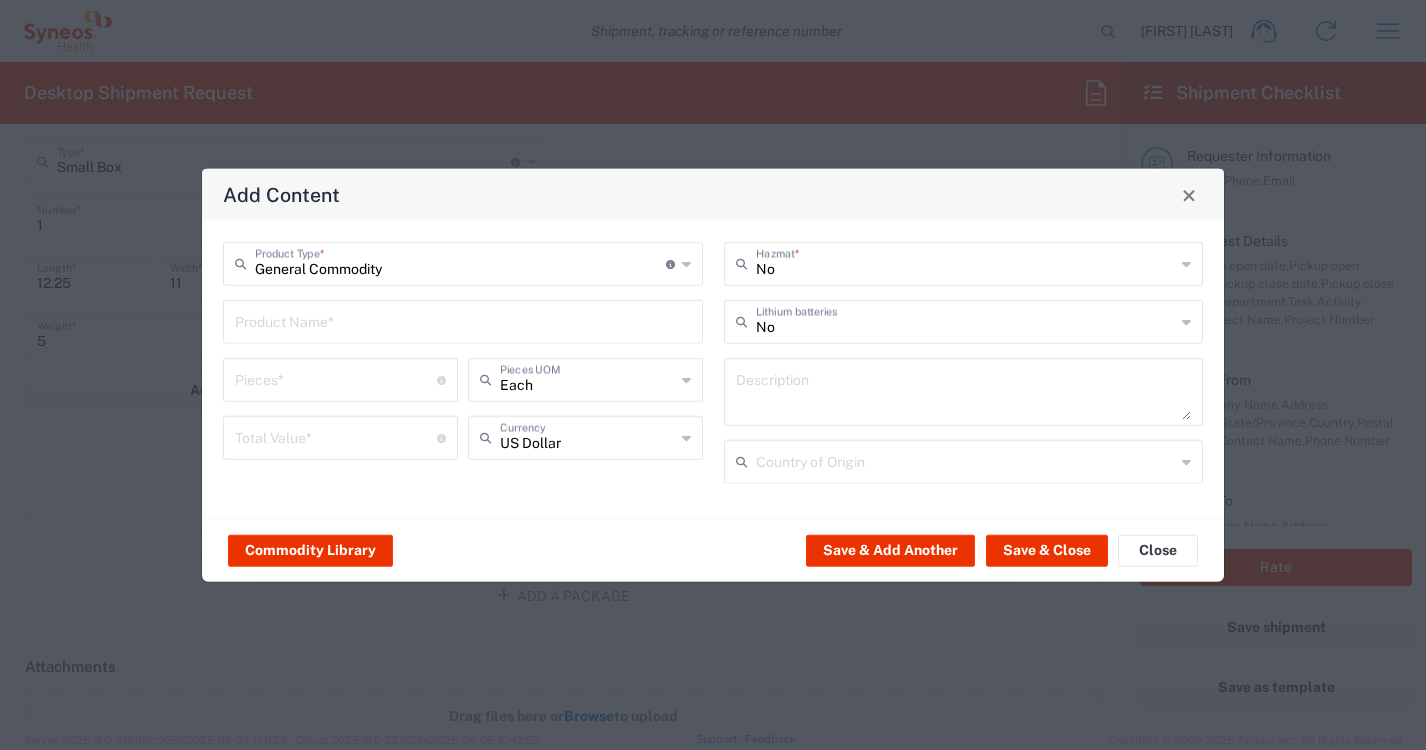 click at bounding box center (463, 320) 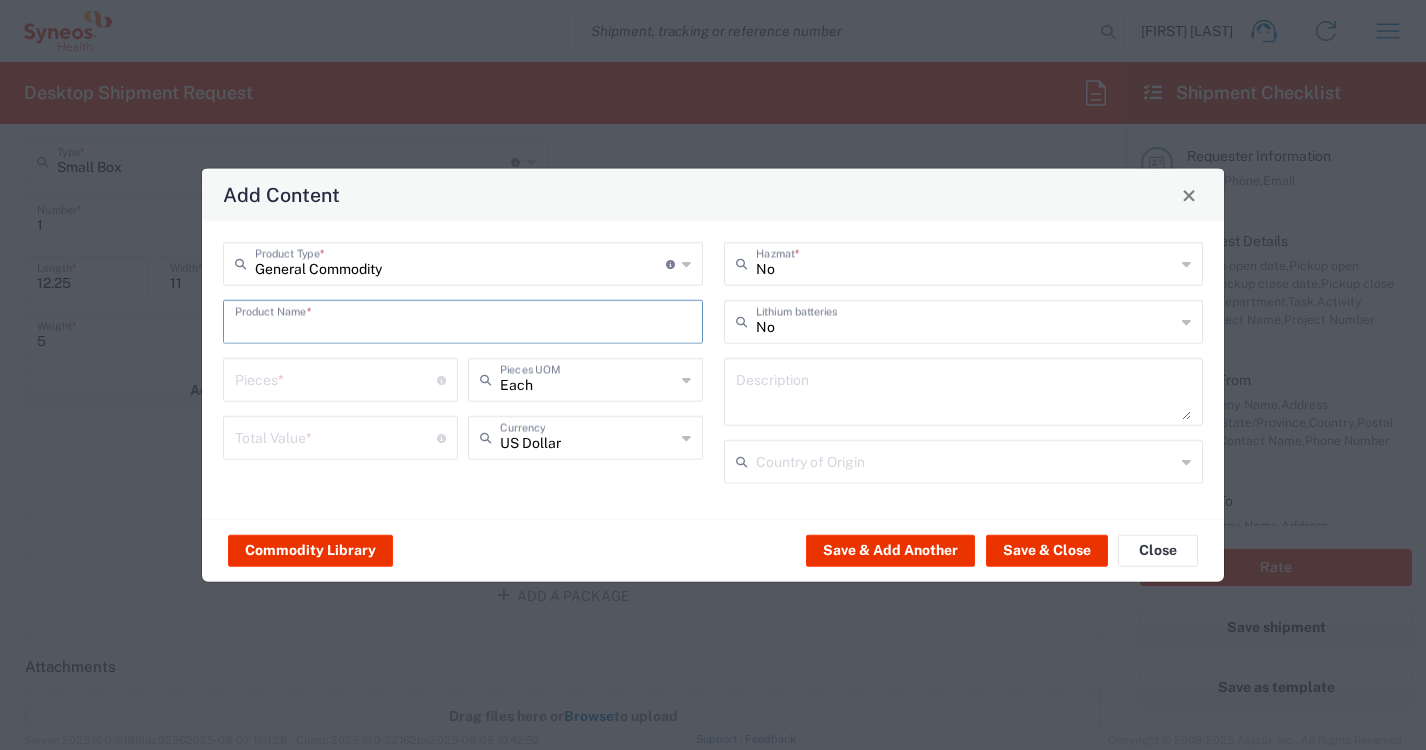 type on "O" 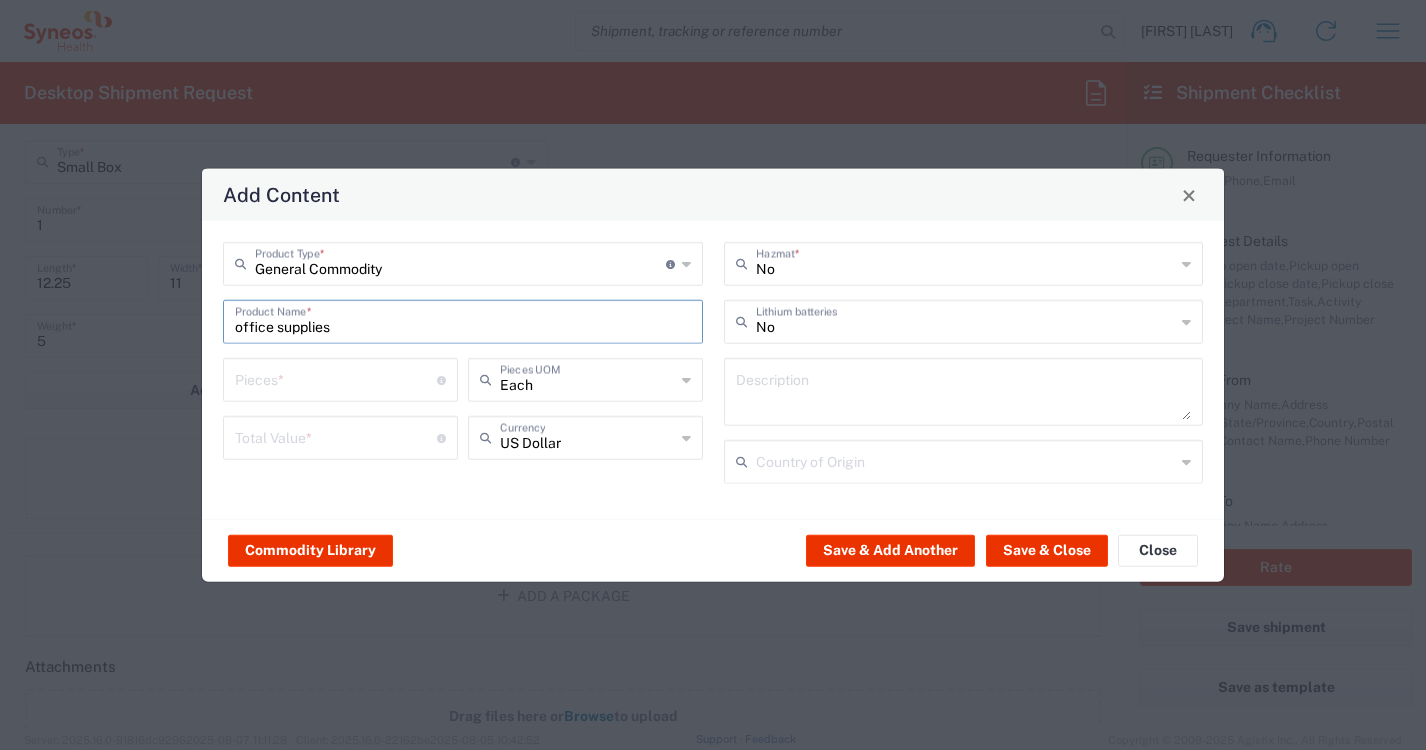 type on "office supplies" 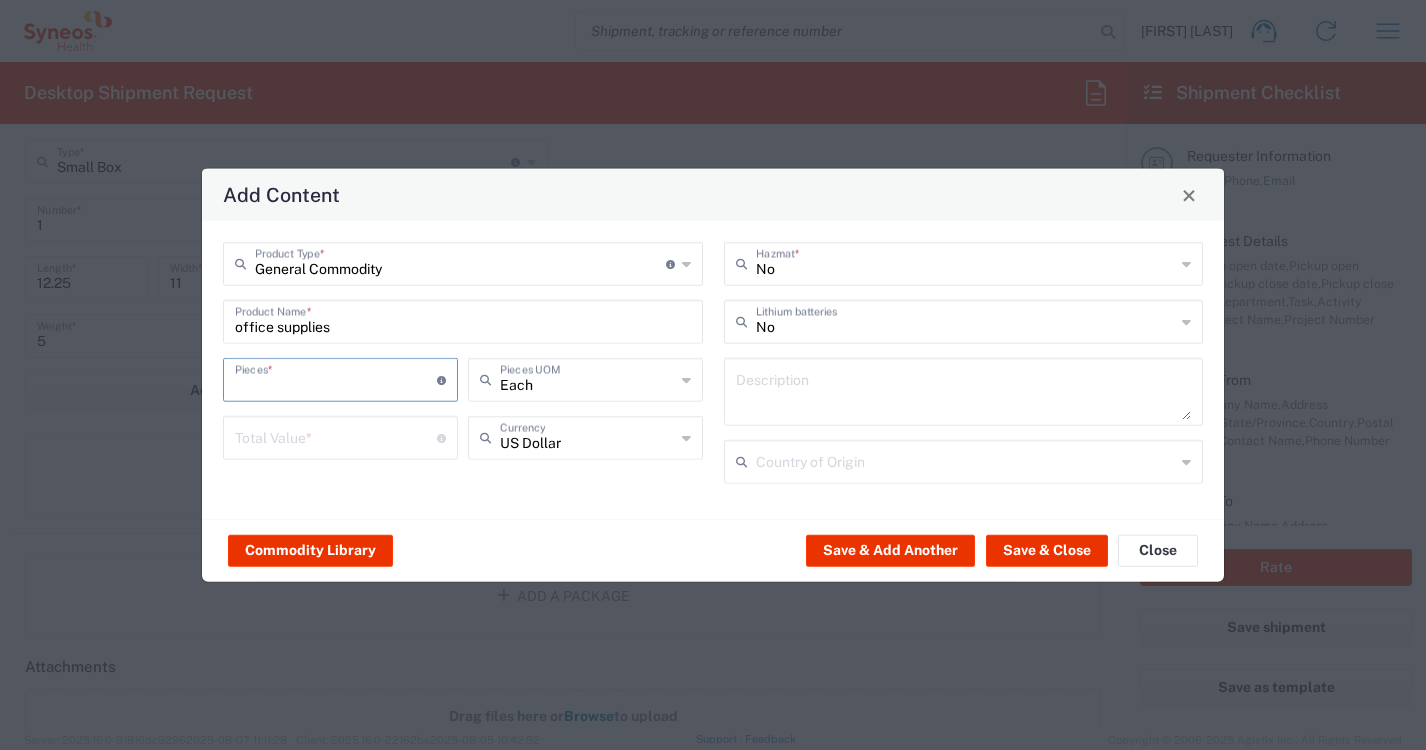click at bounding box center (336, 378) 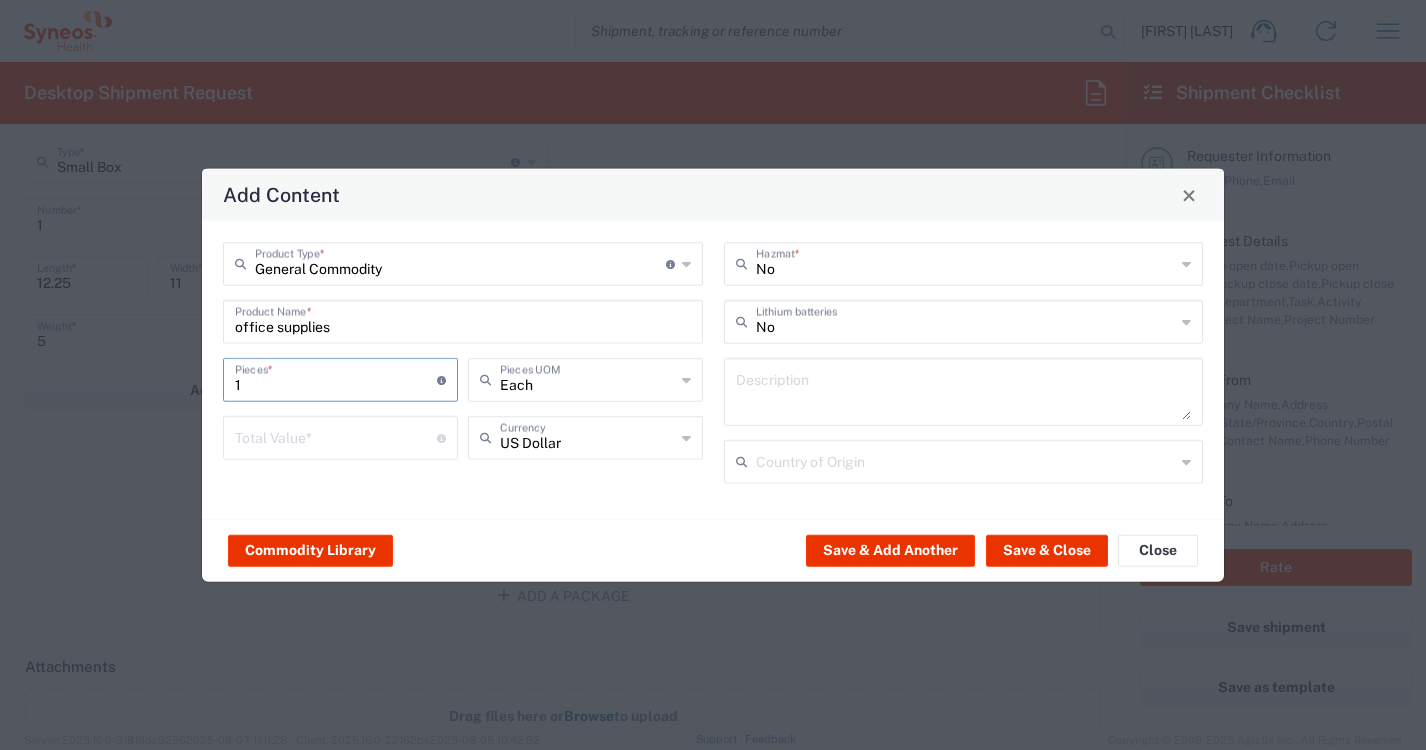 type on "1" 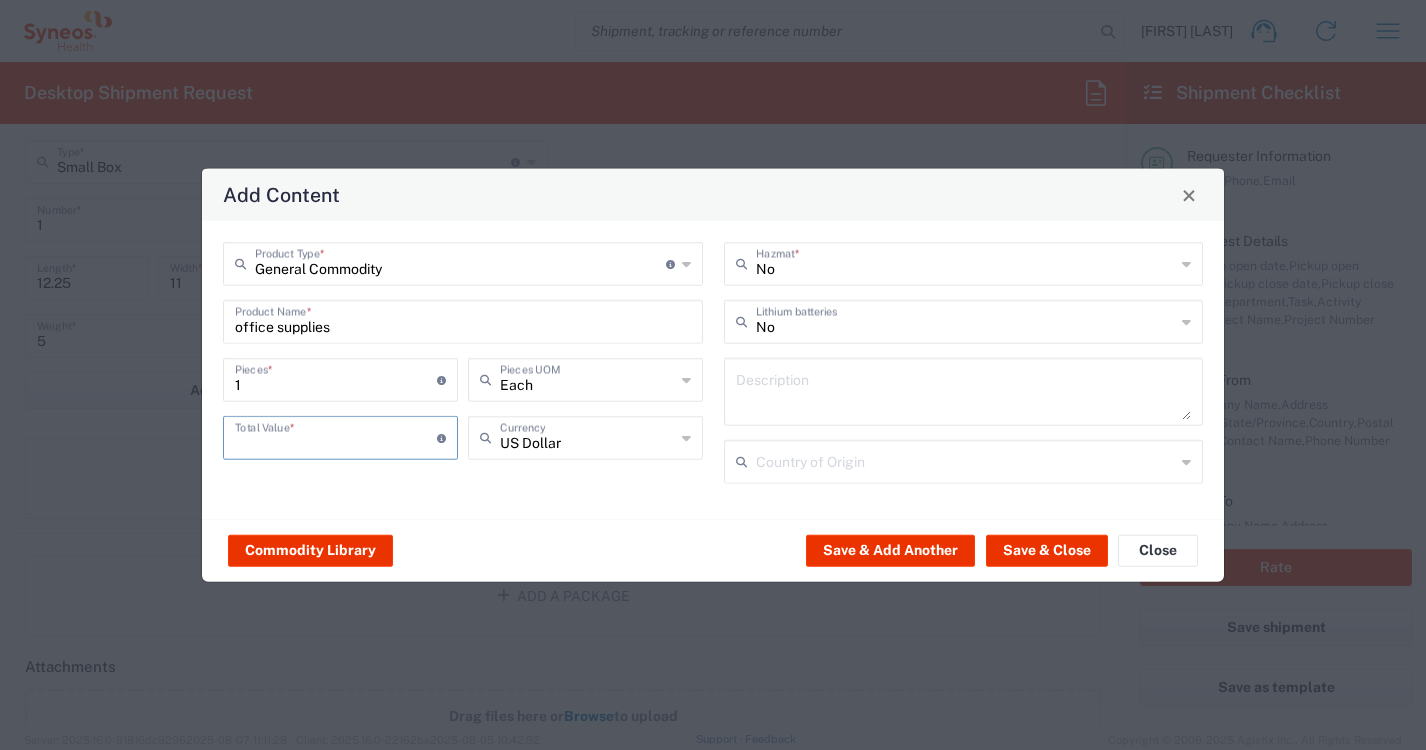 click at bounding box center (336, 436) 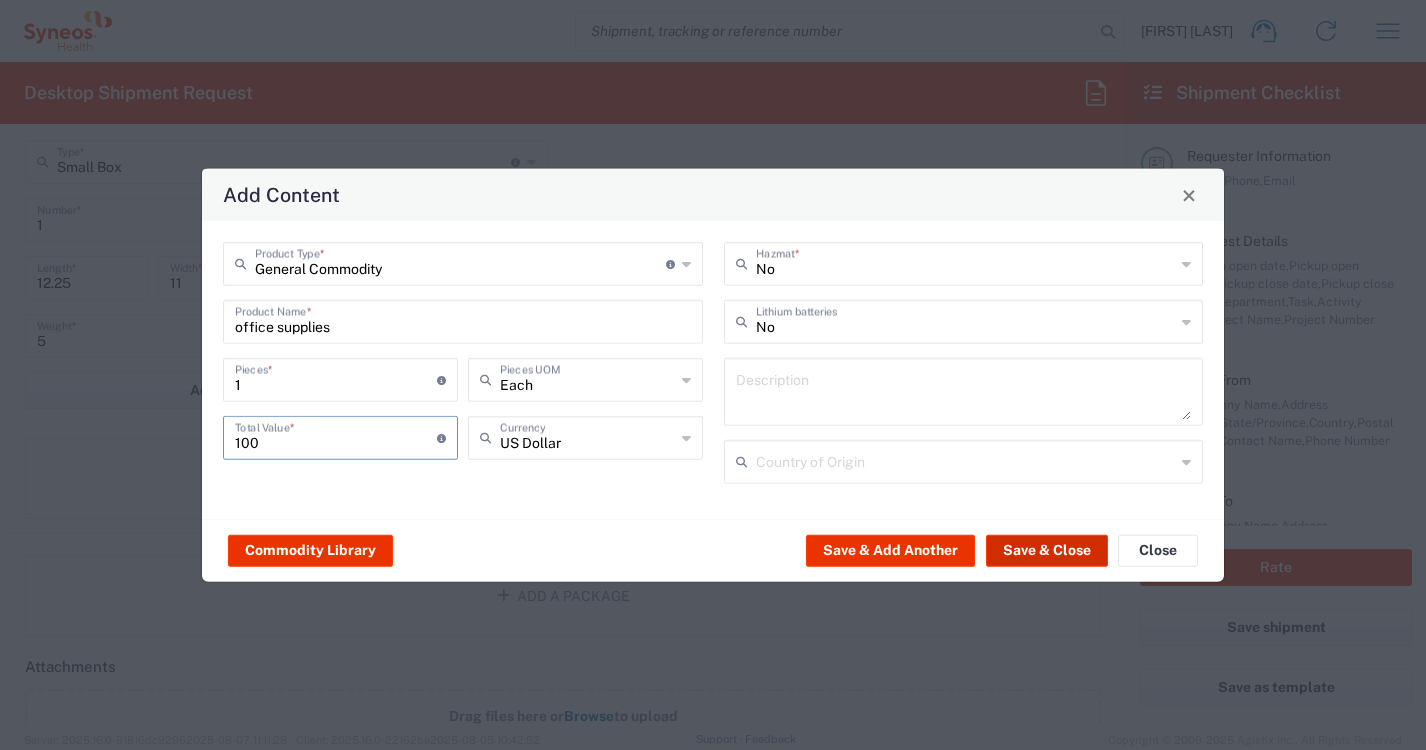 type on "100" 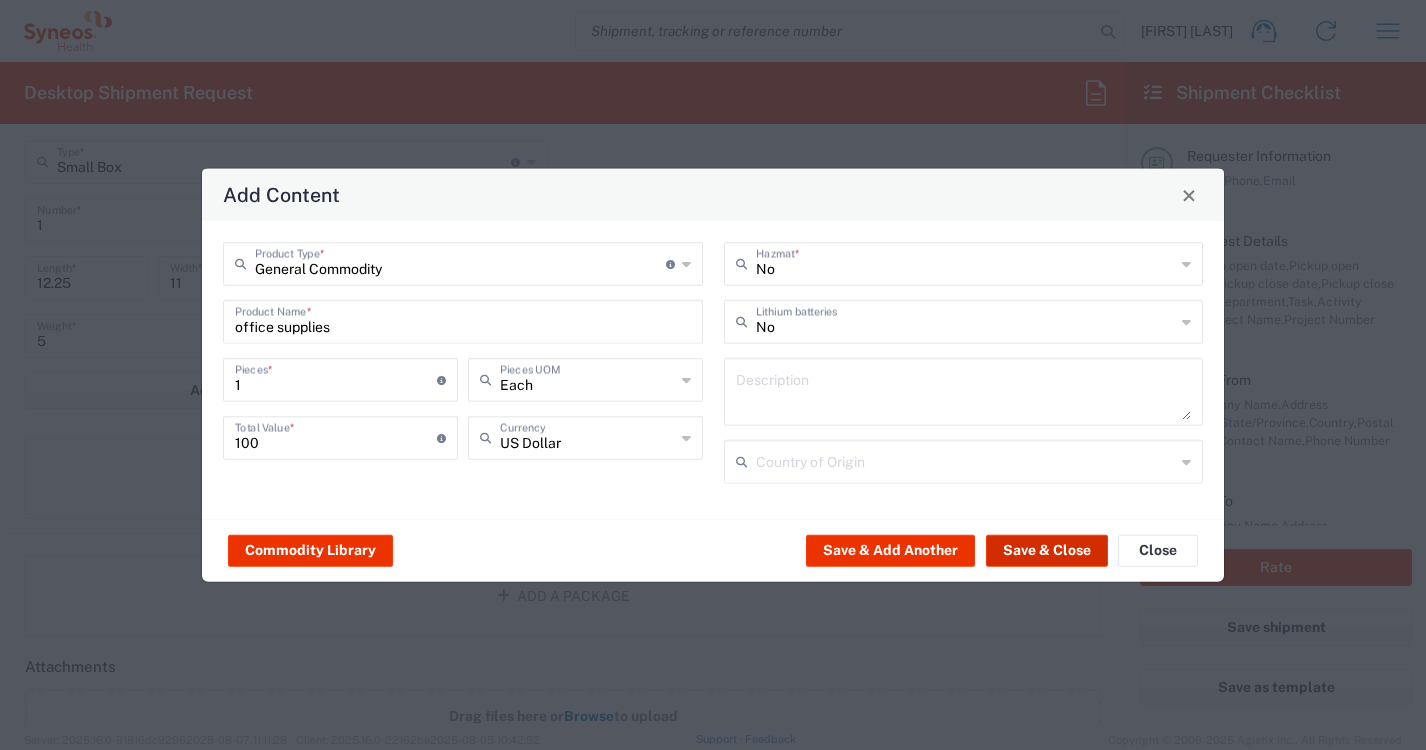 click on "Save & Close" 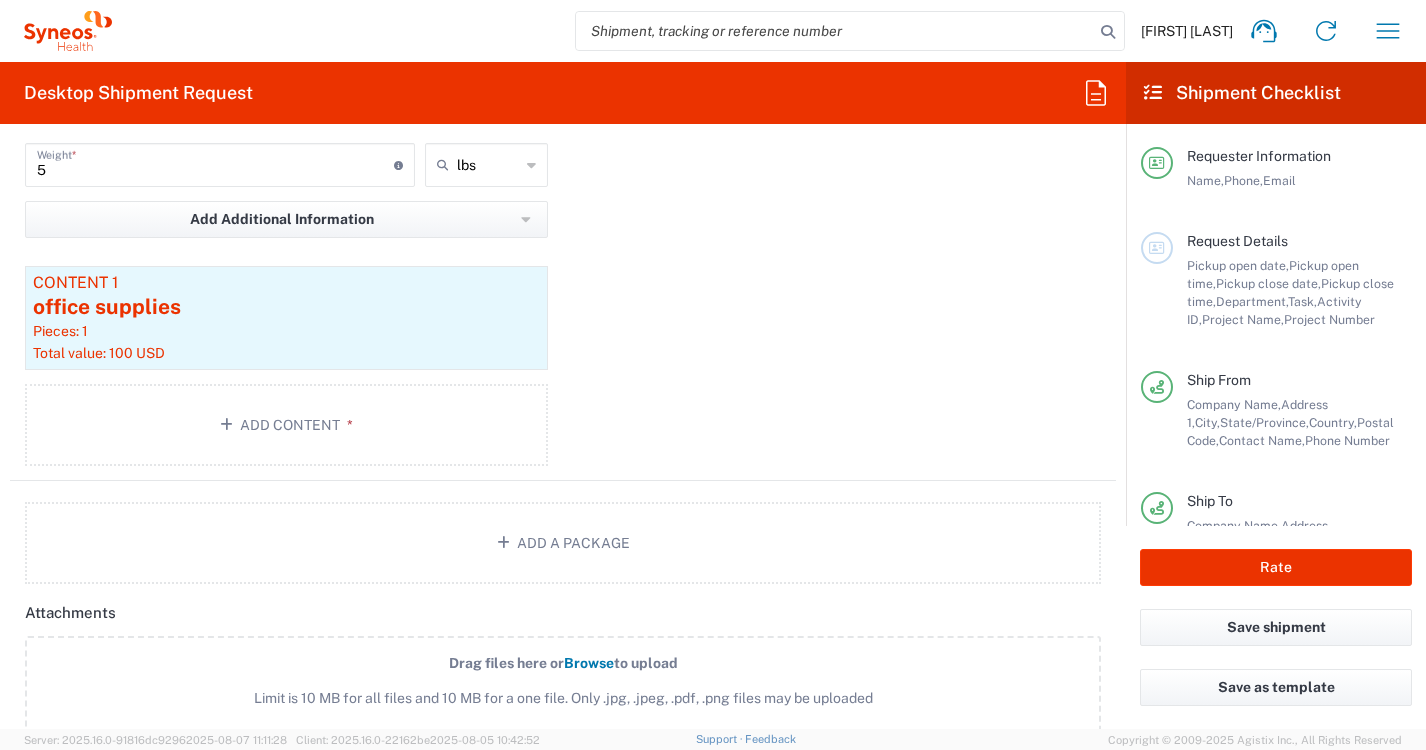 scroll, scrollTop: 2003, scrollLeft: 0, axis: vertical 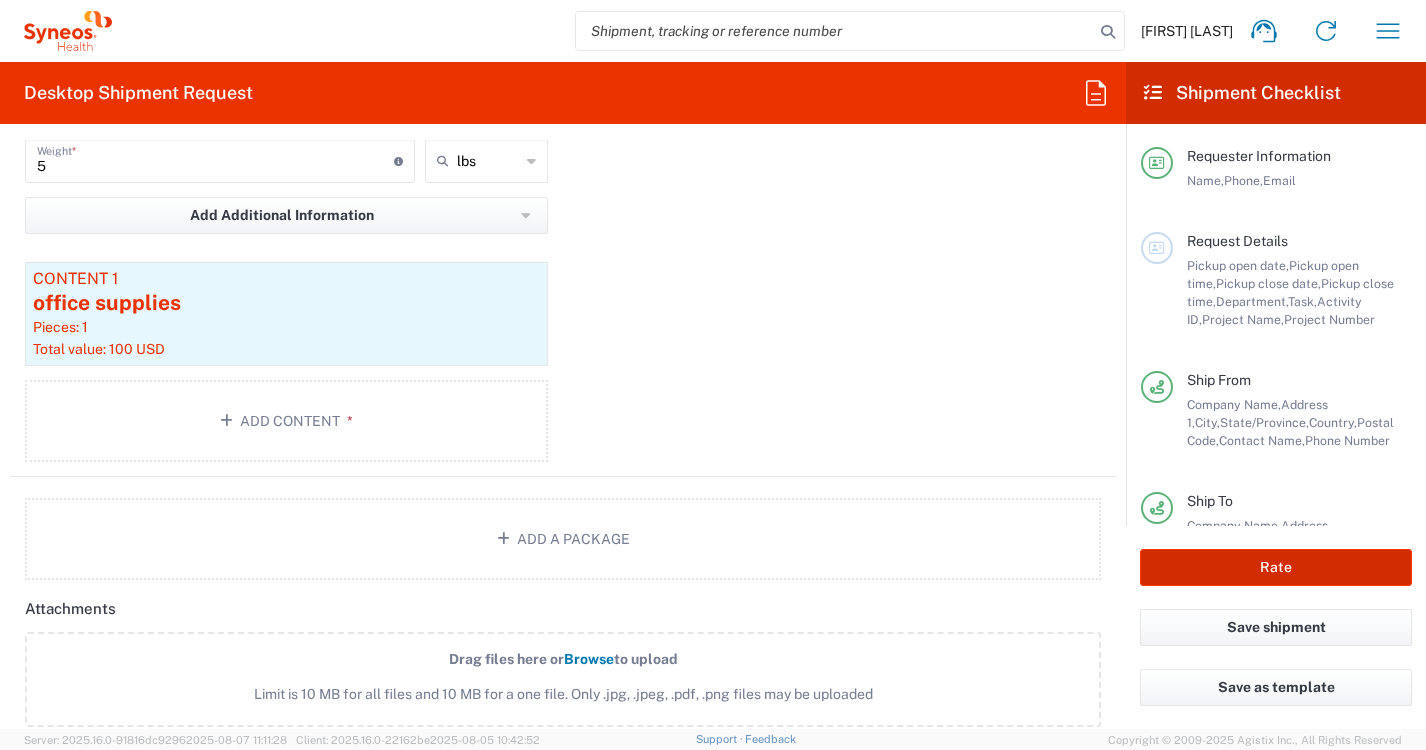 click on "Rate" 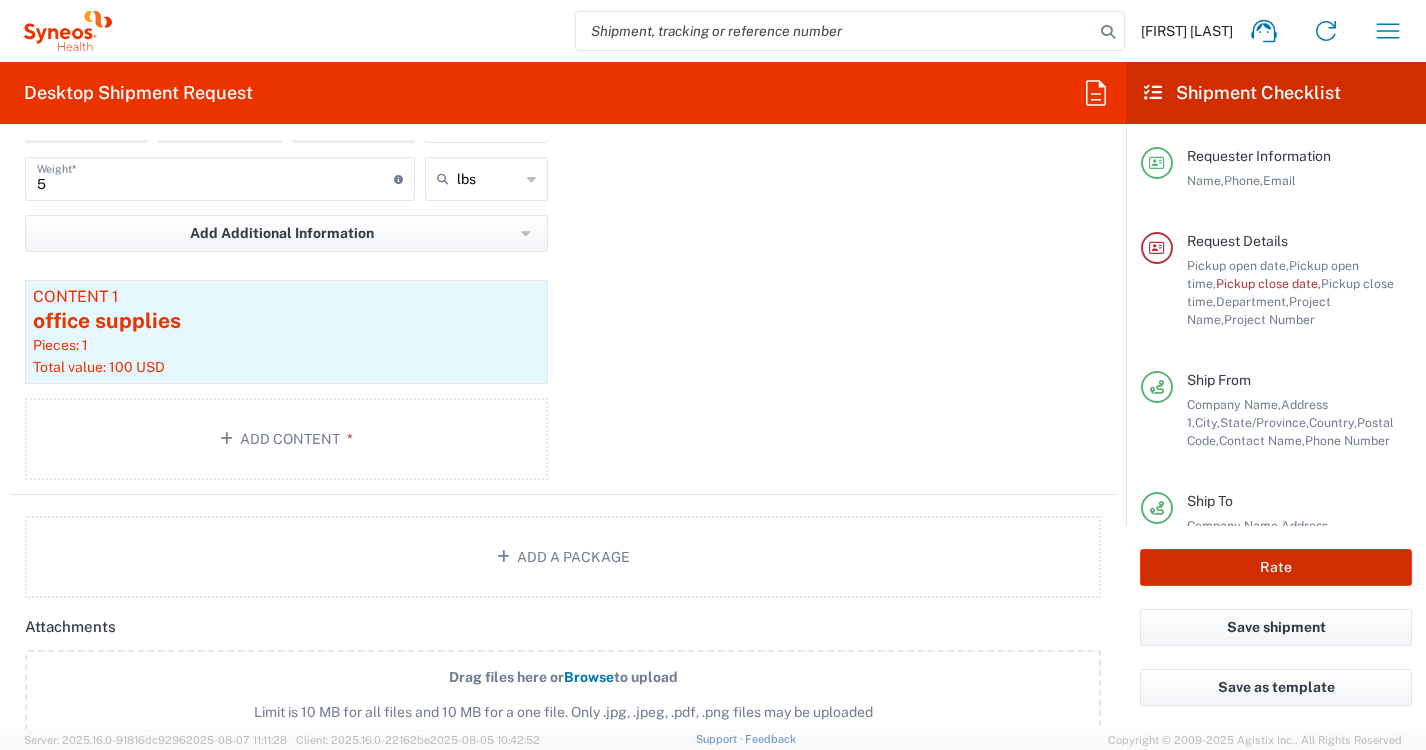 scroll, scrollTop: 2021, scrollLeft: 0, axis: vertical 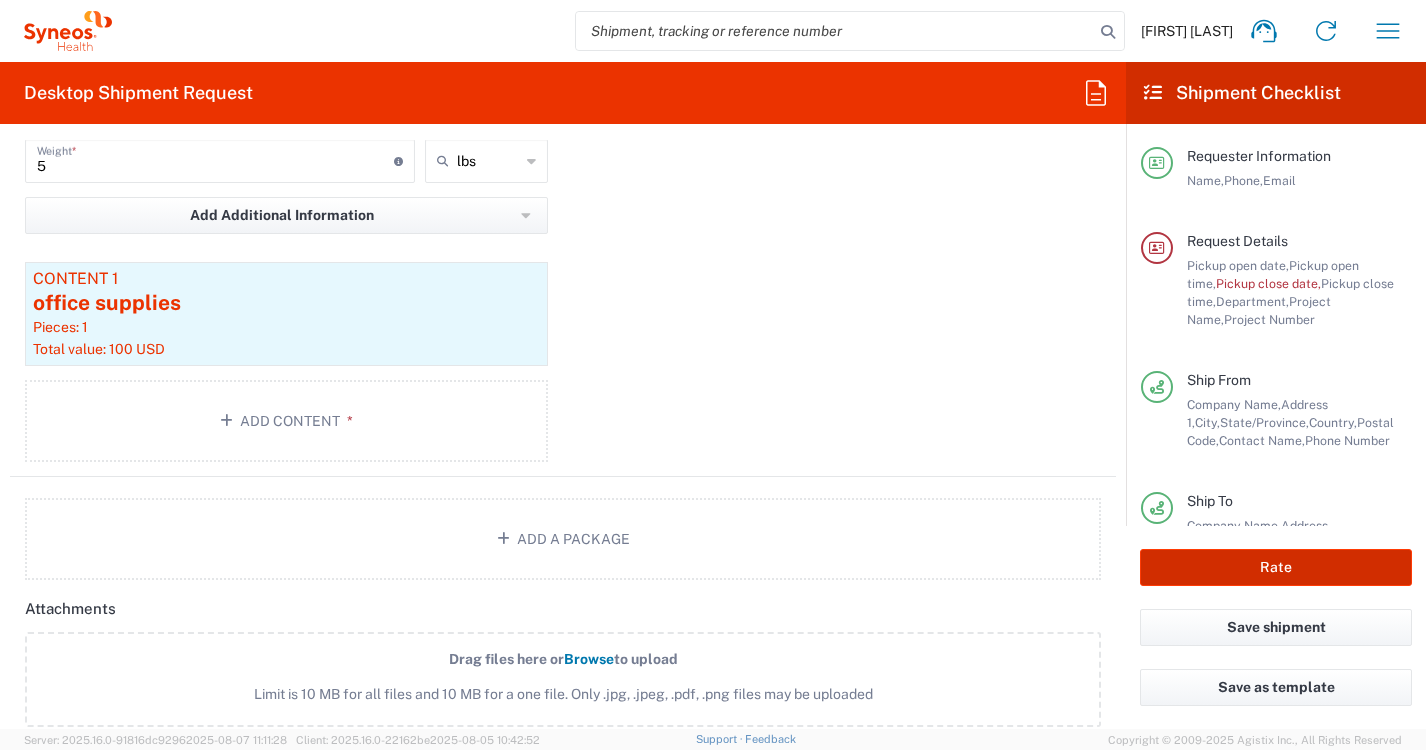 type on "3222 DEPARTMENTAL EXPENSE" 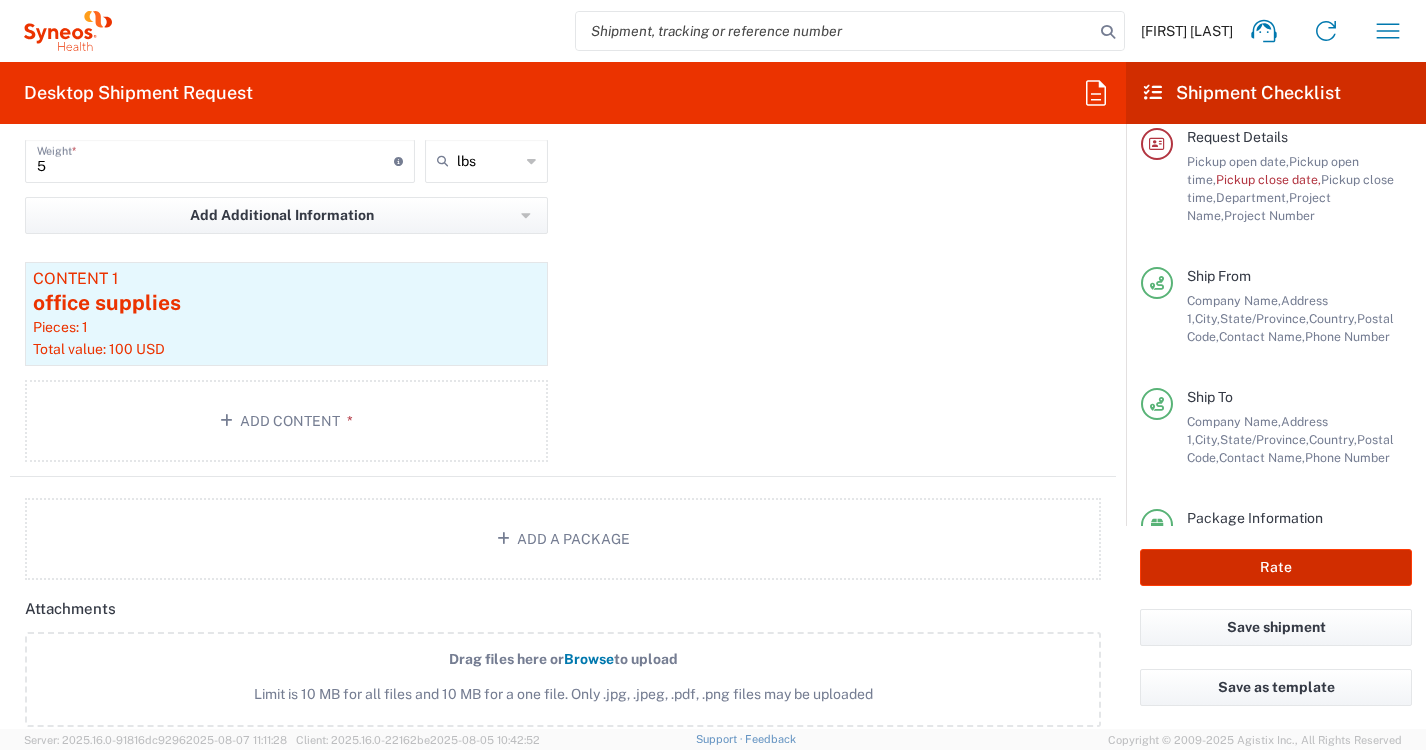 scroll, scrollTop: 0, scrollLeft: 0, axis: both 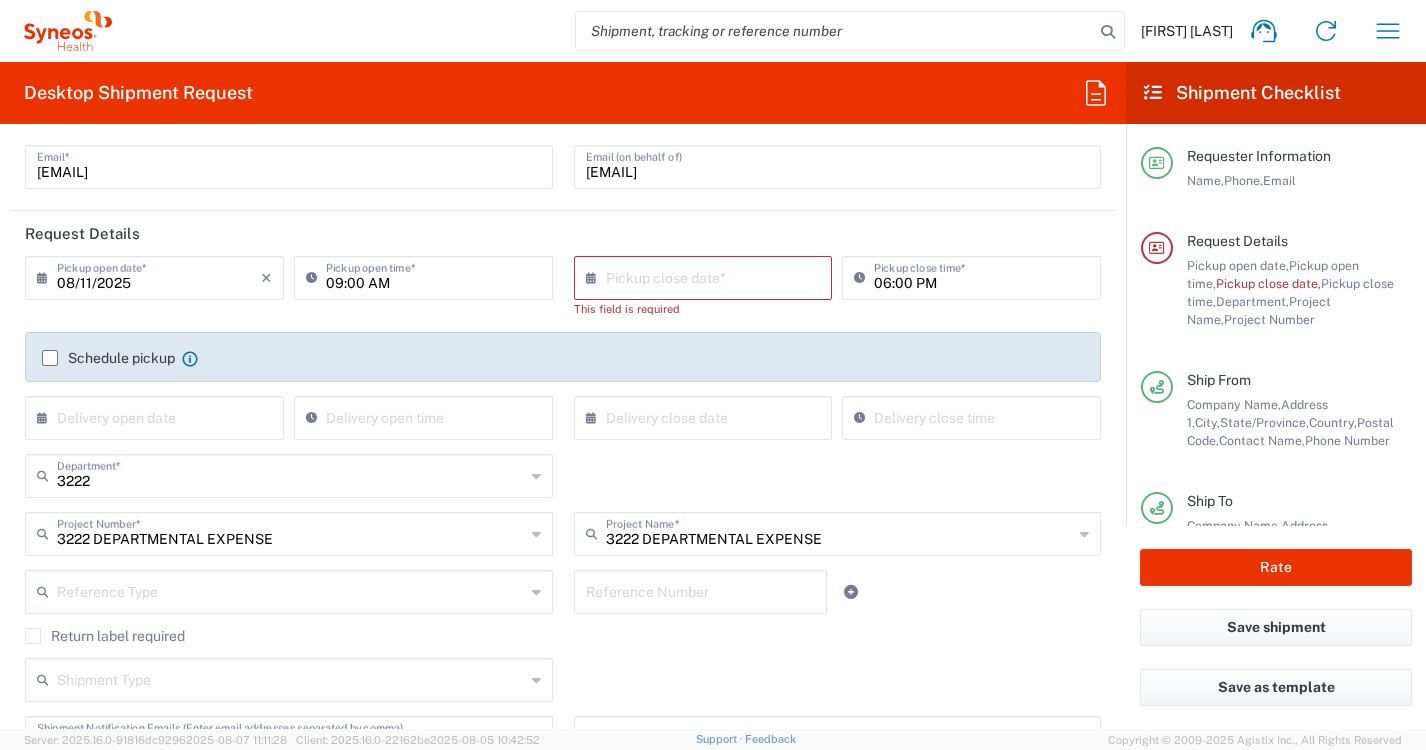 click at bounding box center (708, 416) 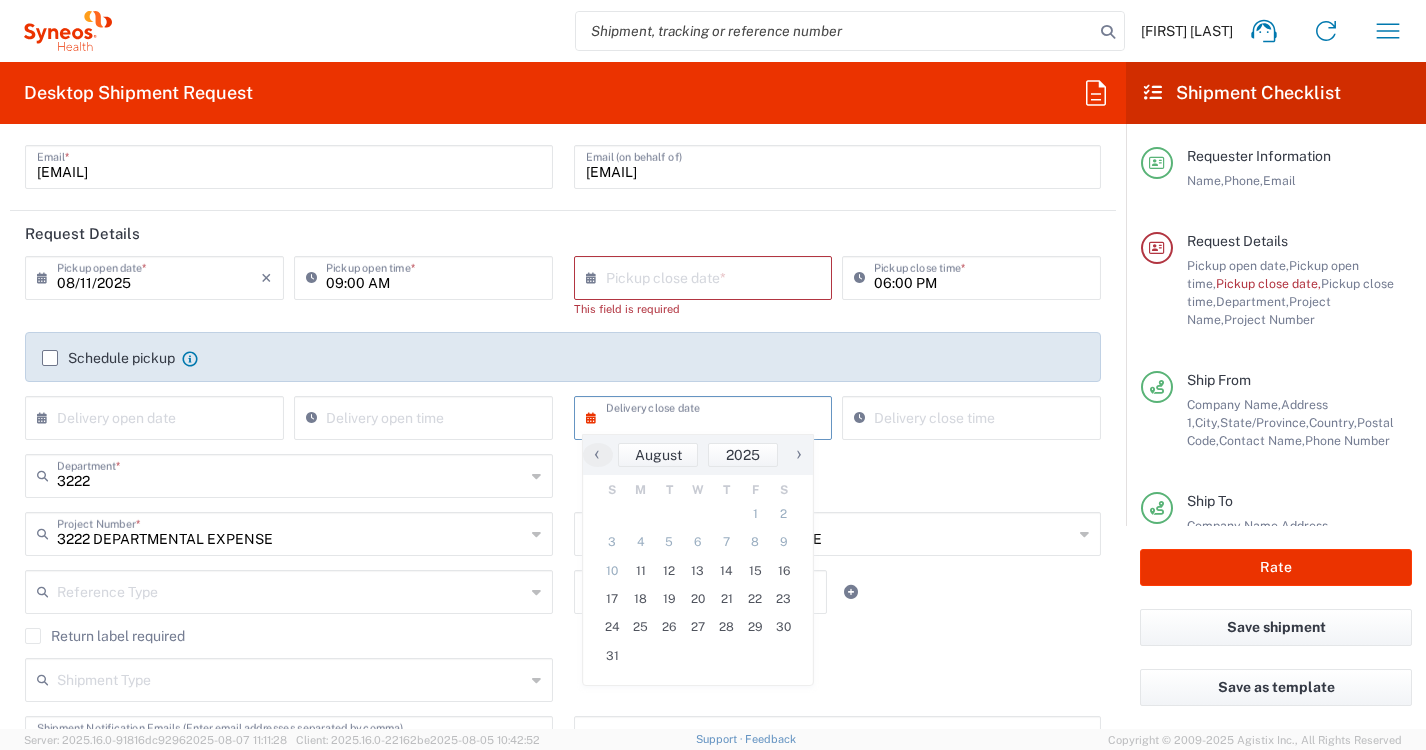 click at bounding box center (708, 276) 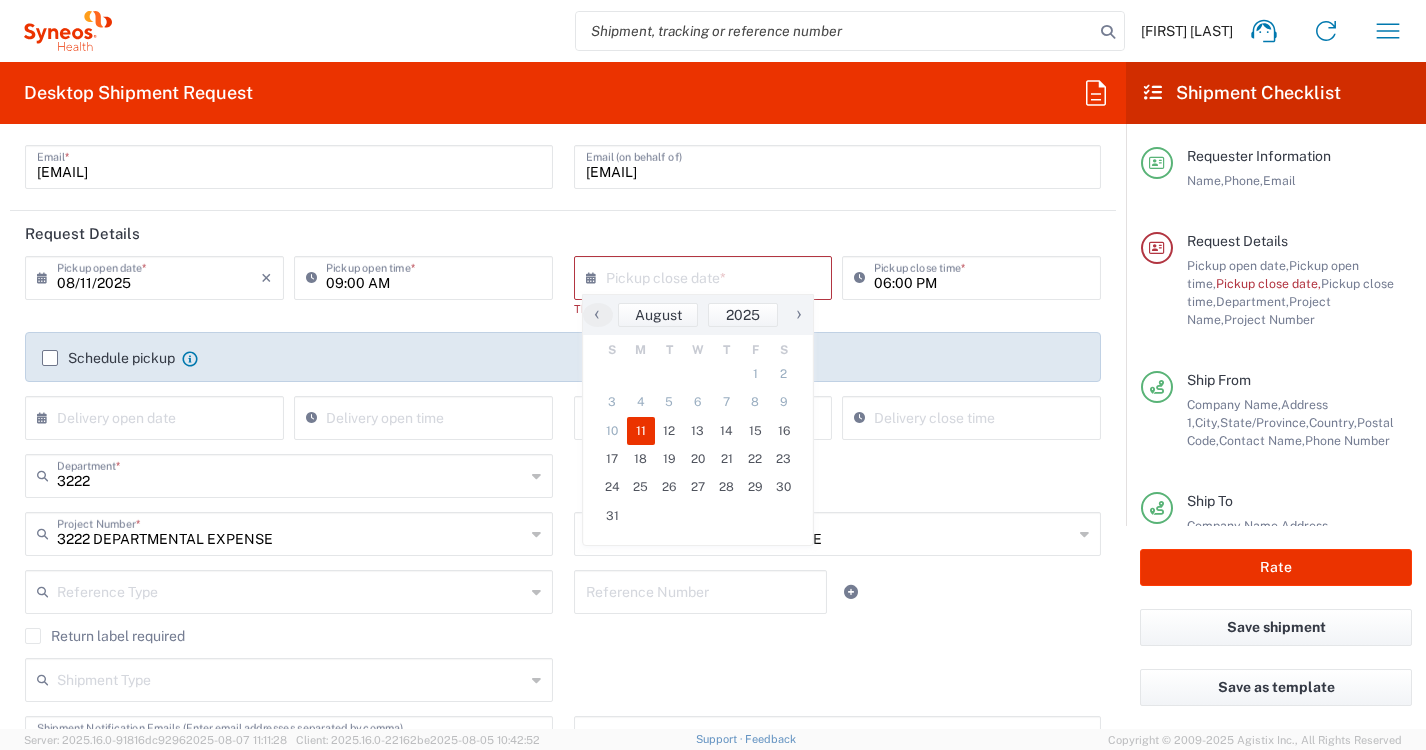 click on "11" 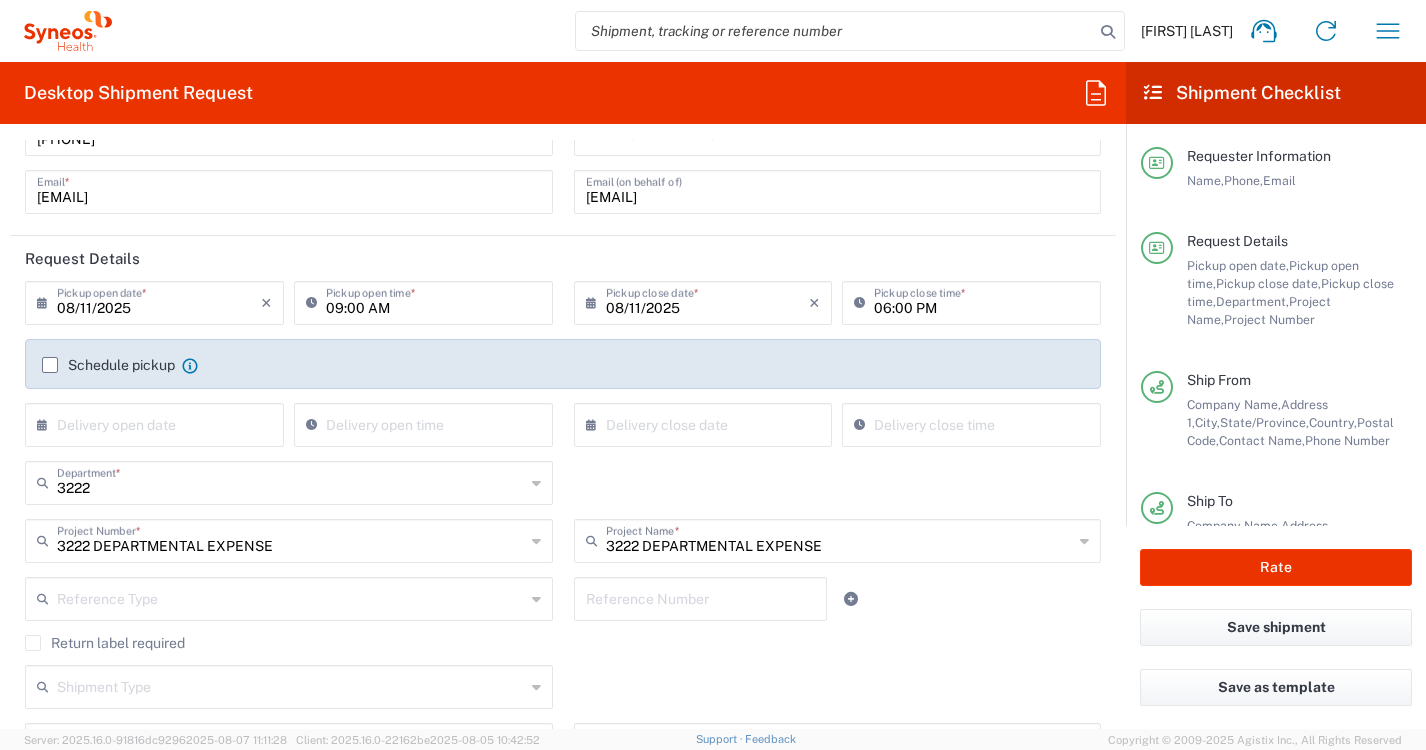 scroll, scrollTop: 0, scrollLeft: 0, axis: both 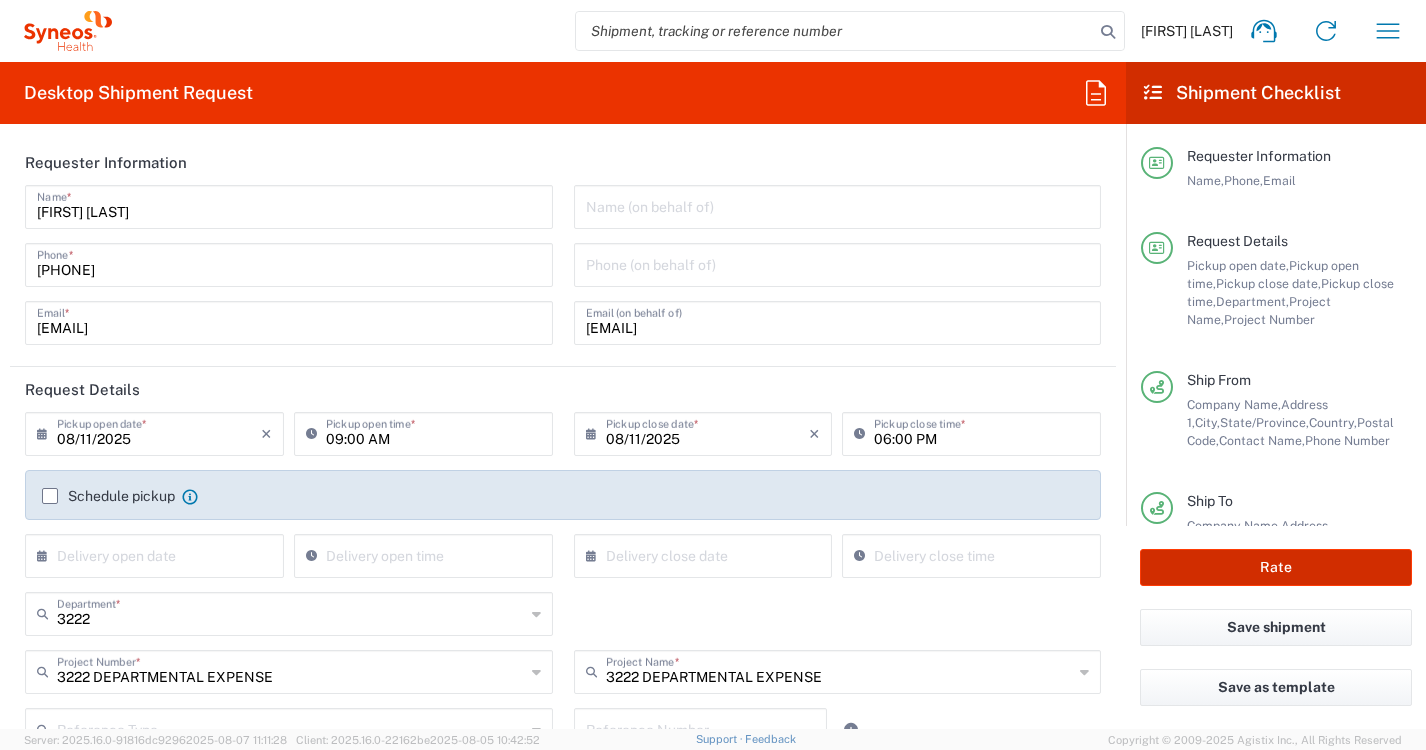 click on "Rate" 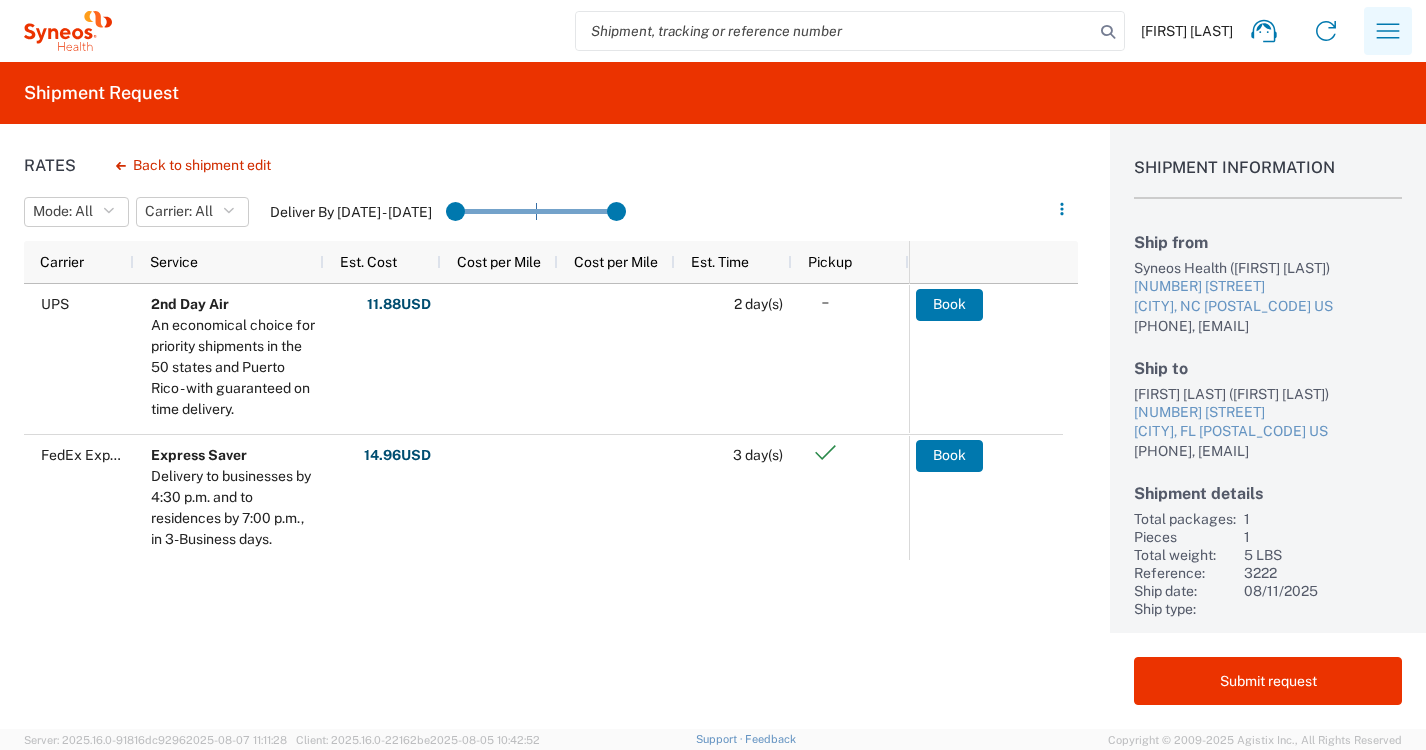 click 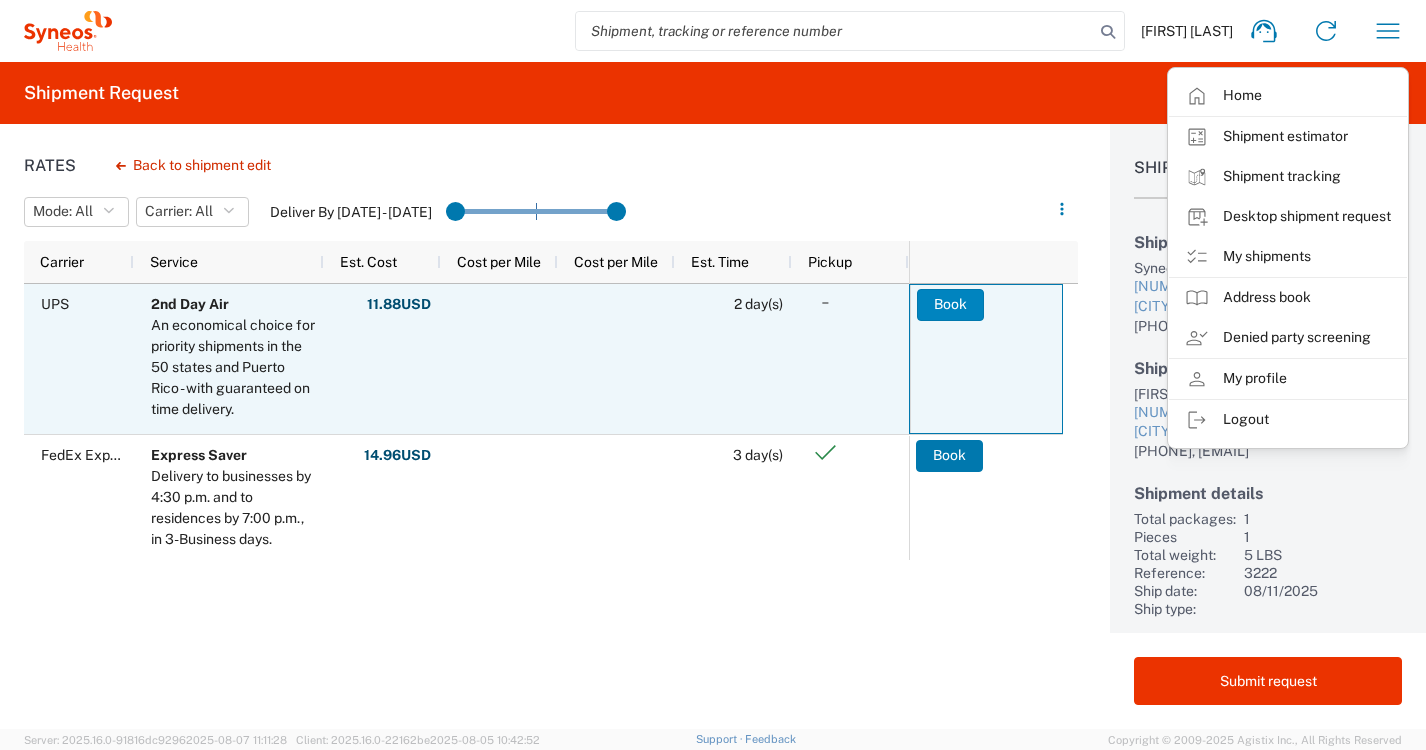 click on "Book" 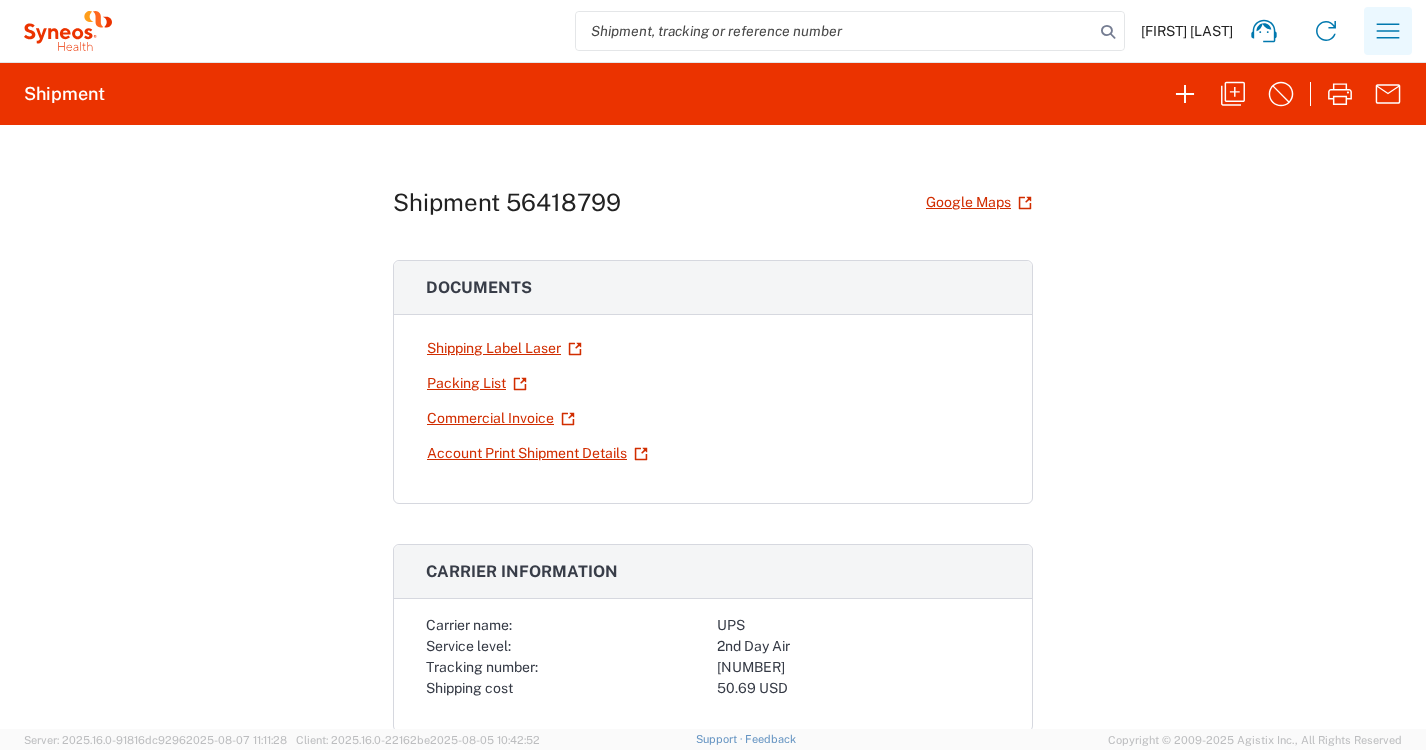 click 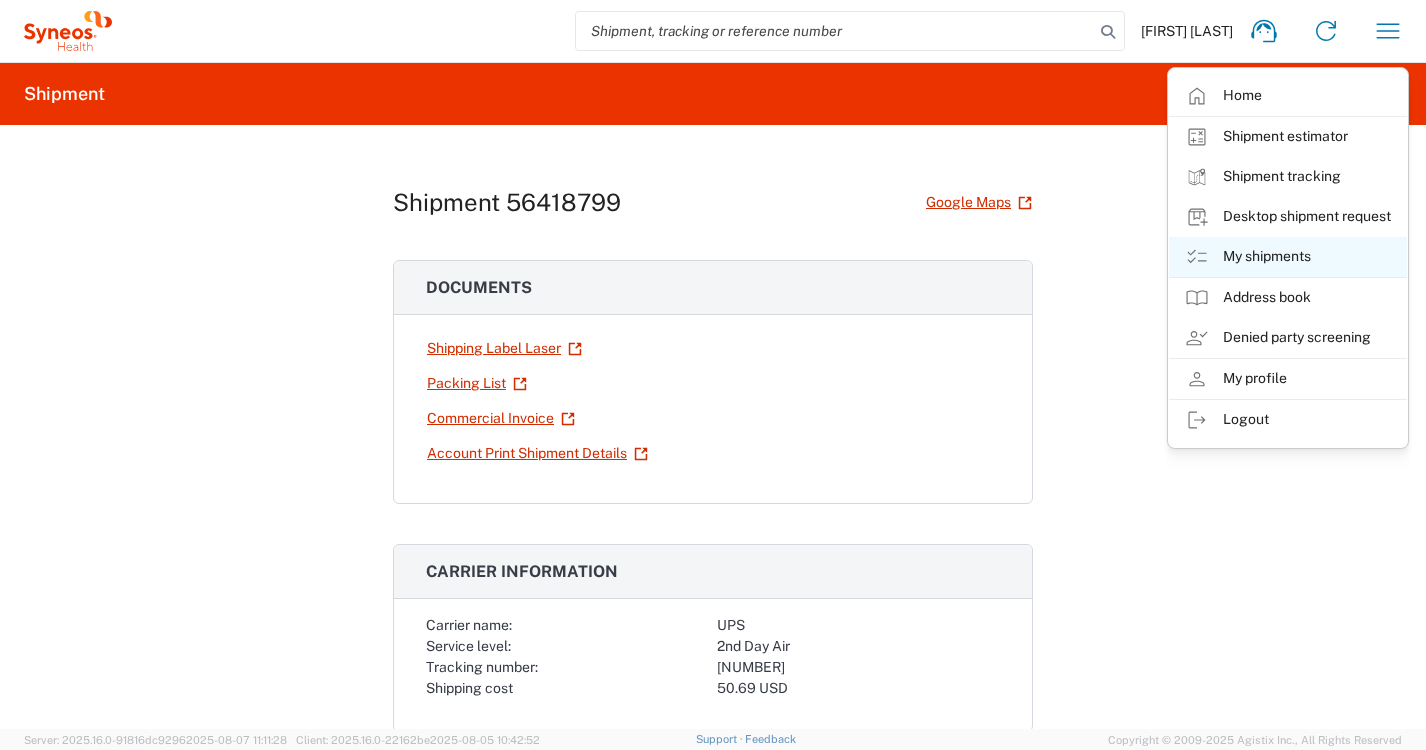 click on "My shipments" 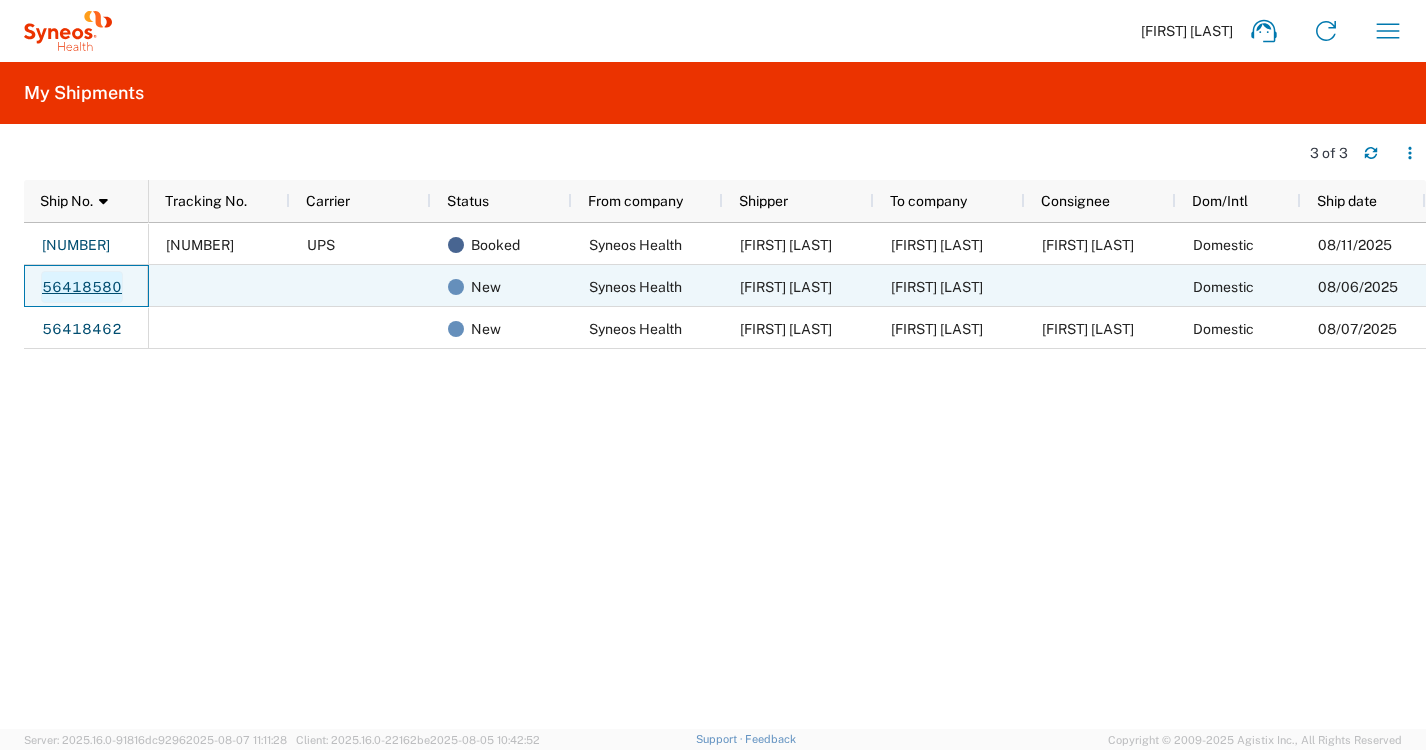 click on "56418580" 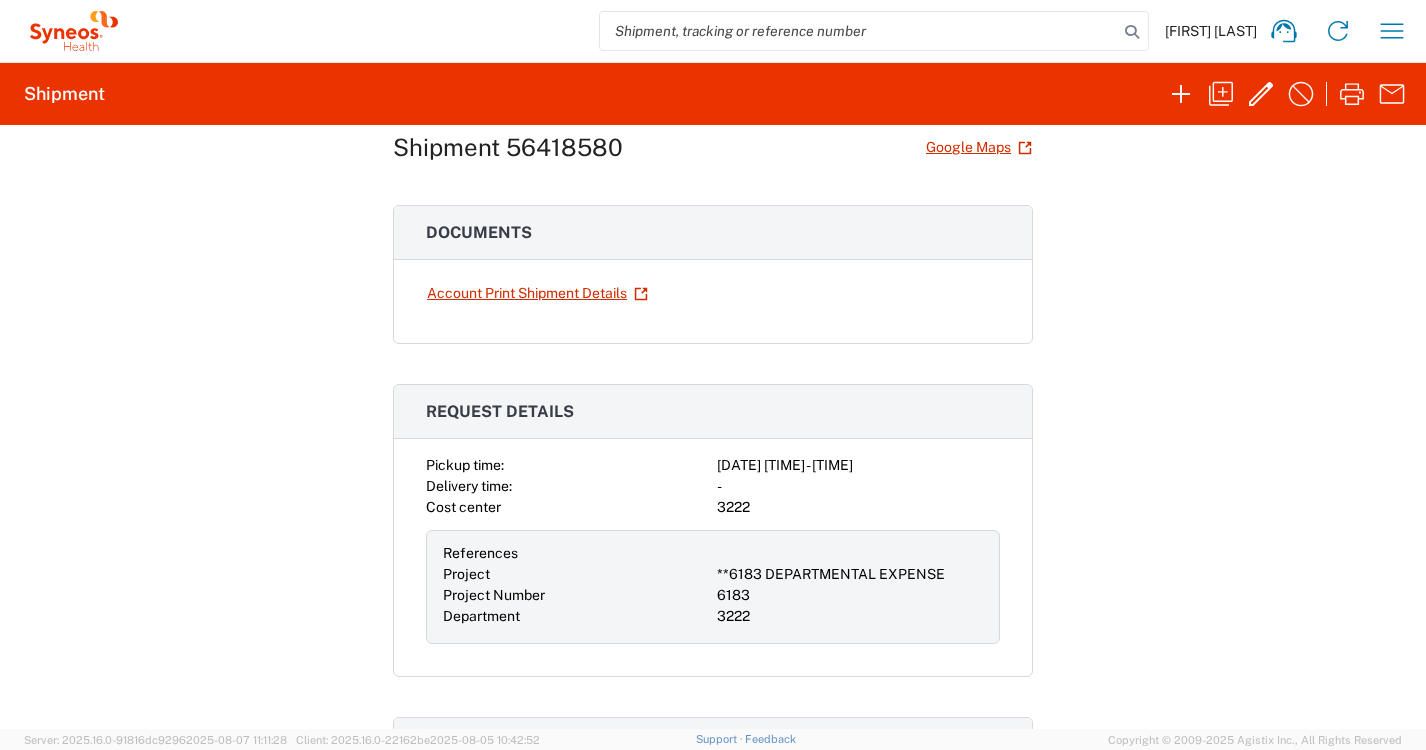 scroll, scrollTop: 0, scrollLeft: 0, axis: both 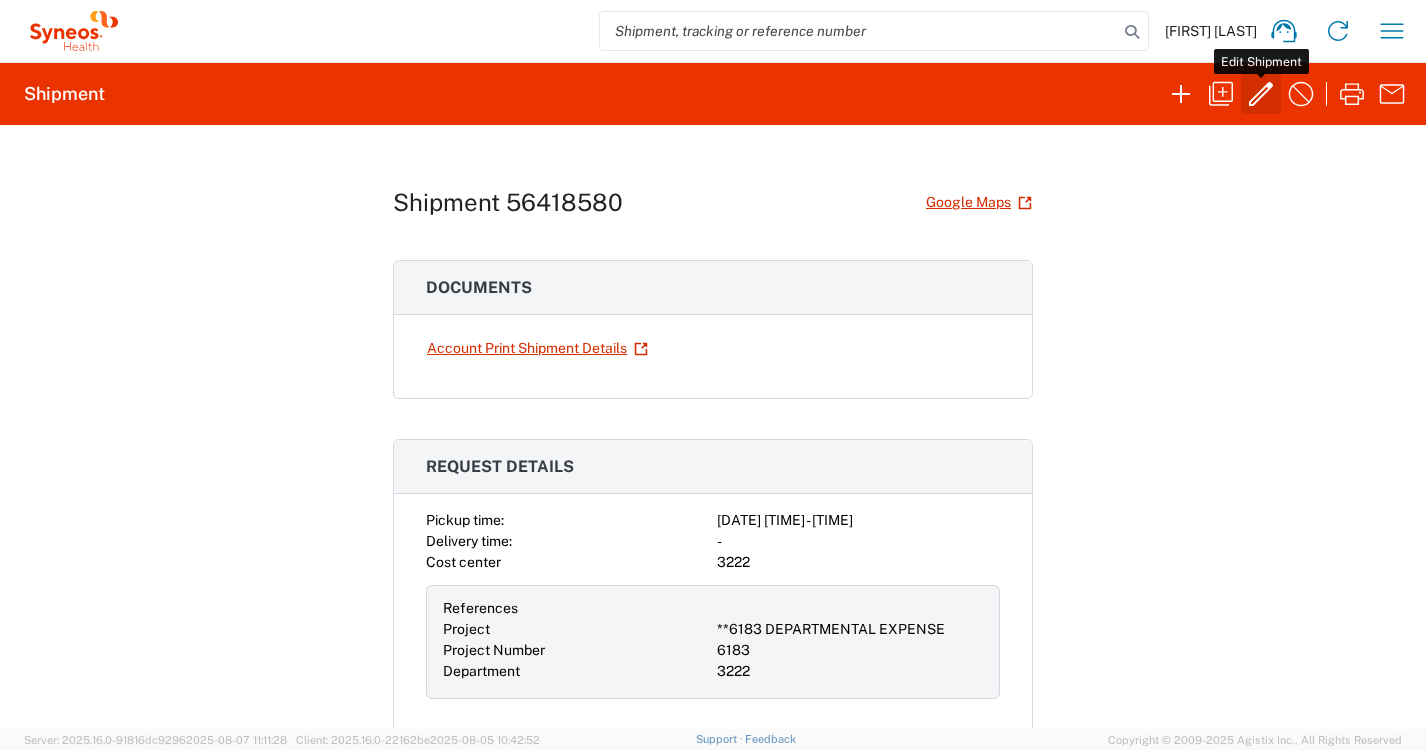 click 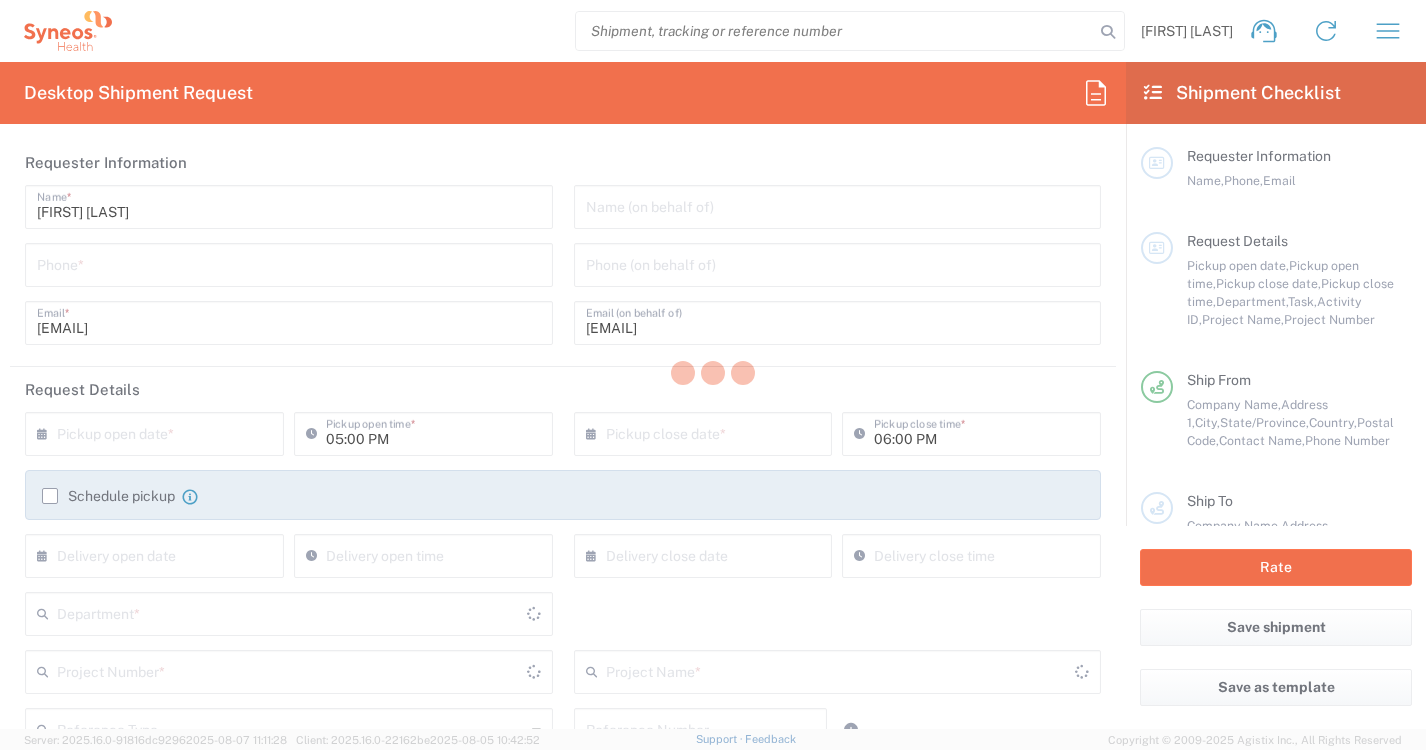 type on "**6183 DEPARTMENTAL EXPENSE" 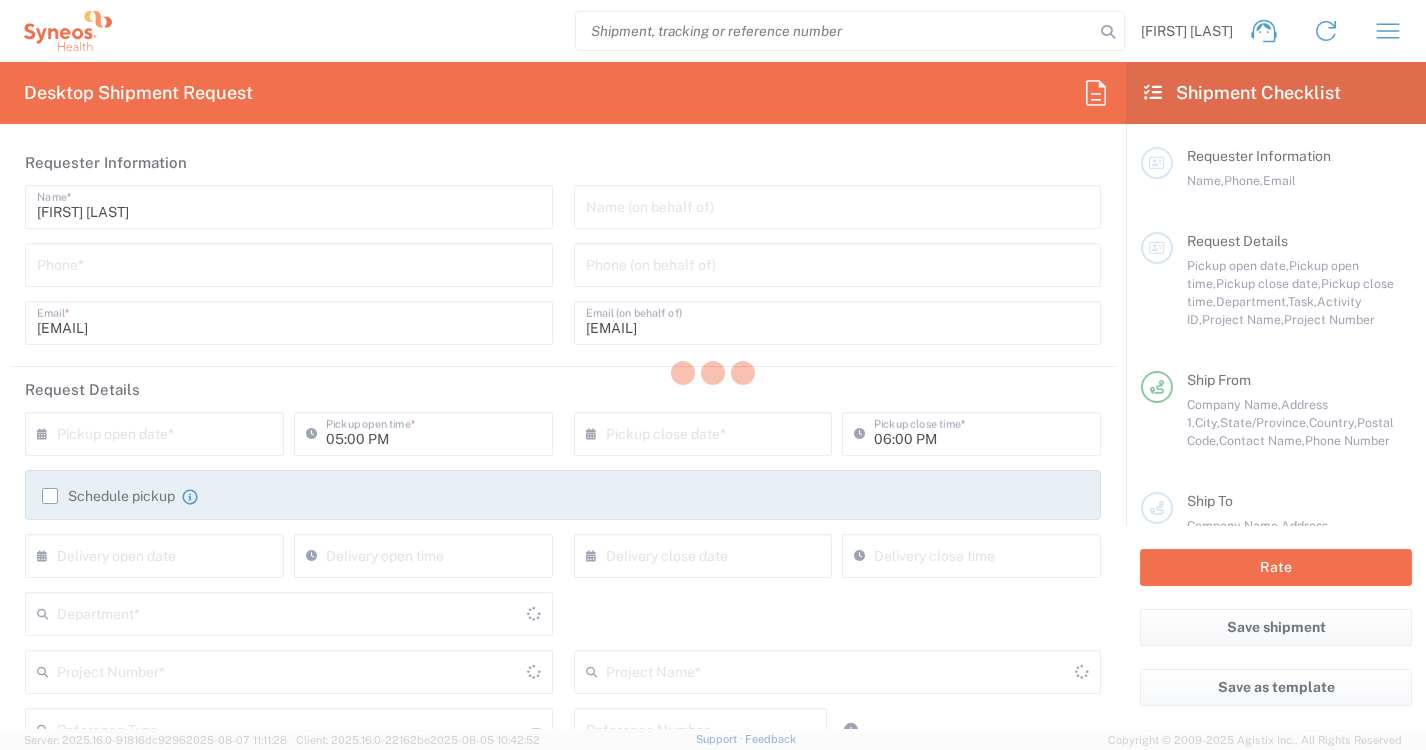 type on "Florida" 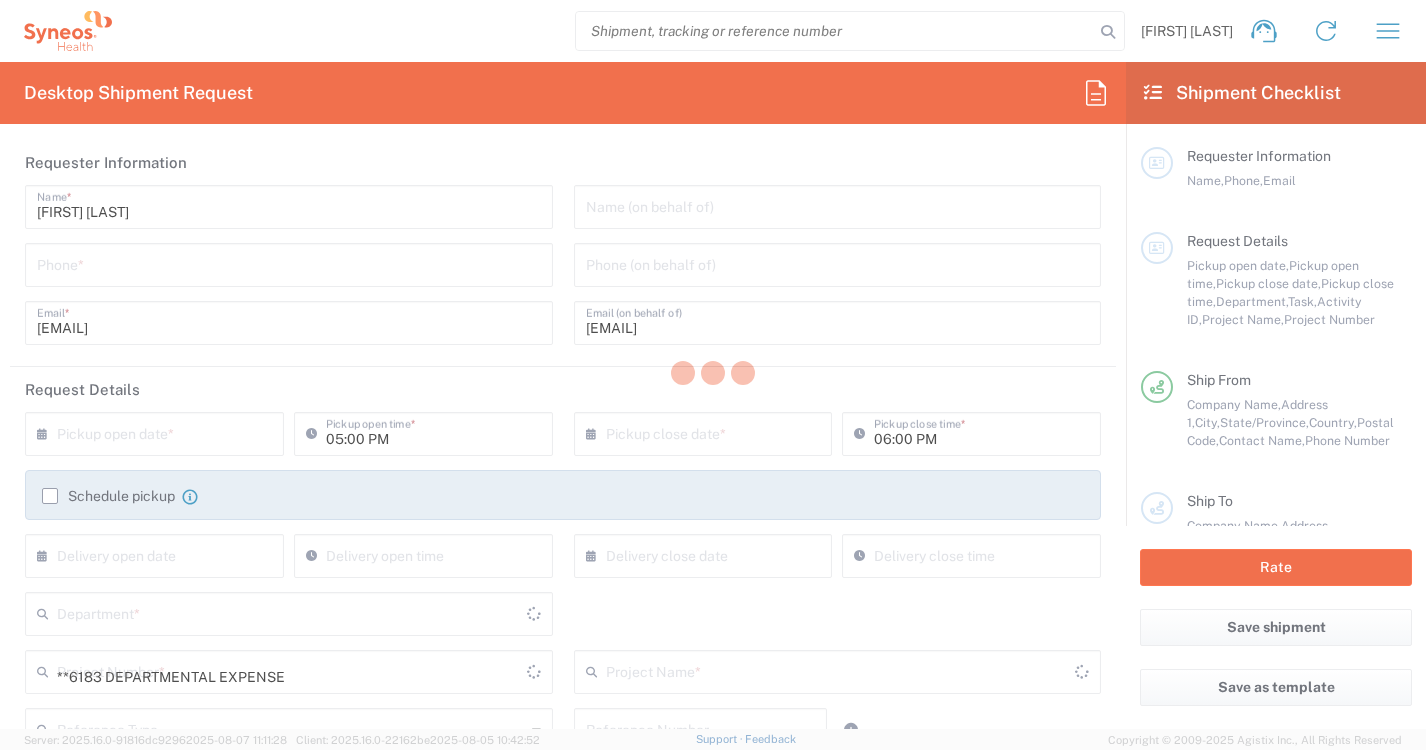 type on "Medium Box" 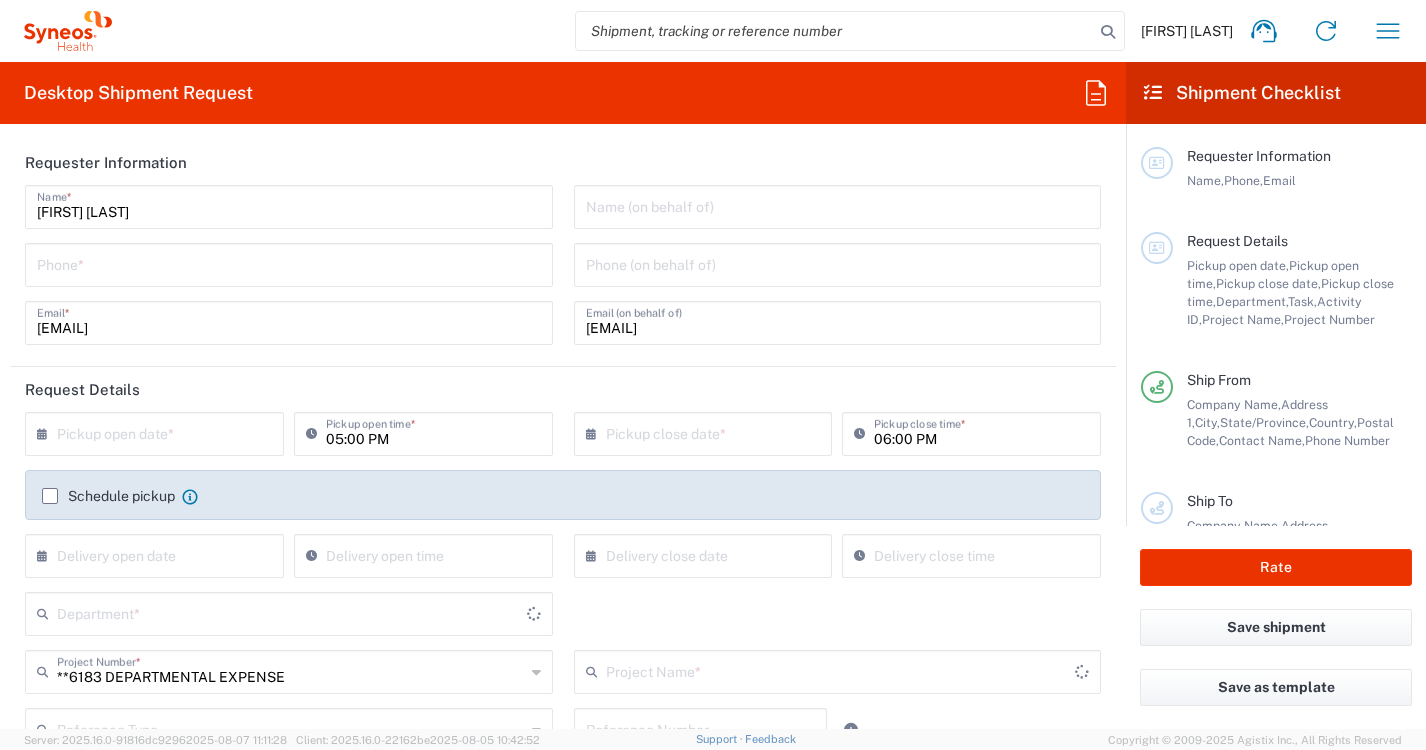 type on "North Carolina" 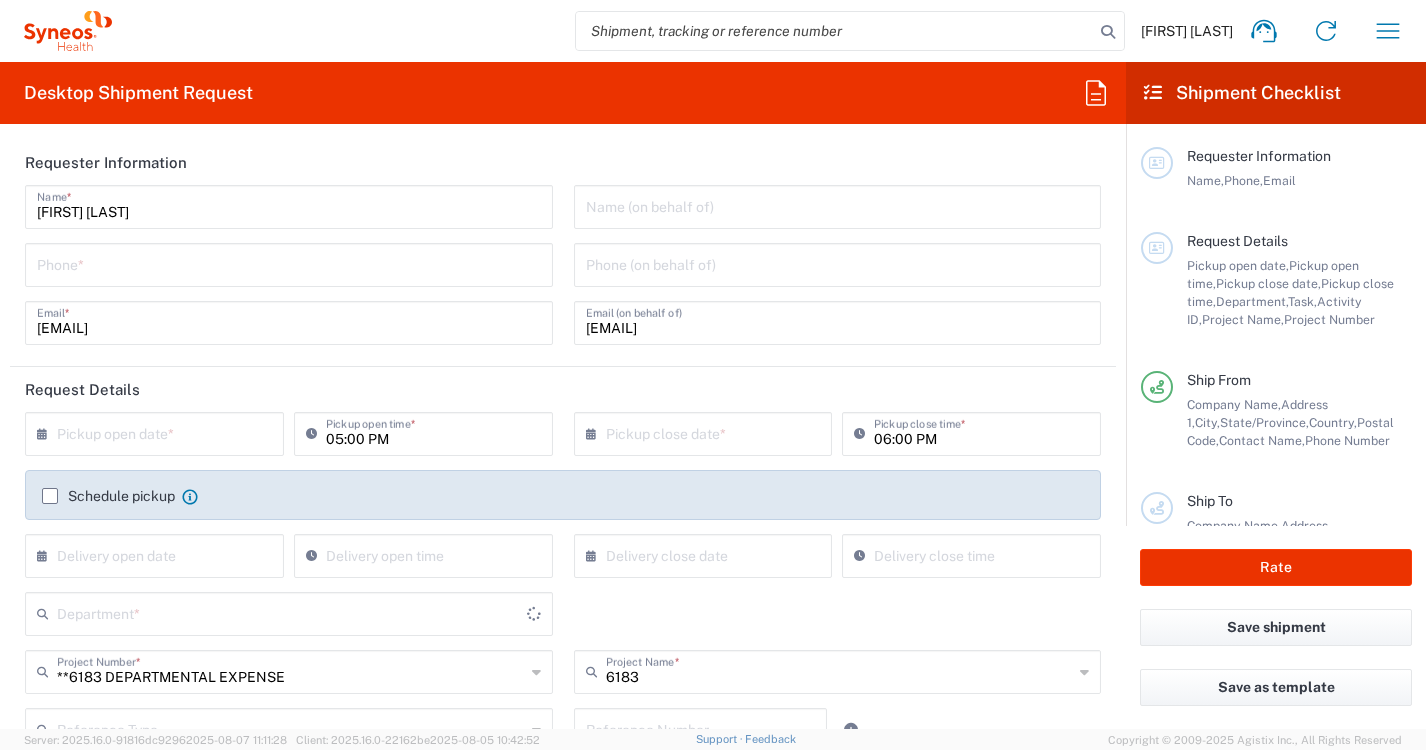 type on "3222" 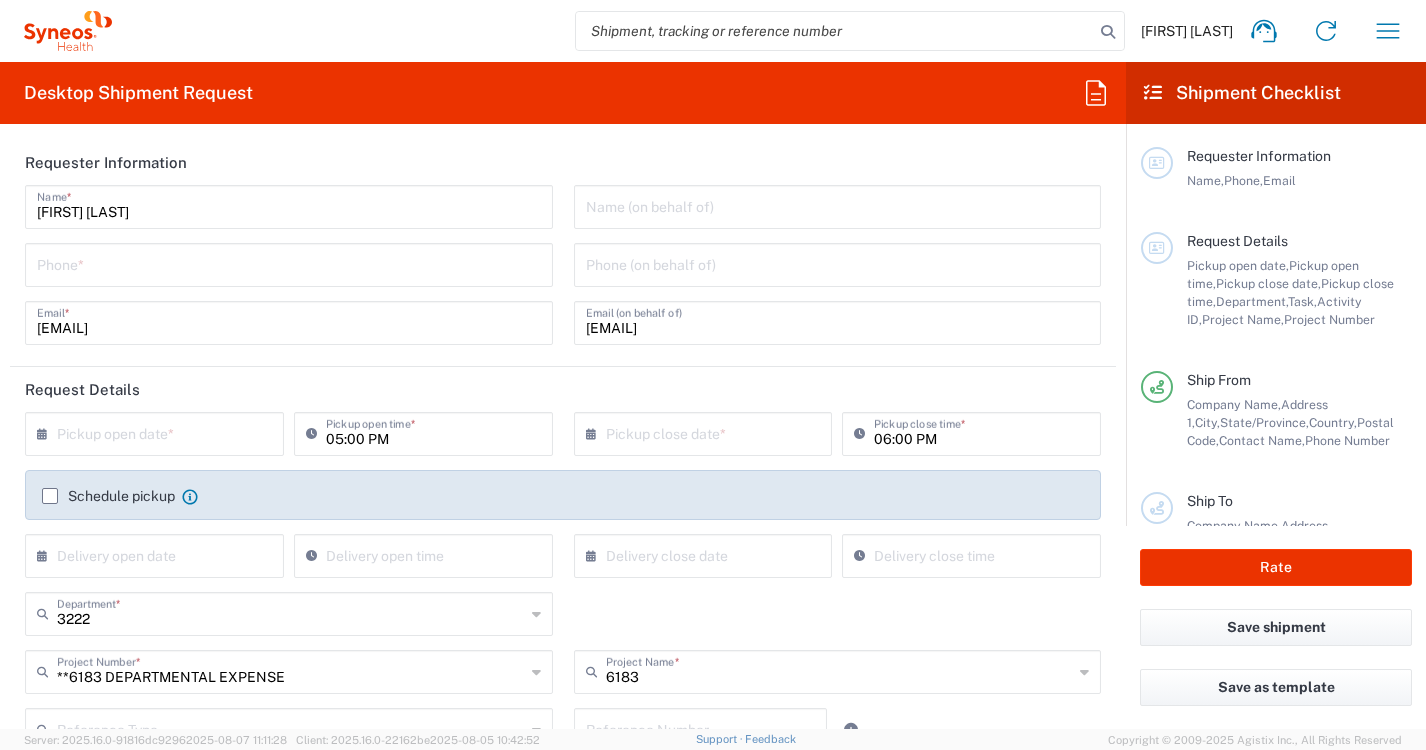 click at bounding box center [159, 432] 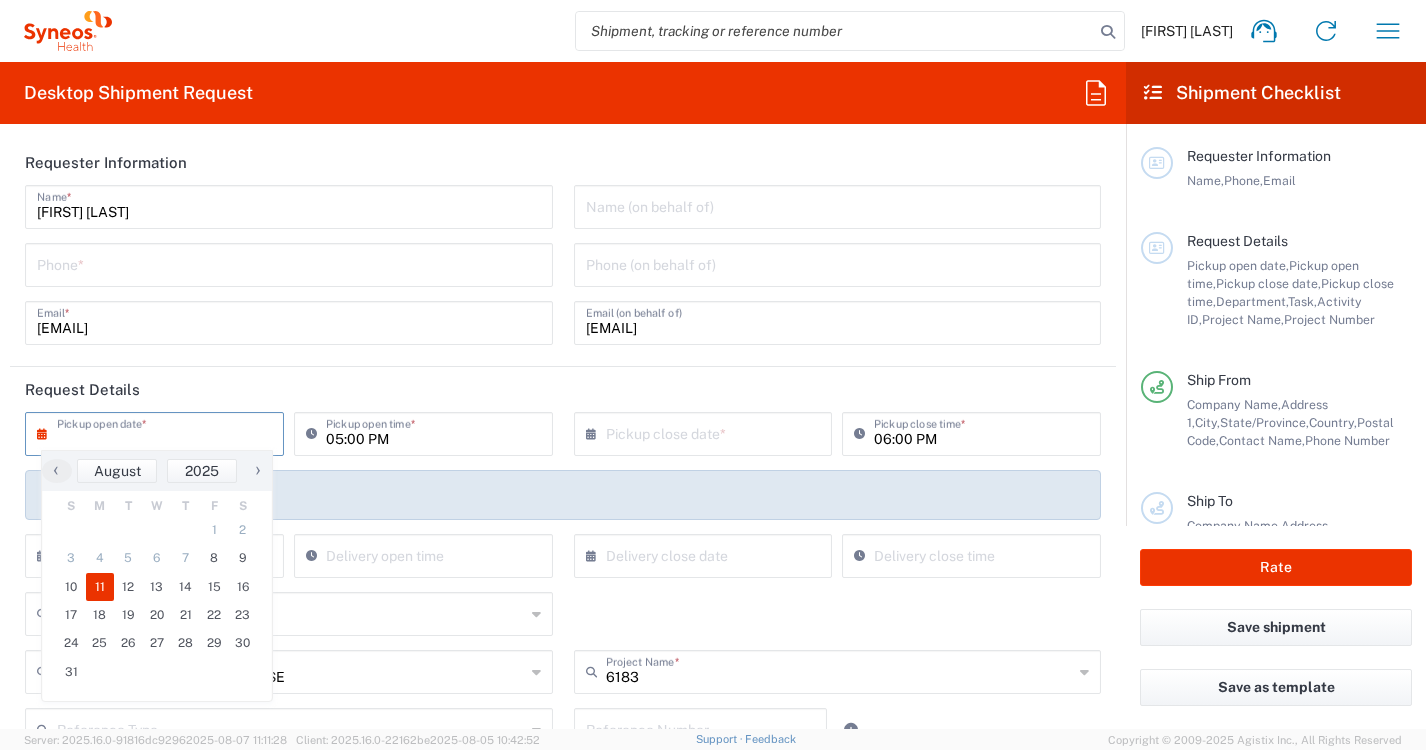 click on "11" 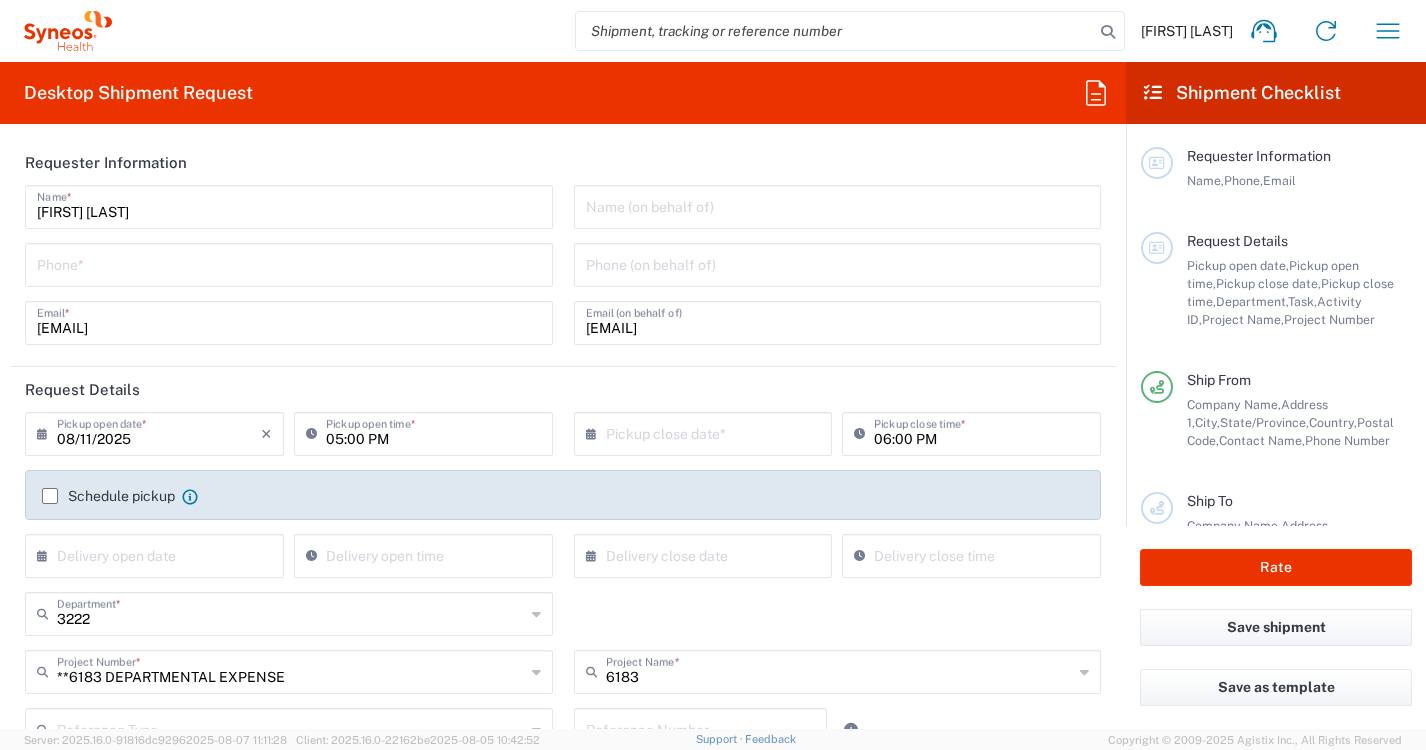 click at bounding box center (708, 432) 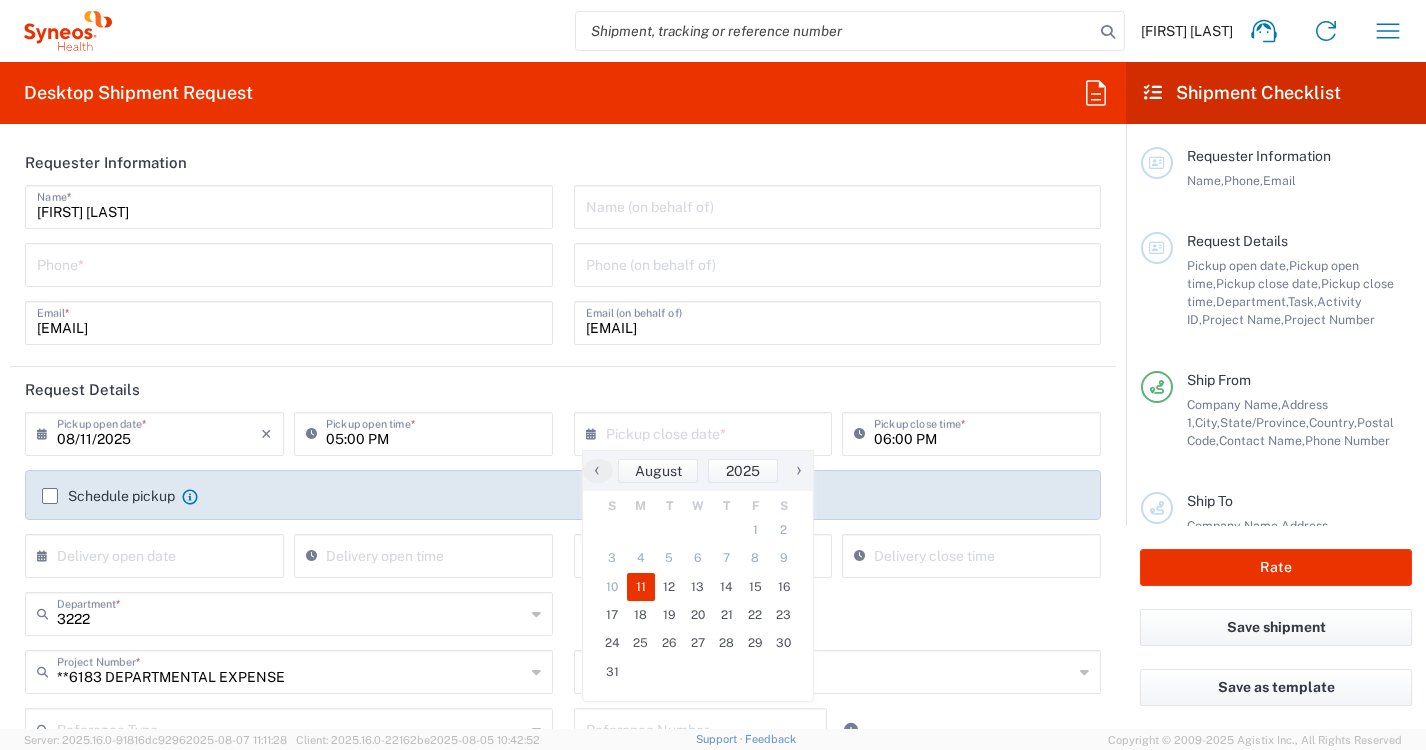 click on "11" 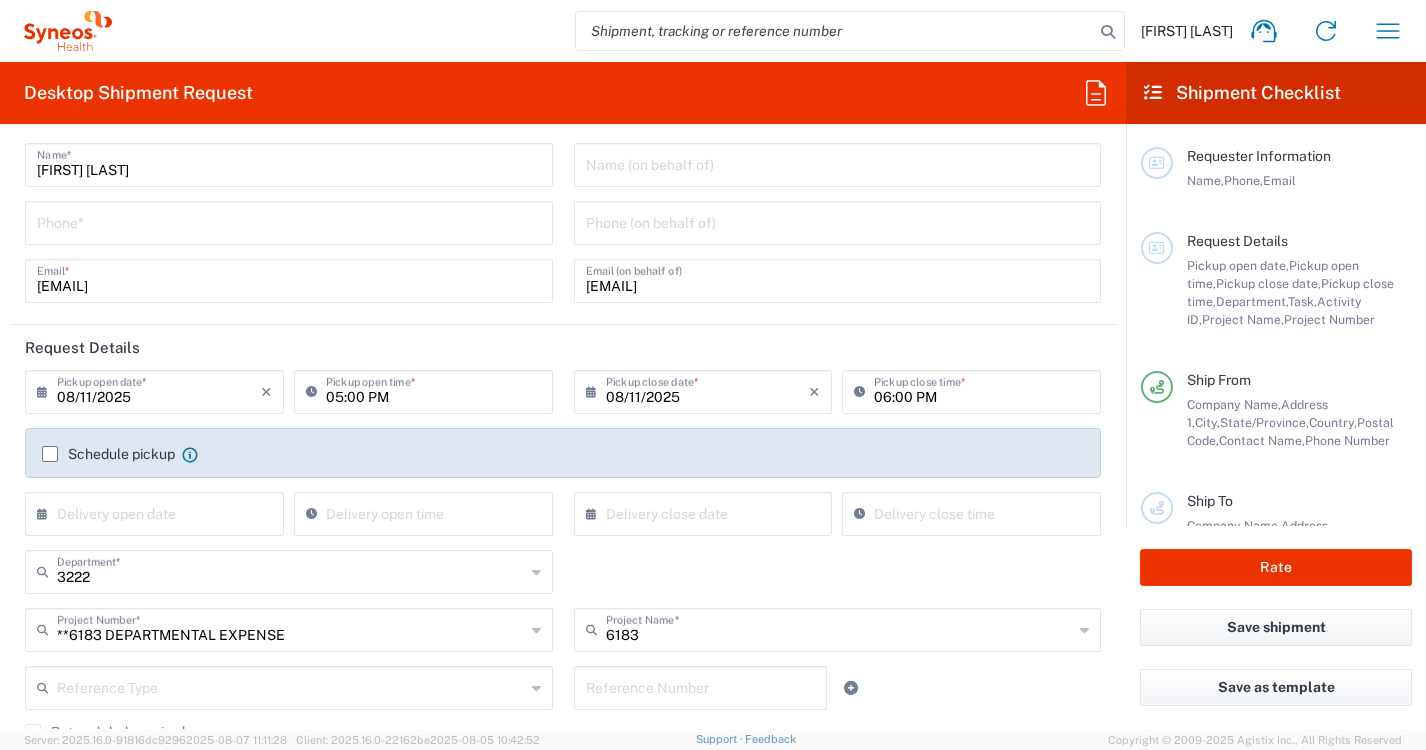 scroll, scrollTop: 0, scrollLeft: 0, axis: both 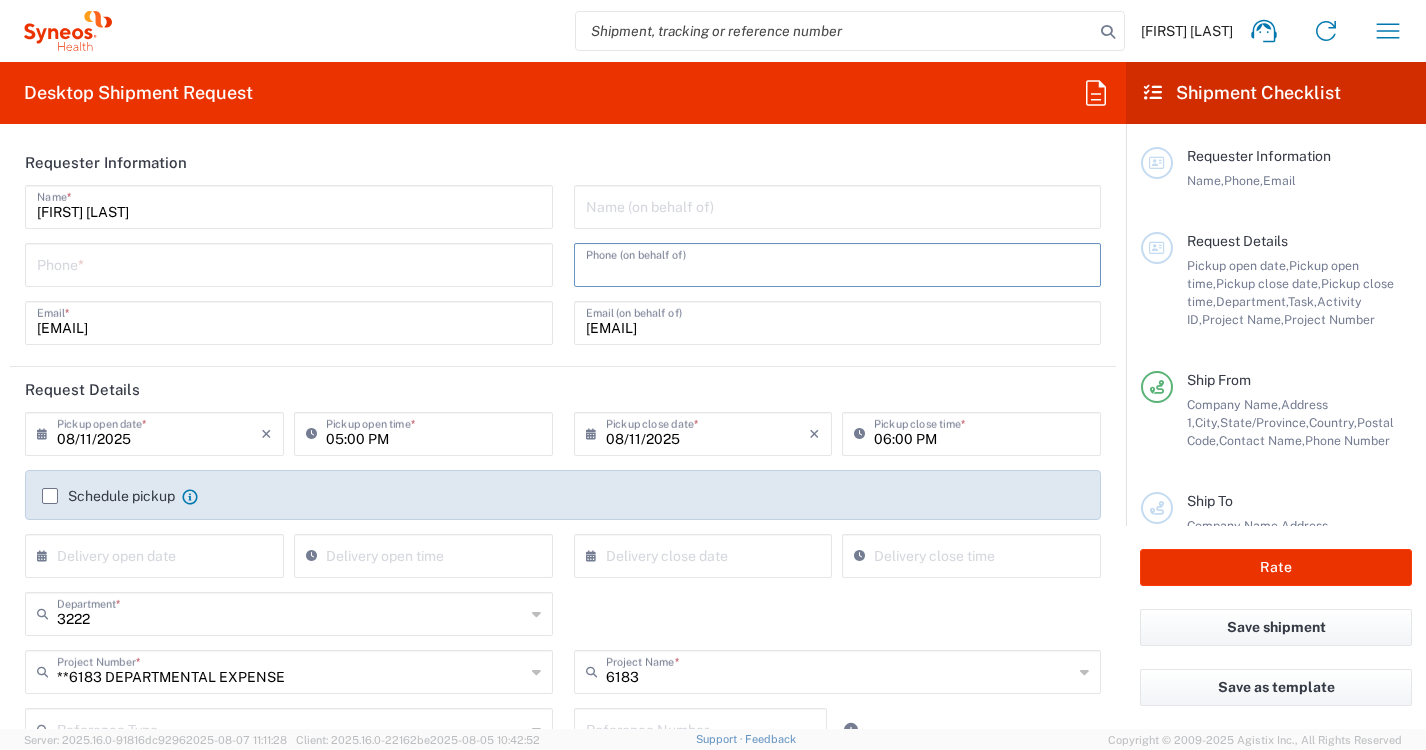 click at bounding box center (838, 263) 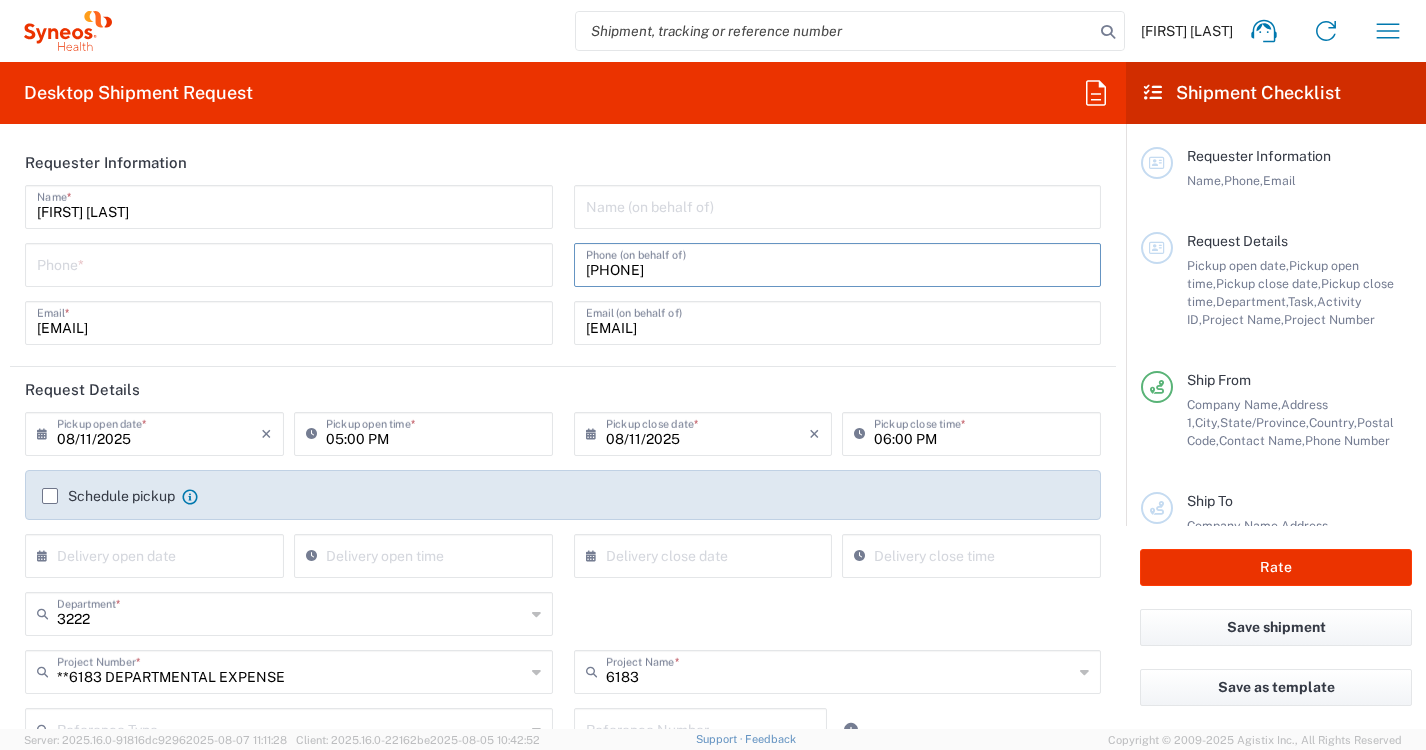 type on "[PHONE]" 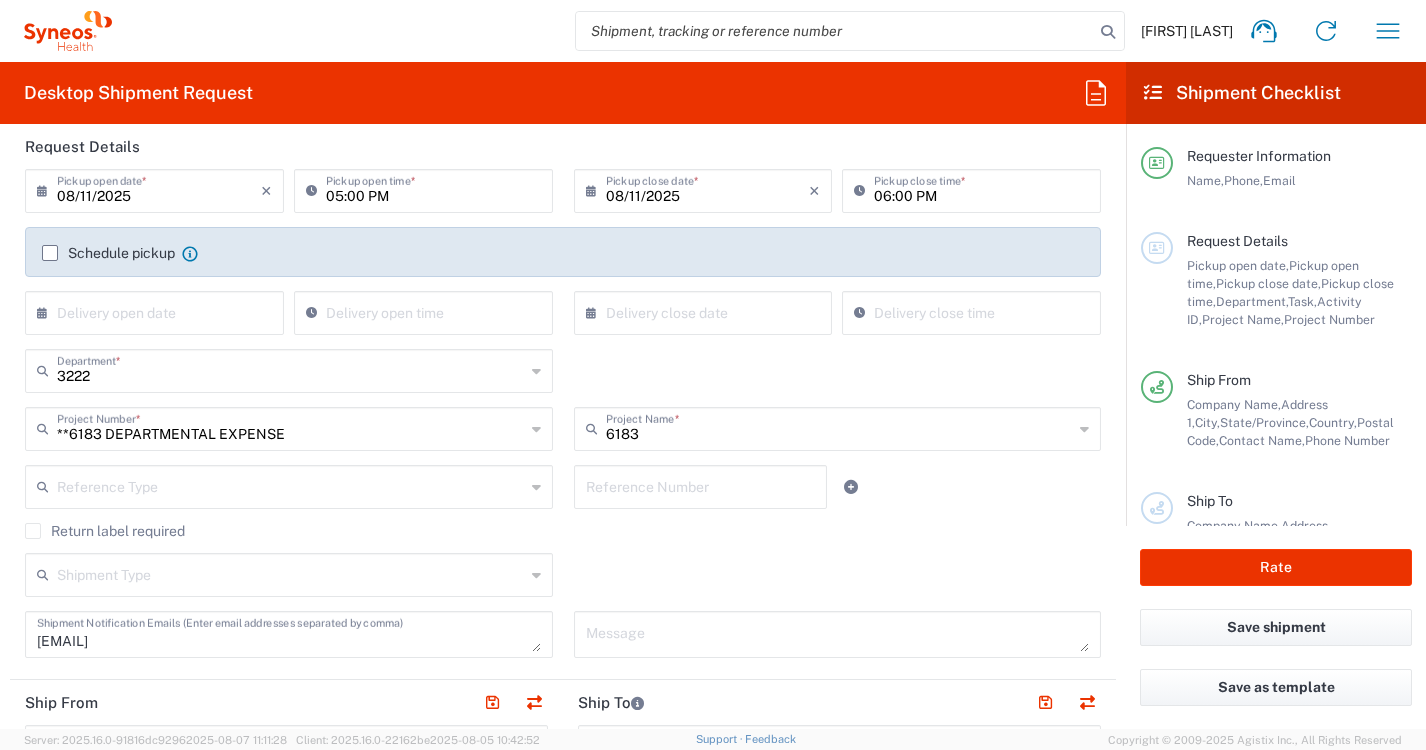 scroll, scrollTop: 257, scrollLeft: 0, axis: vertical 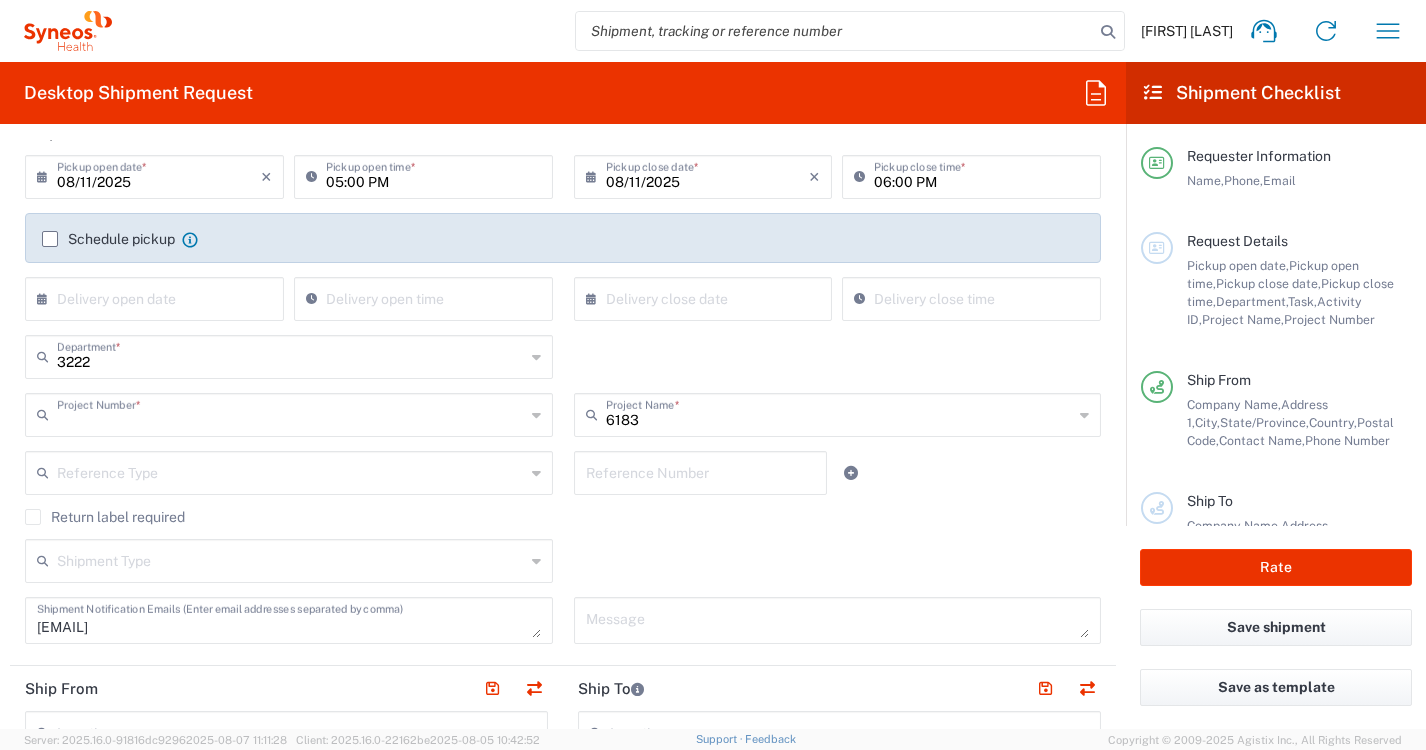 click at bounding box center (291, 413) 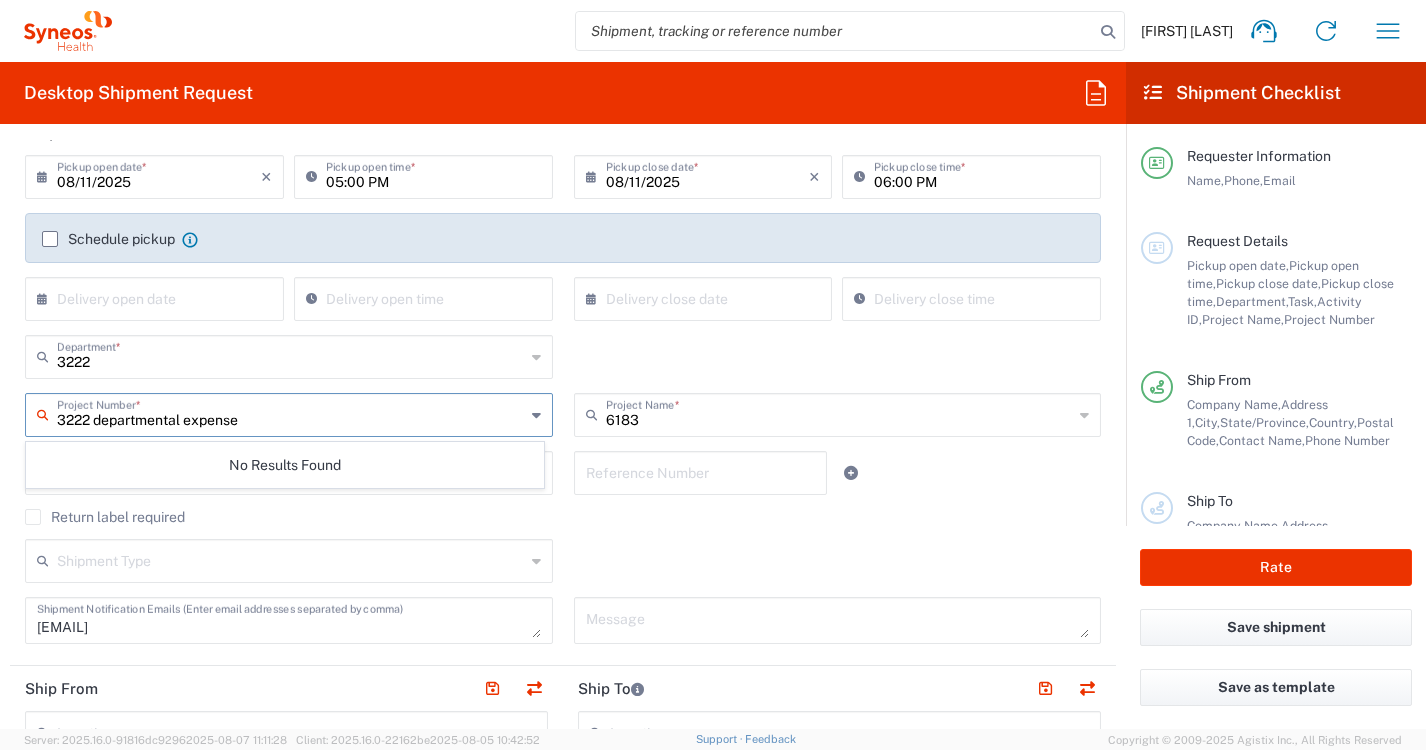 type on "3222 departmental expense" 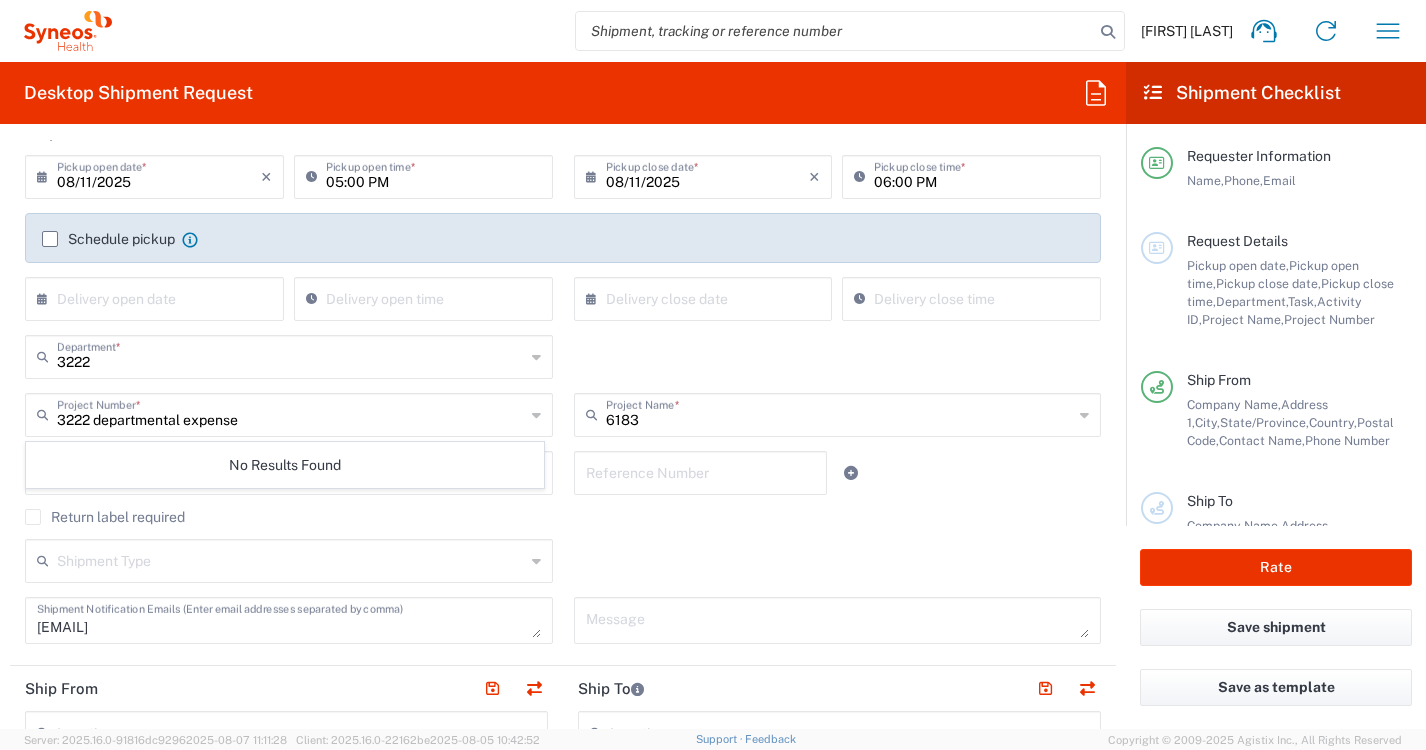 click on "Return label required" 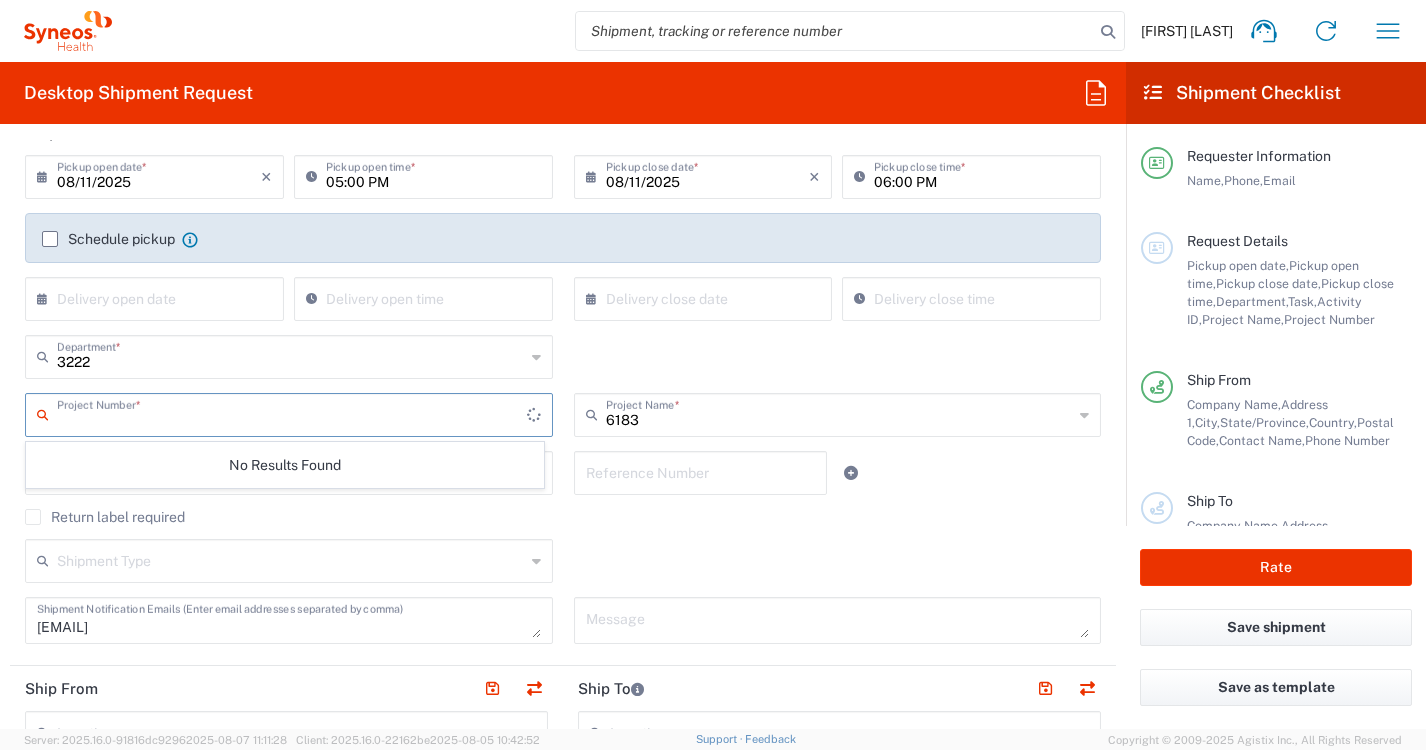 click at bounding box center [292, 413] 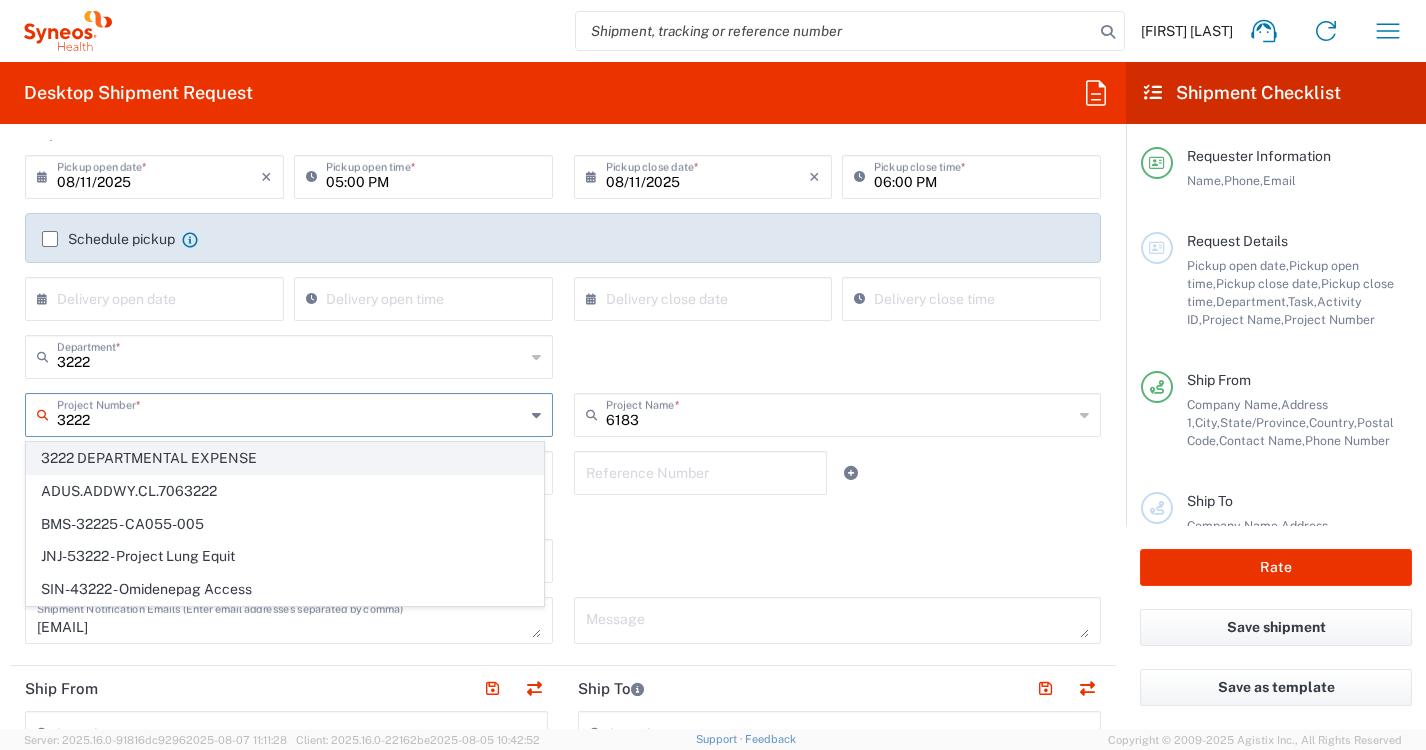 click on "3222 DEPARTMENTAL EXPENSE" 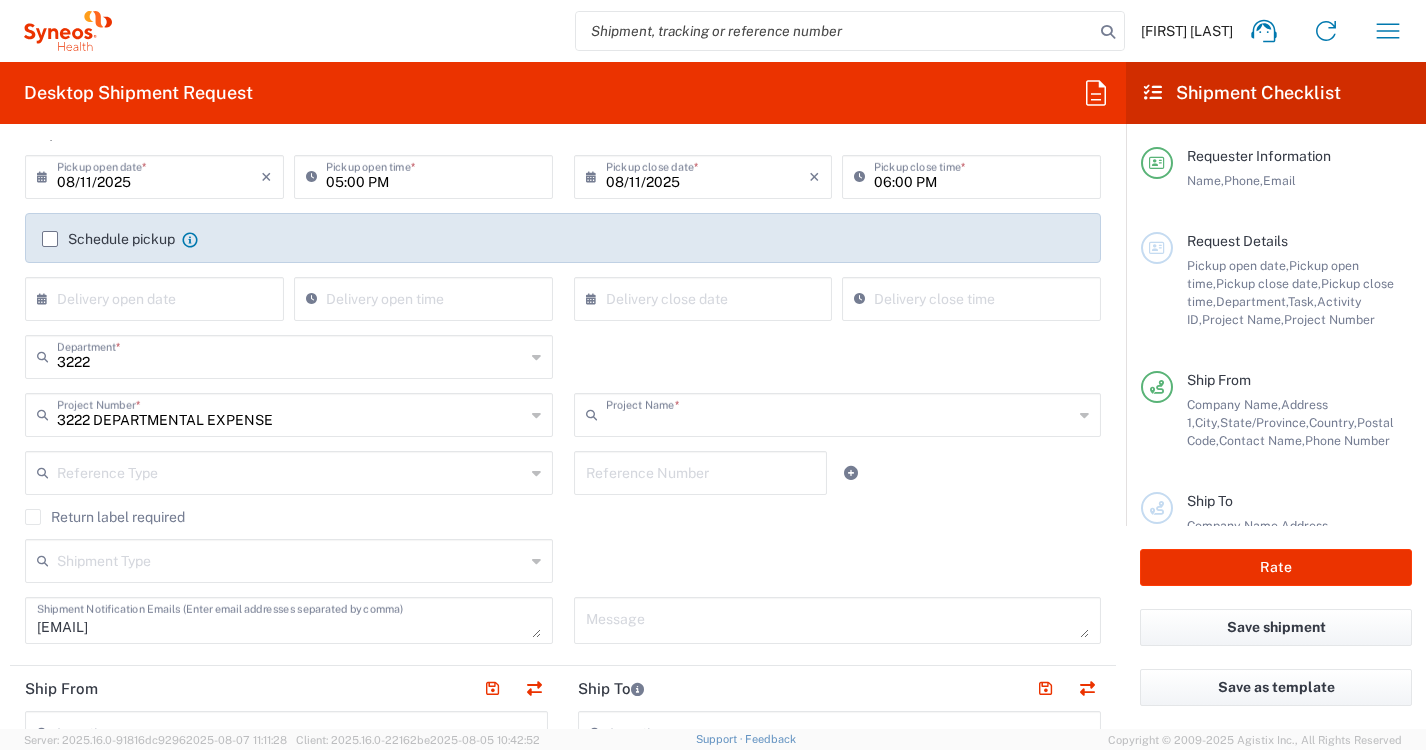 type on "3222 DEPARTMENTAL EXPENSE" 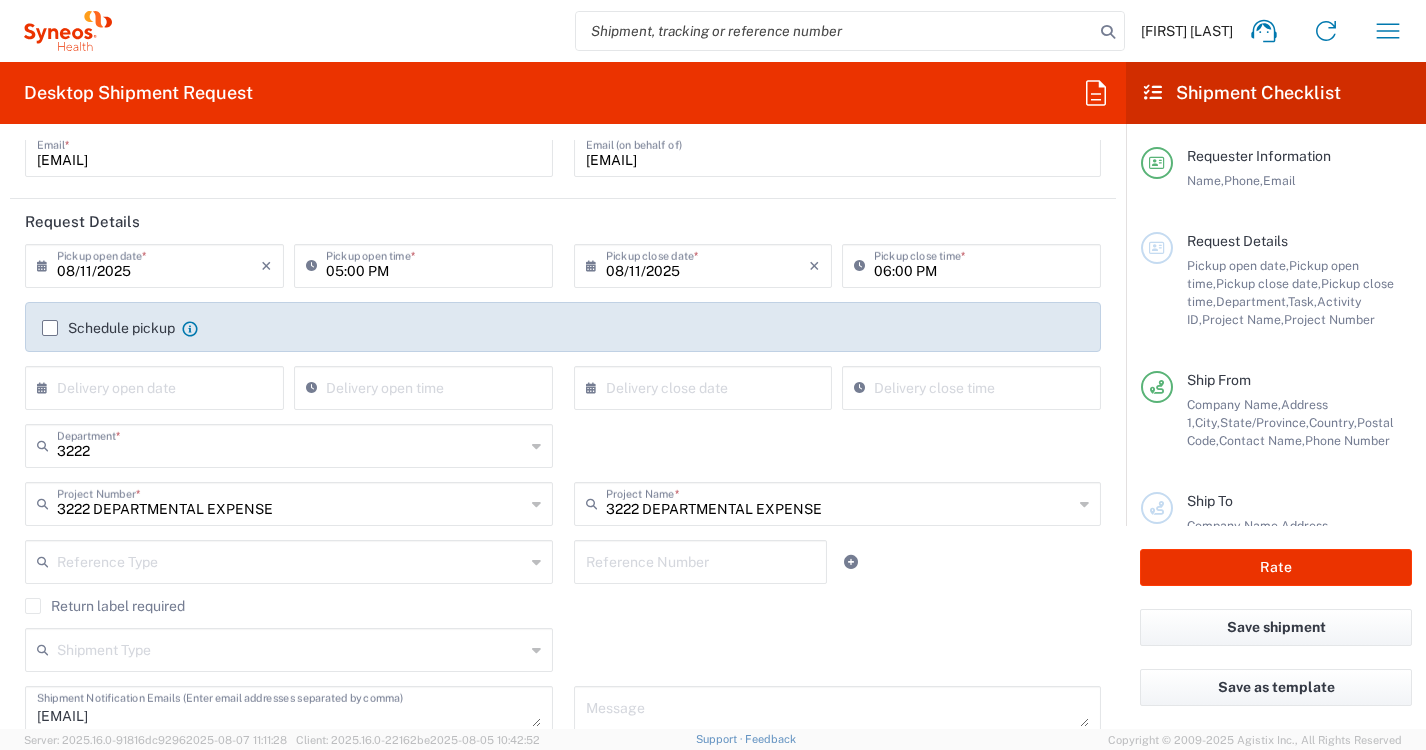 scroll, scrollTop: 173, scrollLeft: 0, axis: vertical 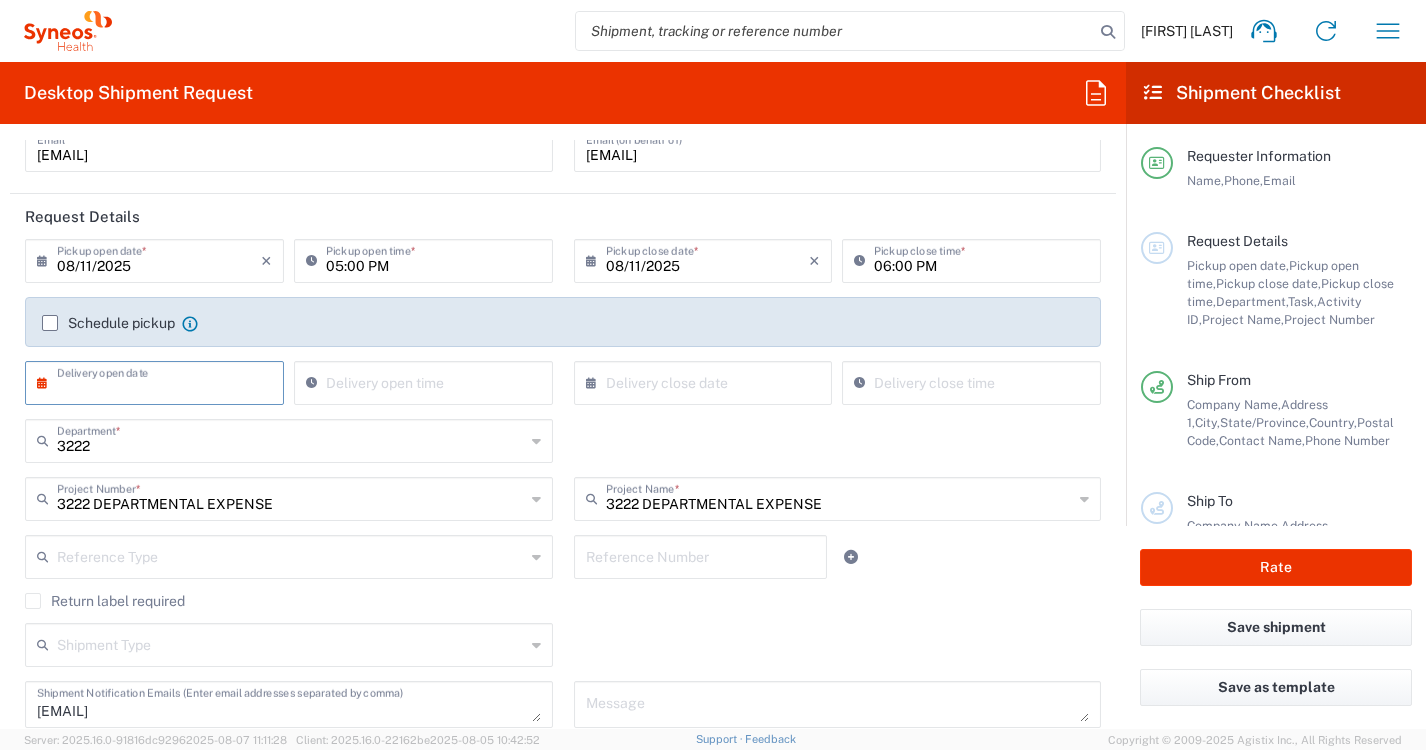 click at bounding box center [159, 381] 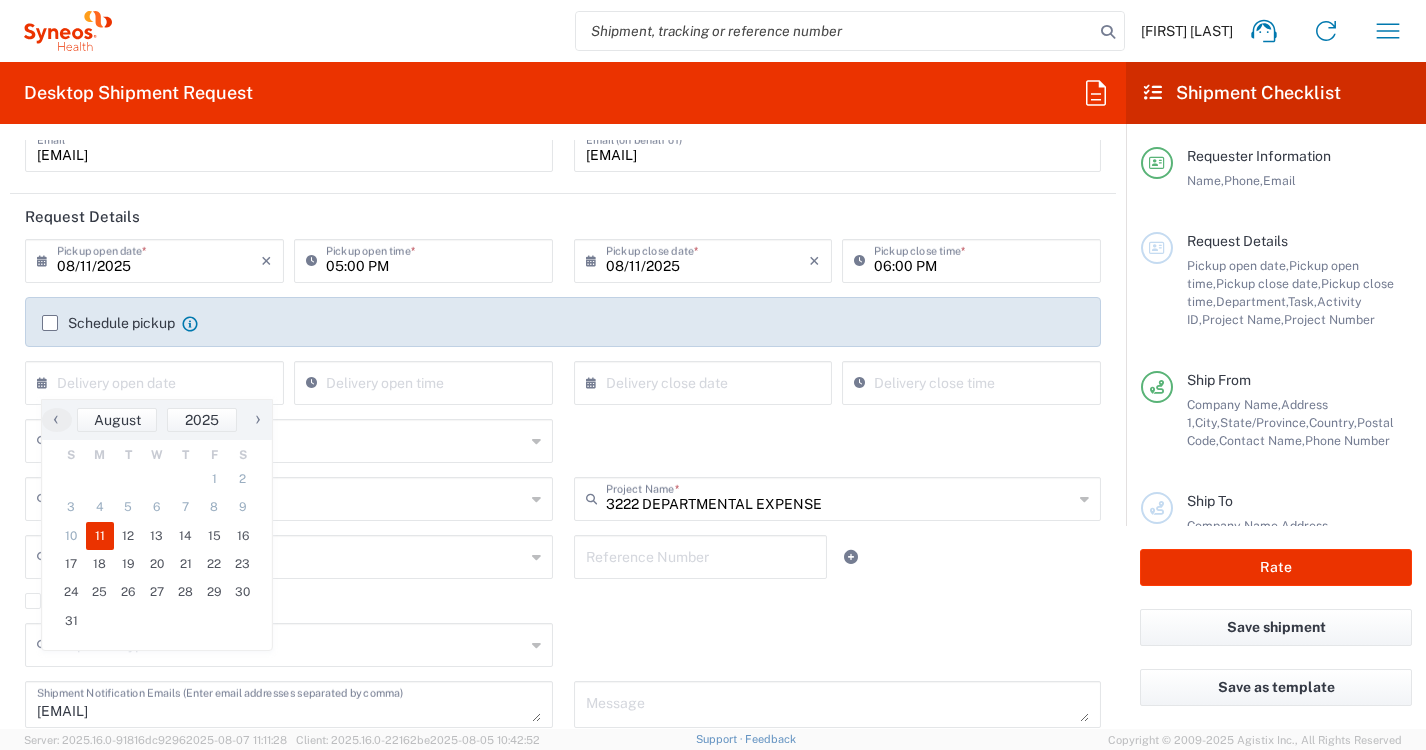 click on "11" 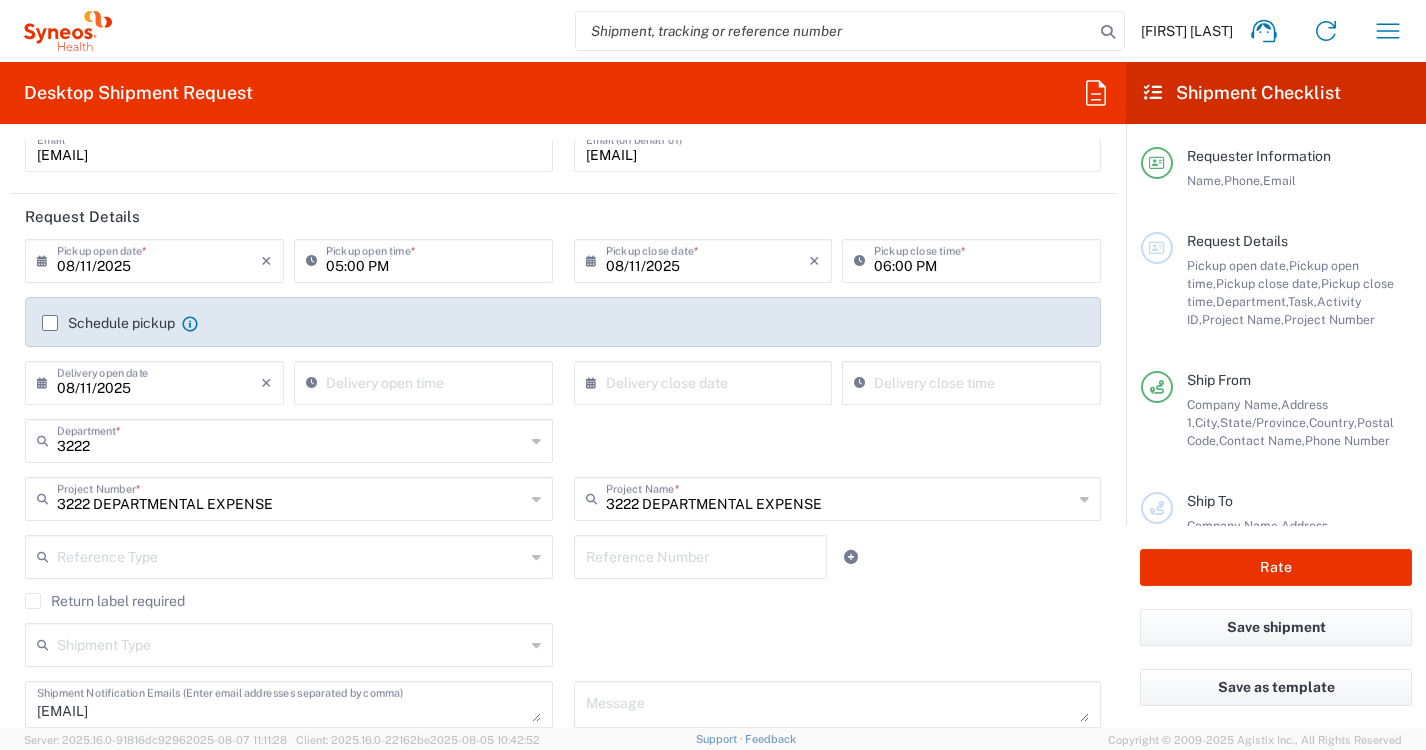 click at bounding box center [708, 381] 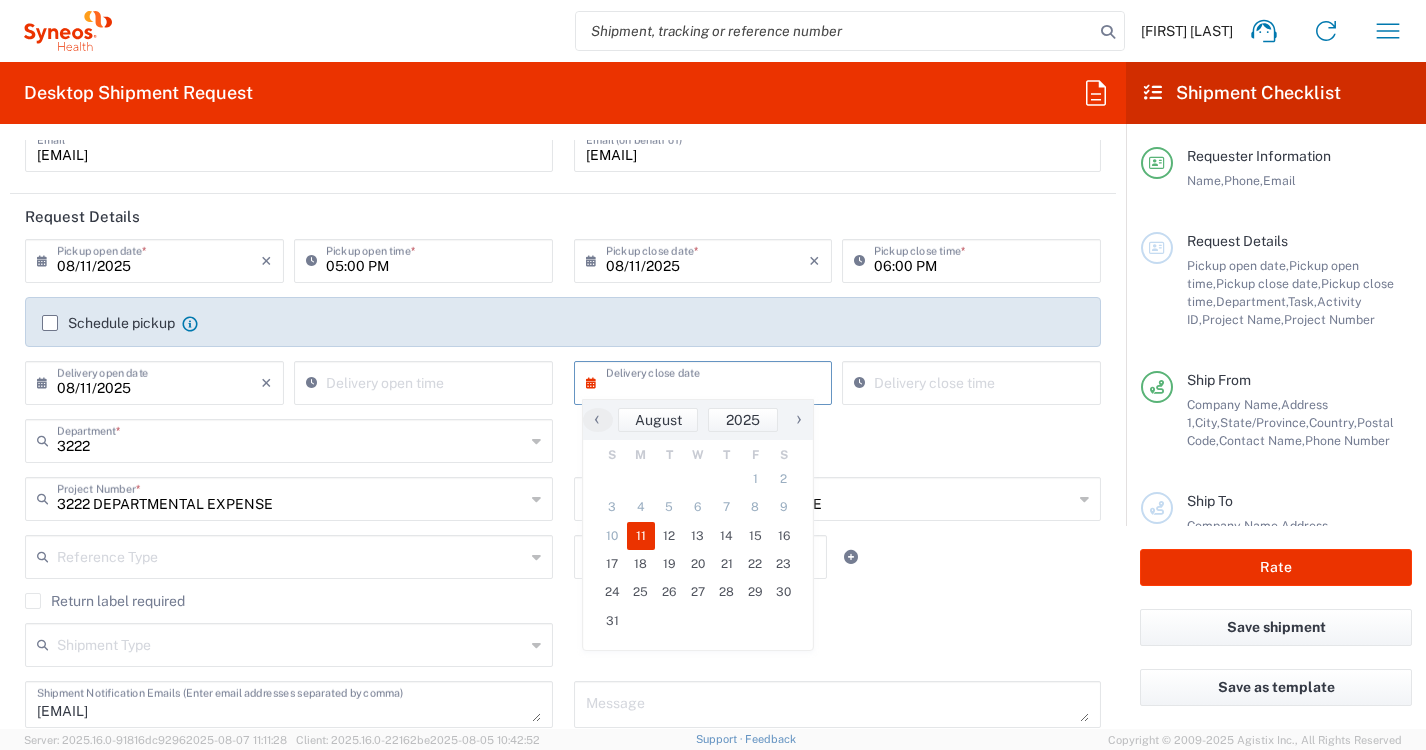 click on "11" 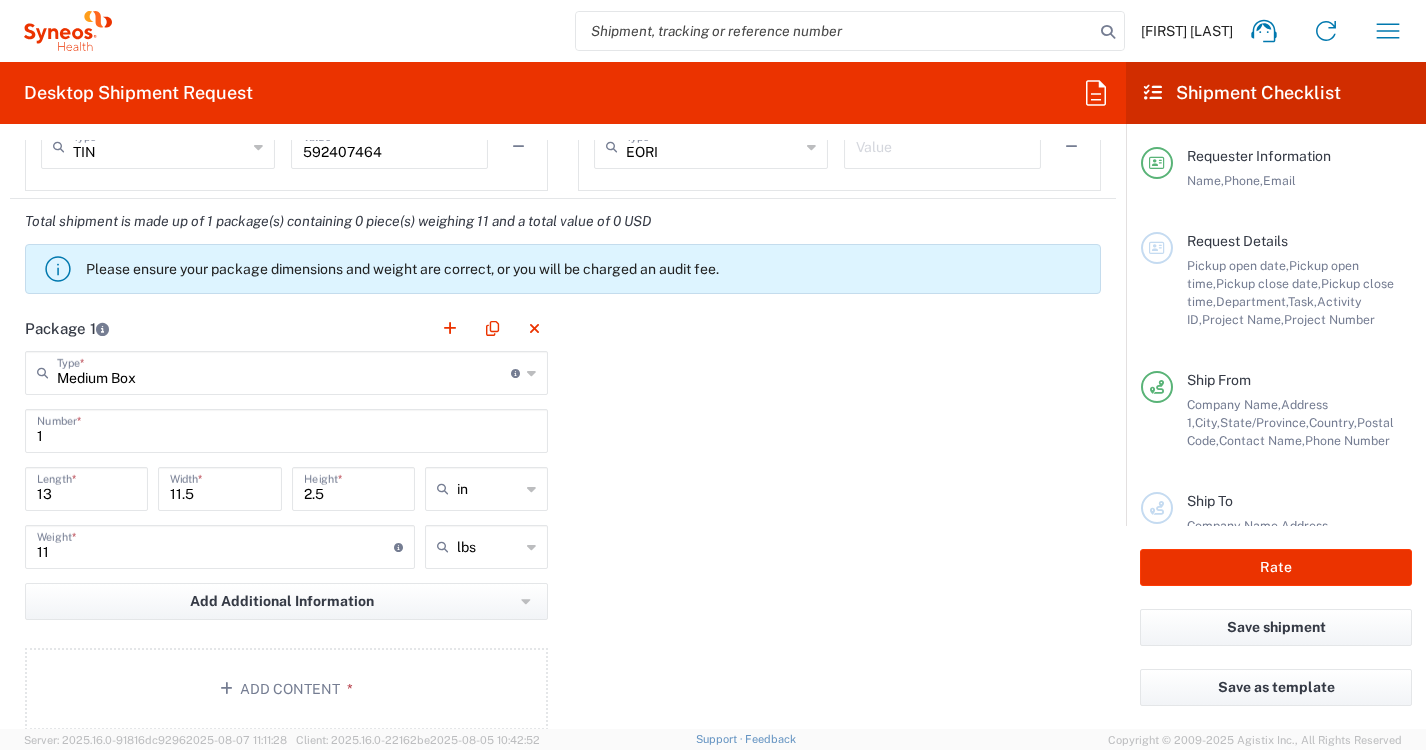 scroll, scrollTop: 1638, scrollLeft: 0, axis: vertical 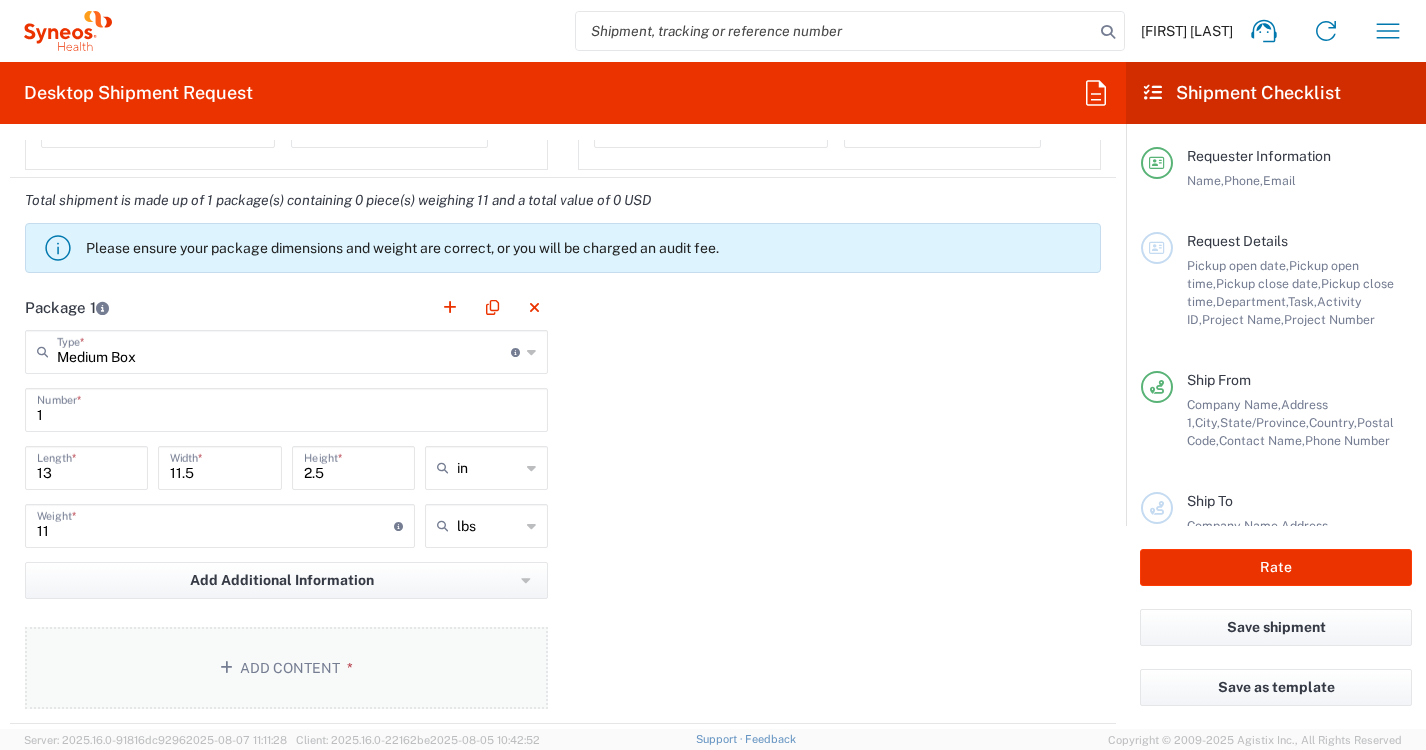 click on "Add Content *" 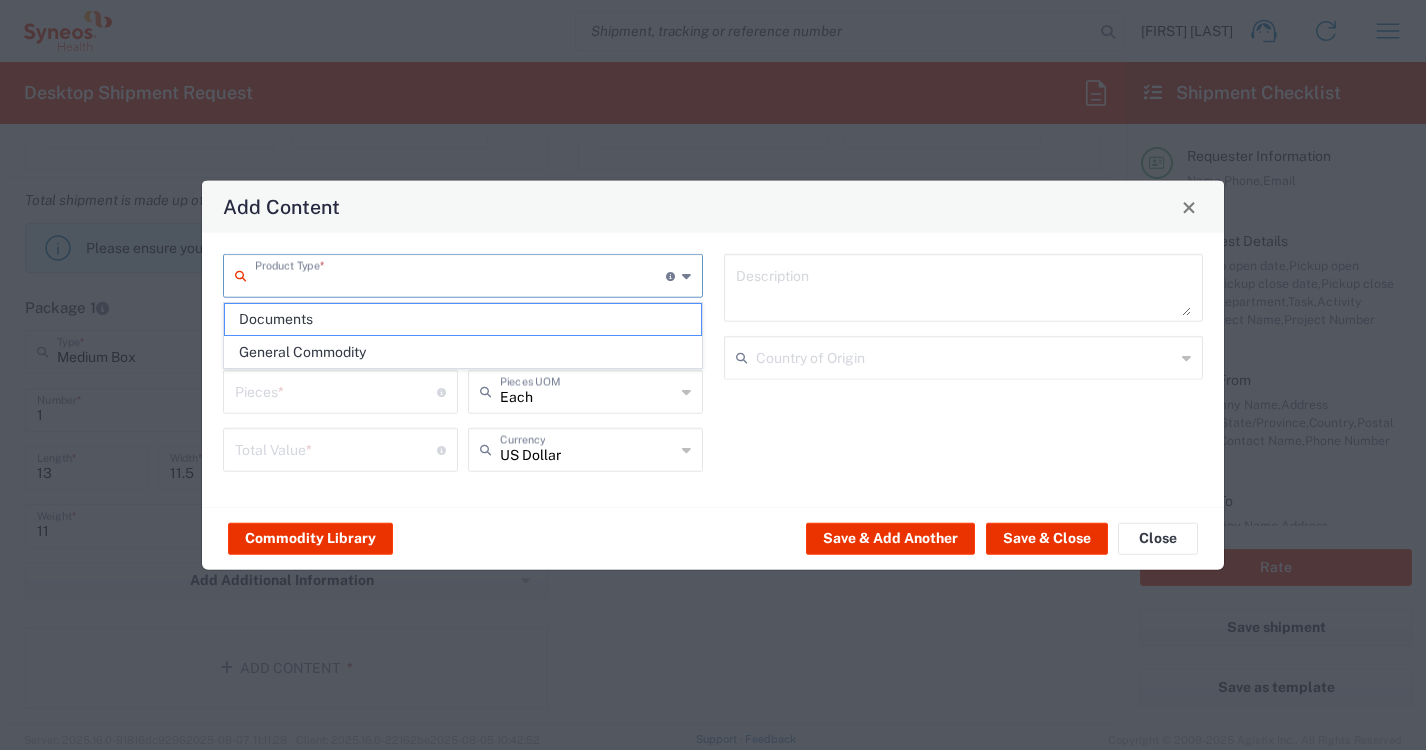 click at bounding box center [460, 274] 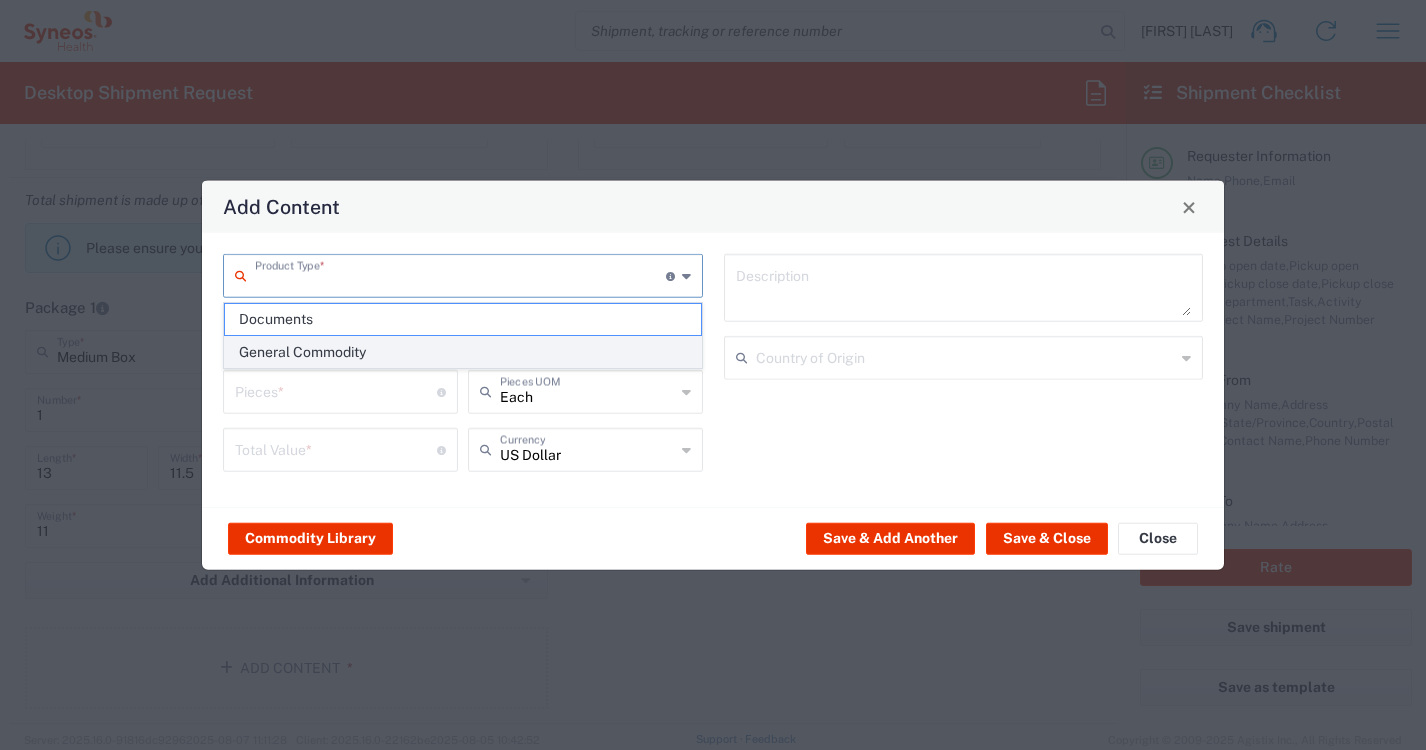 click on "General Commodity" 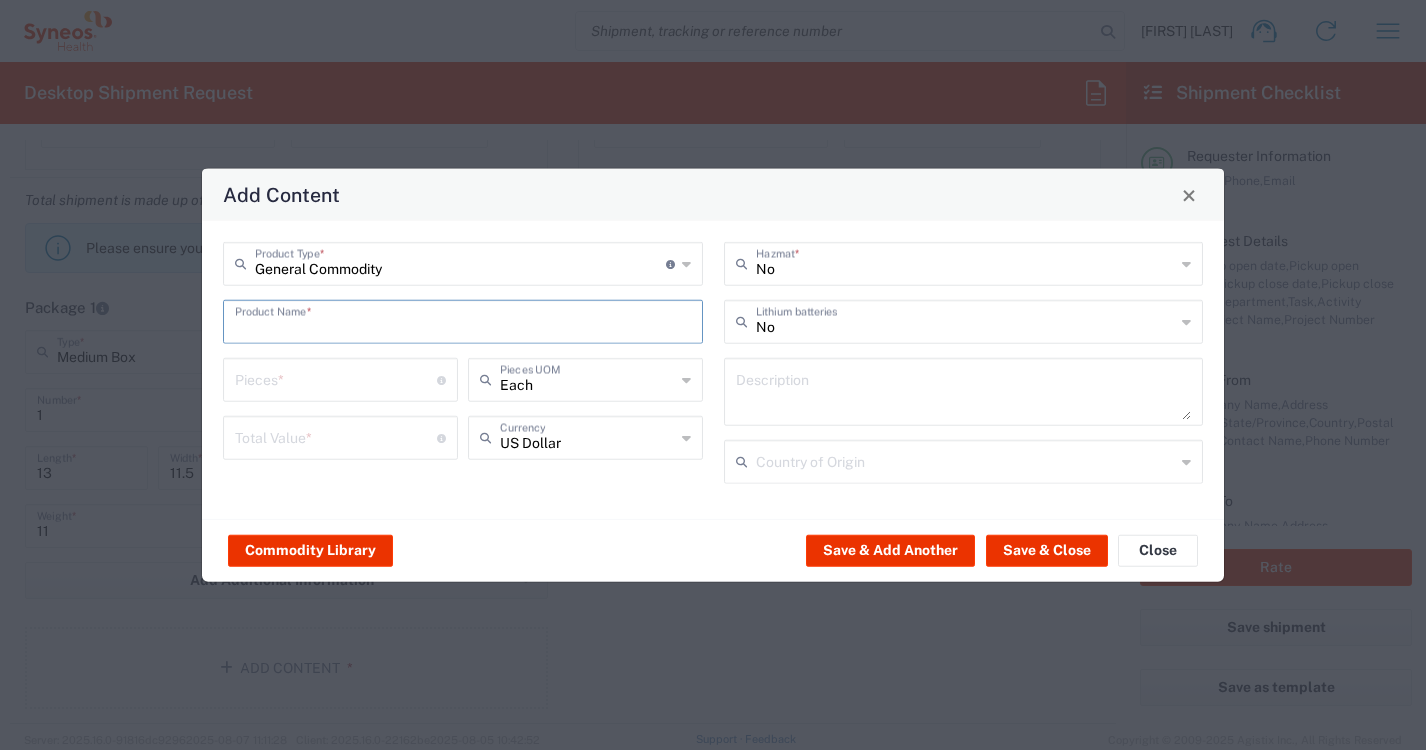 click at bounding box center [463, 320] 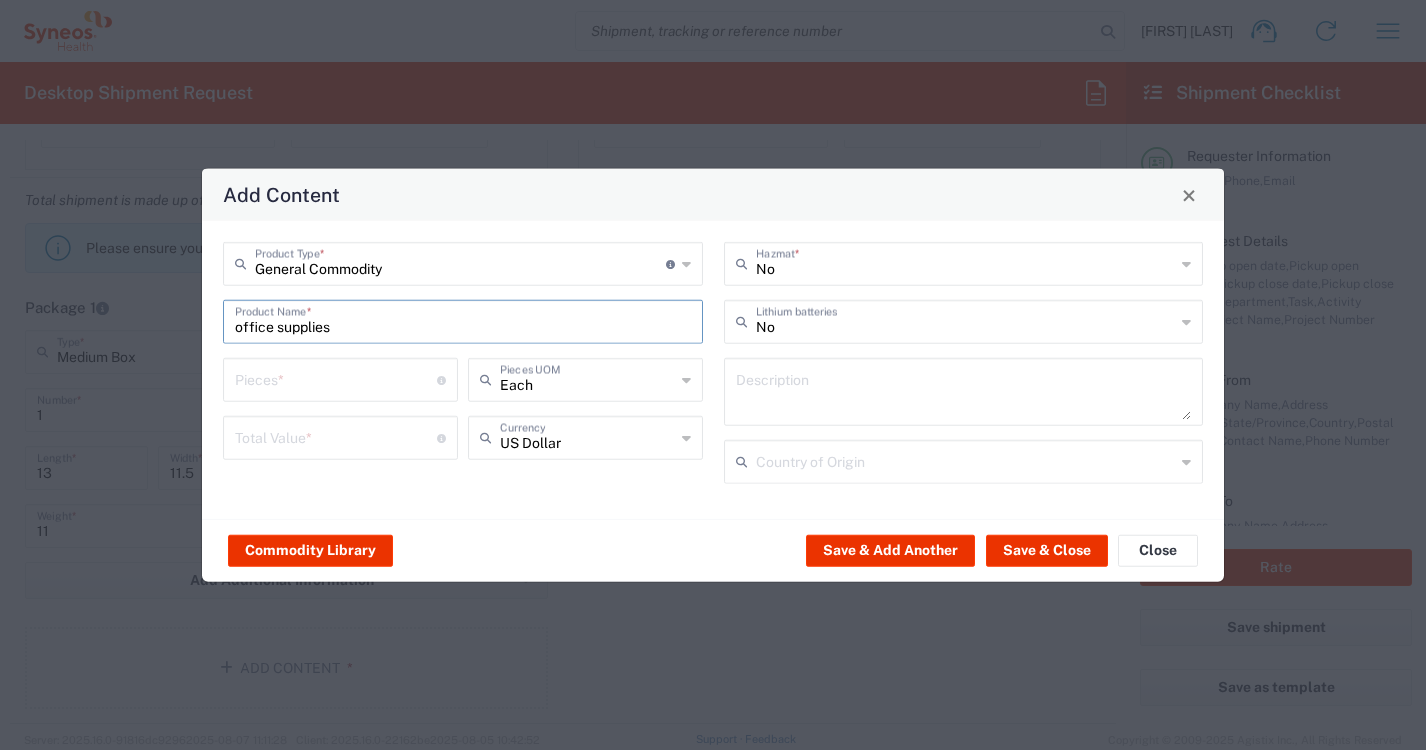 type on "office supplies" 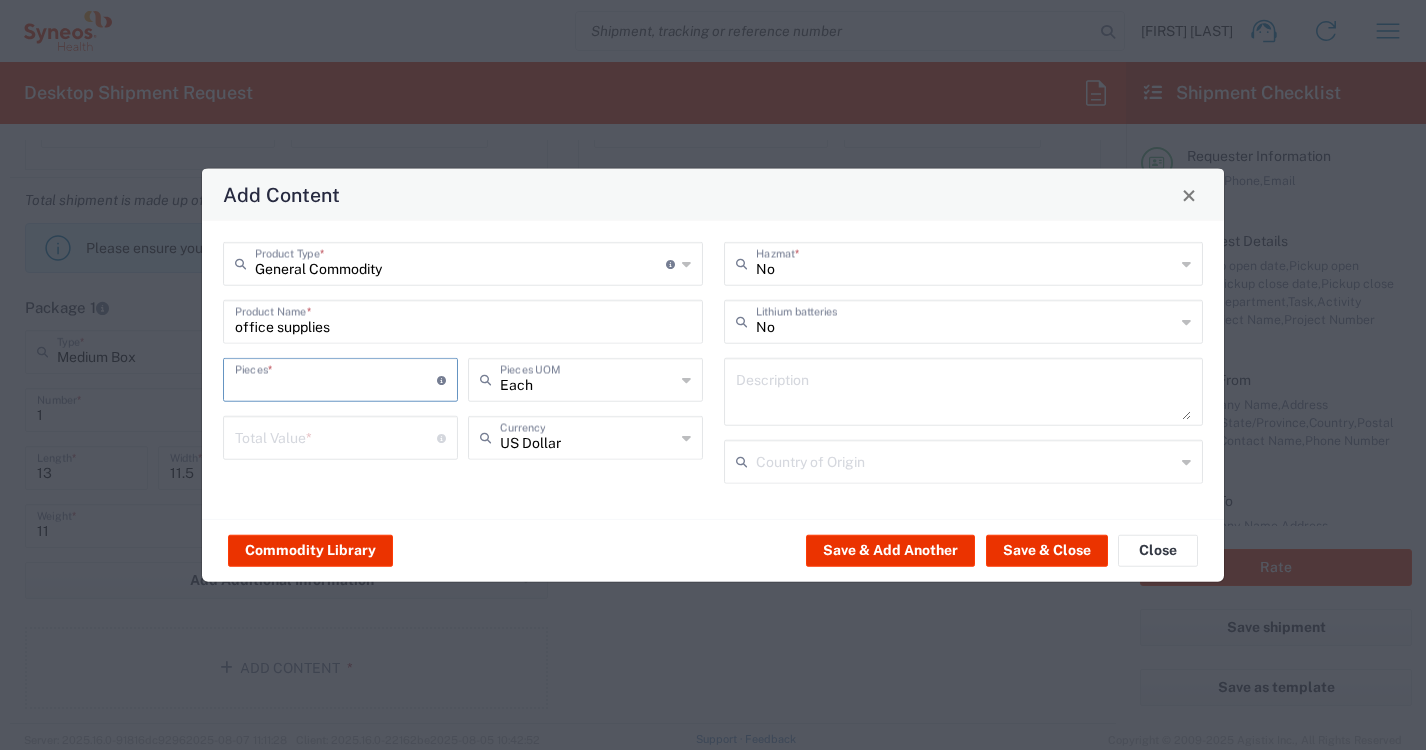click at bounding box center [336, 436] 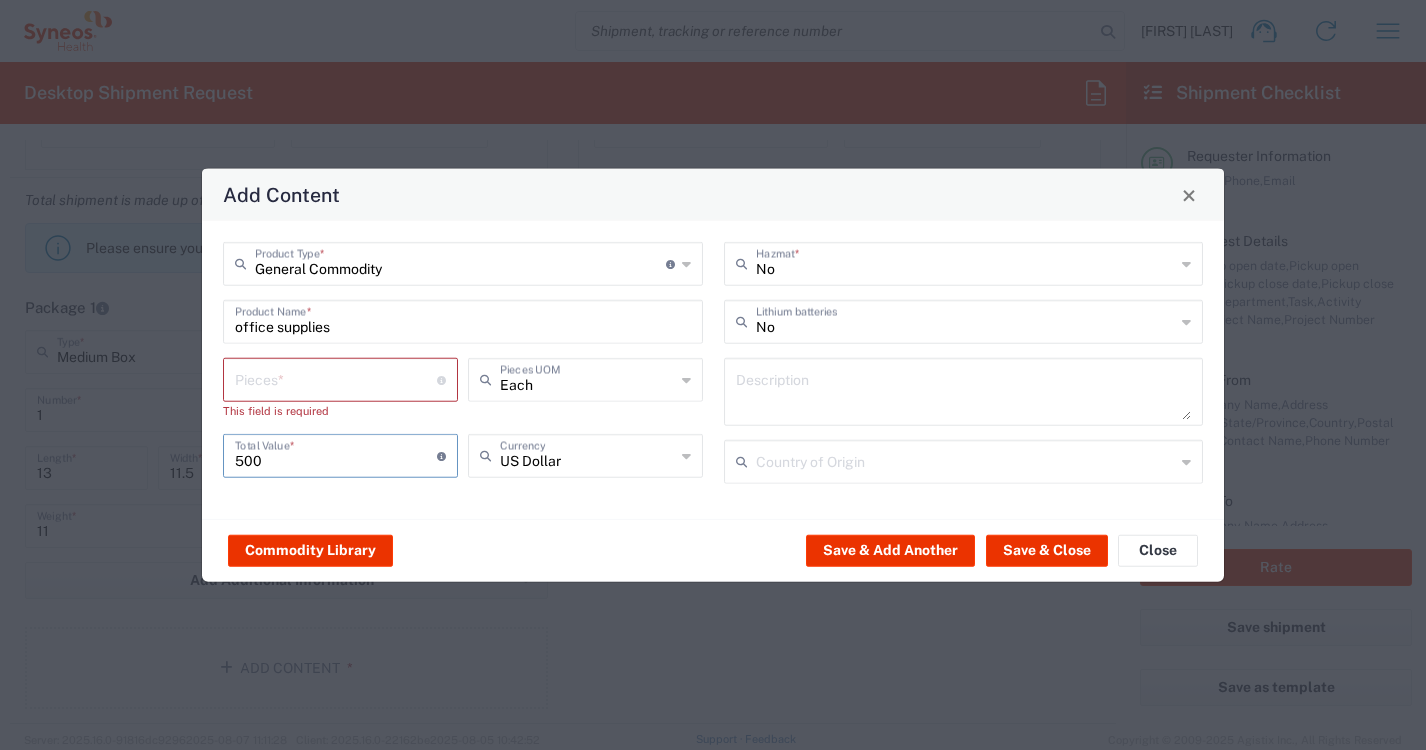 type on "500" 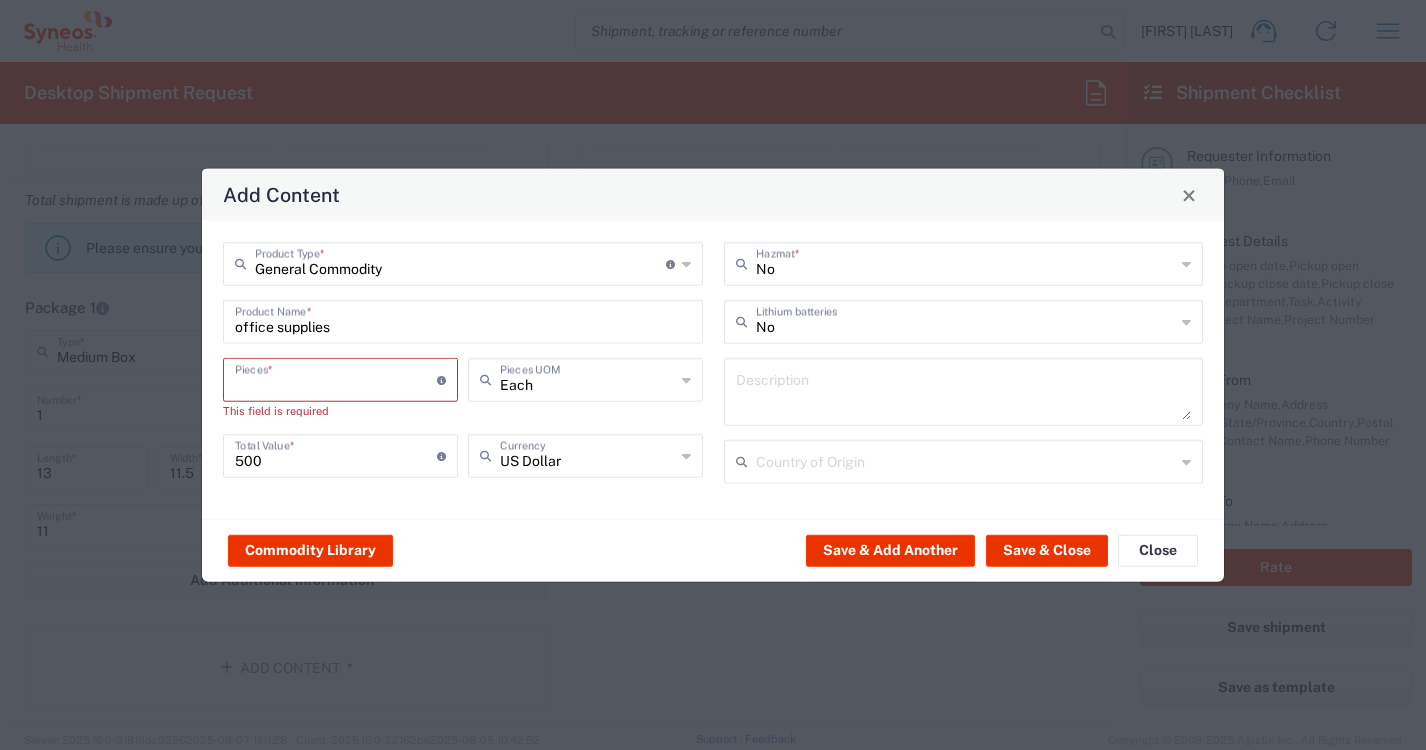 click at bounding box center [336, 378] 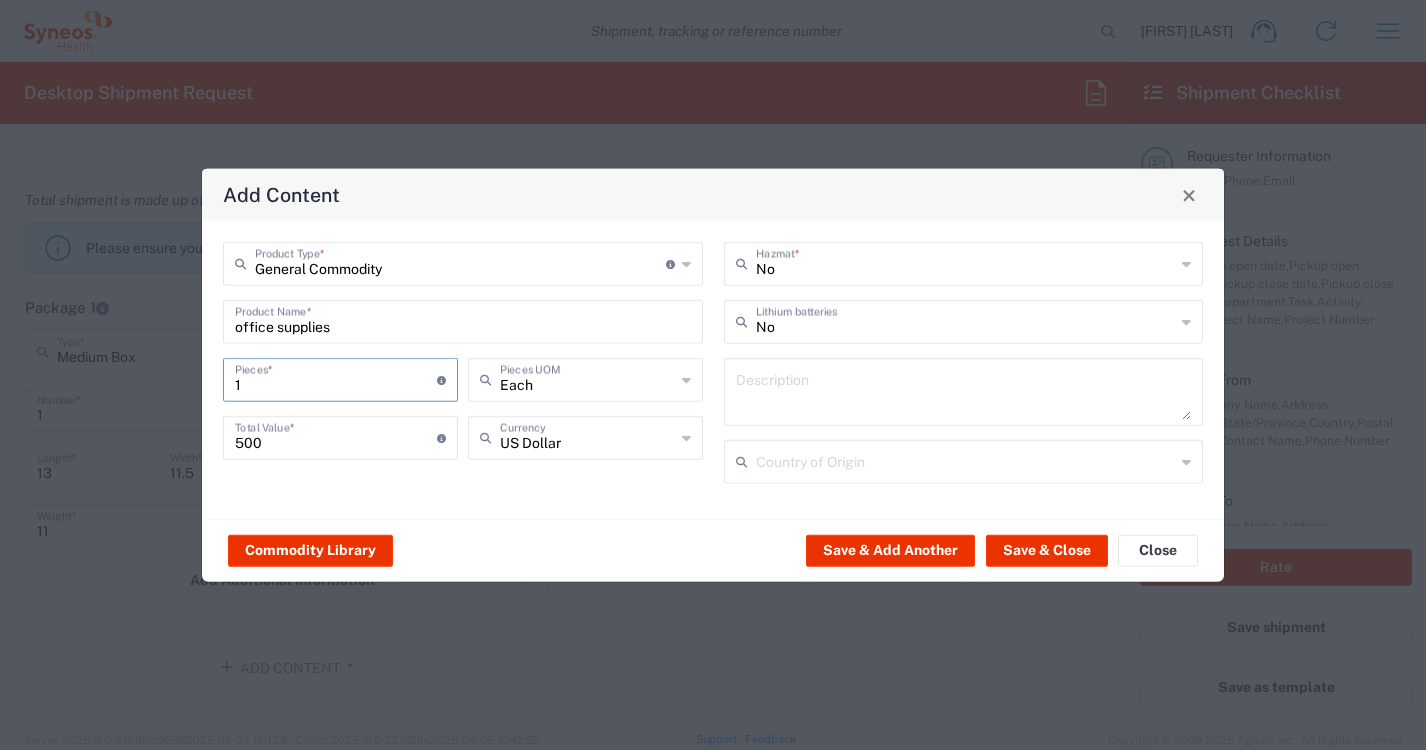 type on "1" 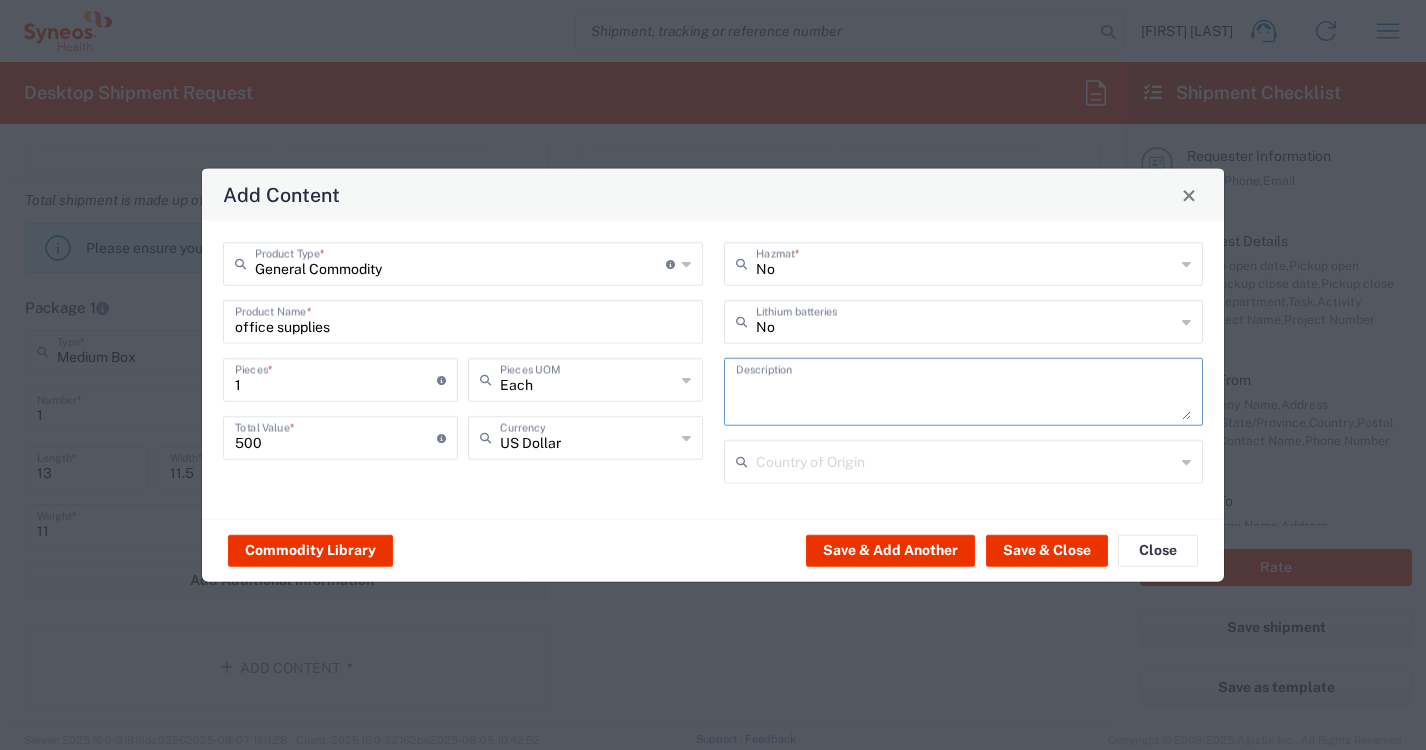 click at bounding box center [964, 392] 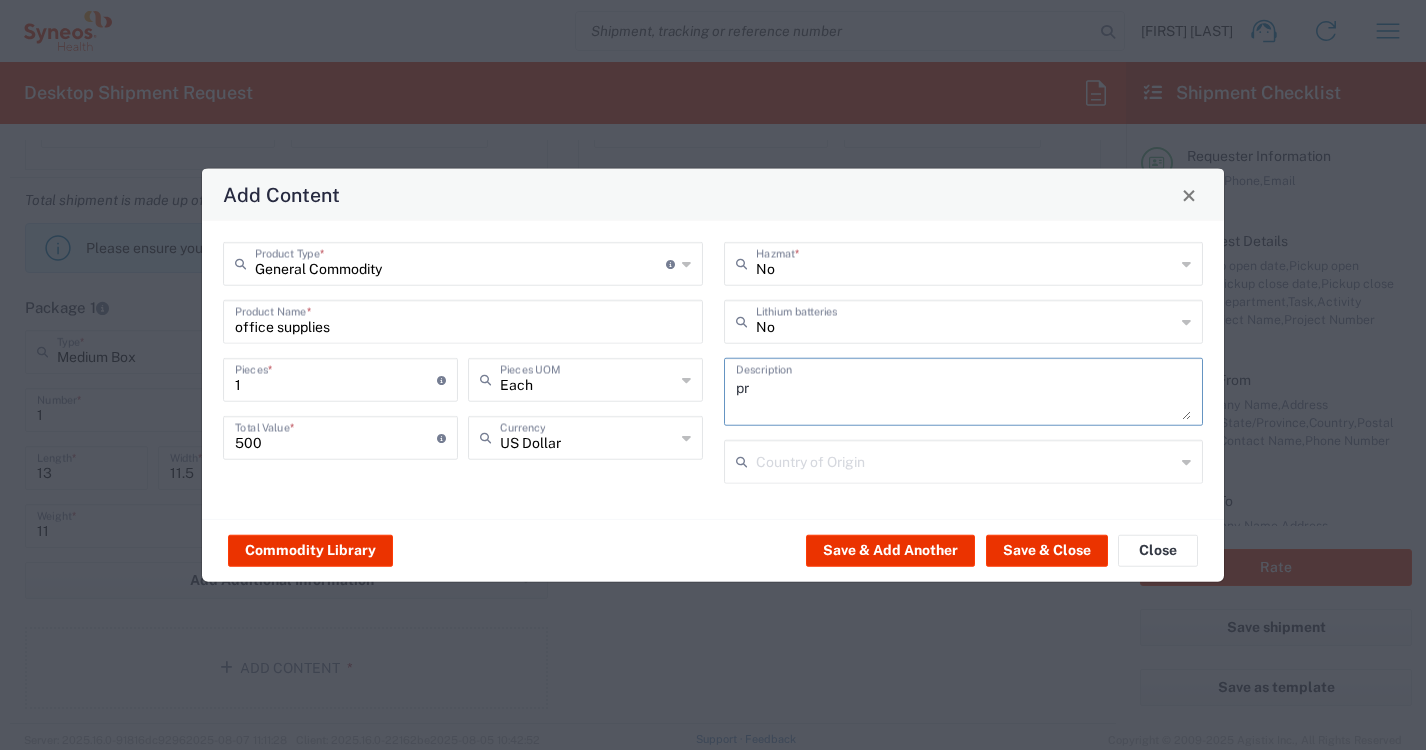 type on "p" 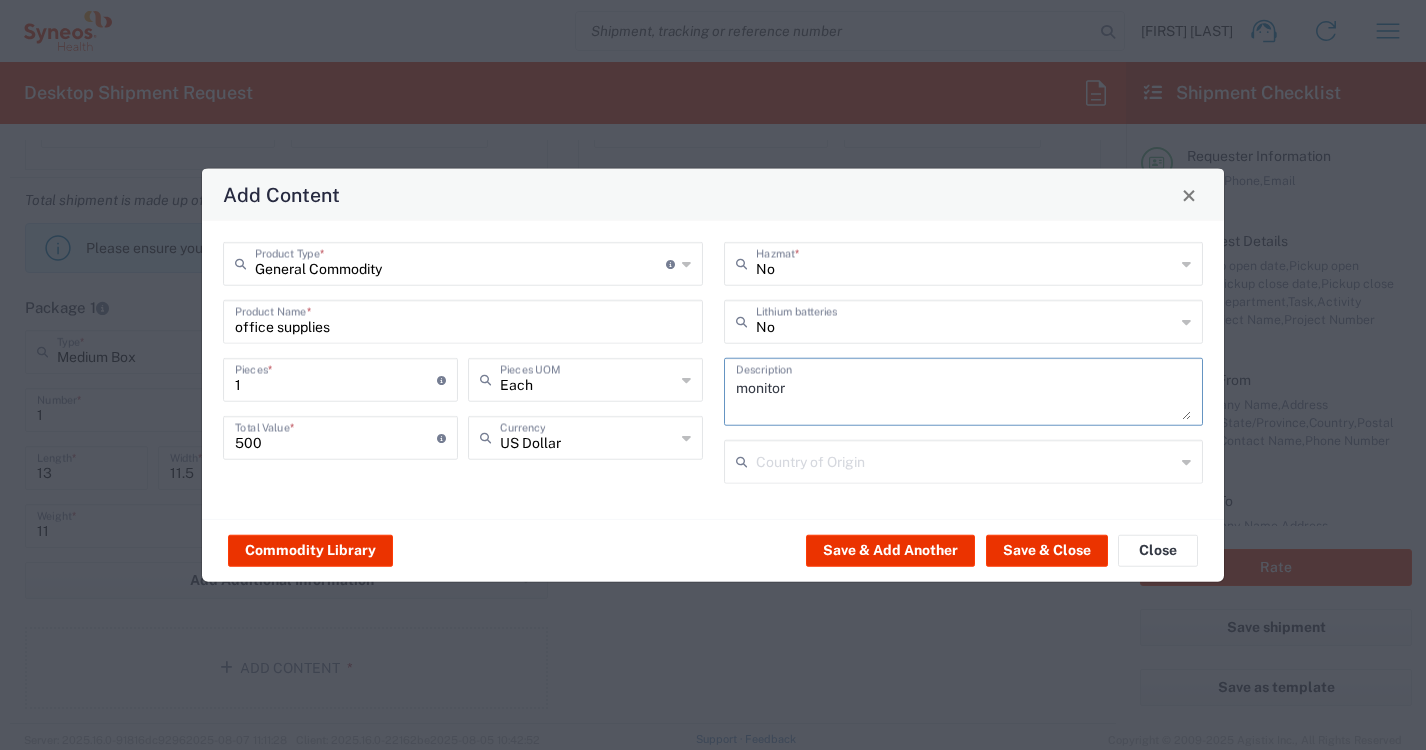 type on "monitor" 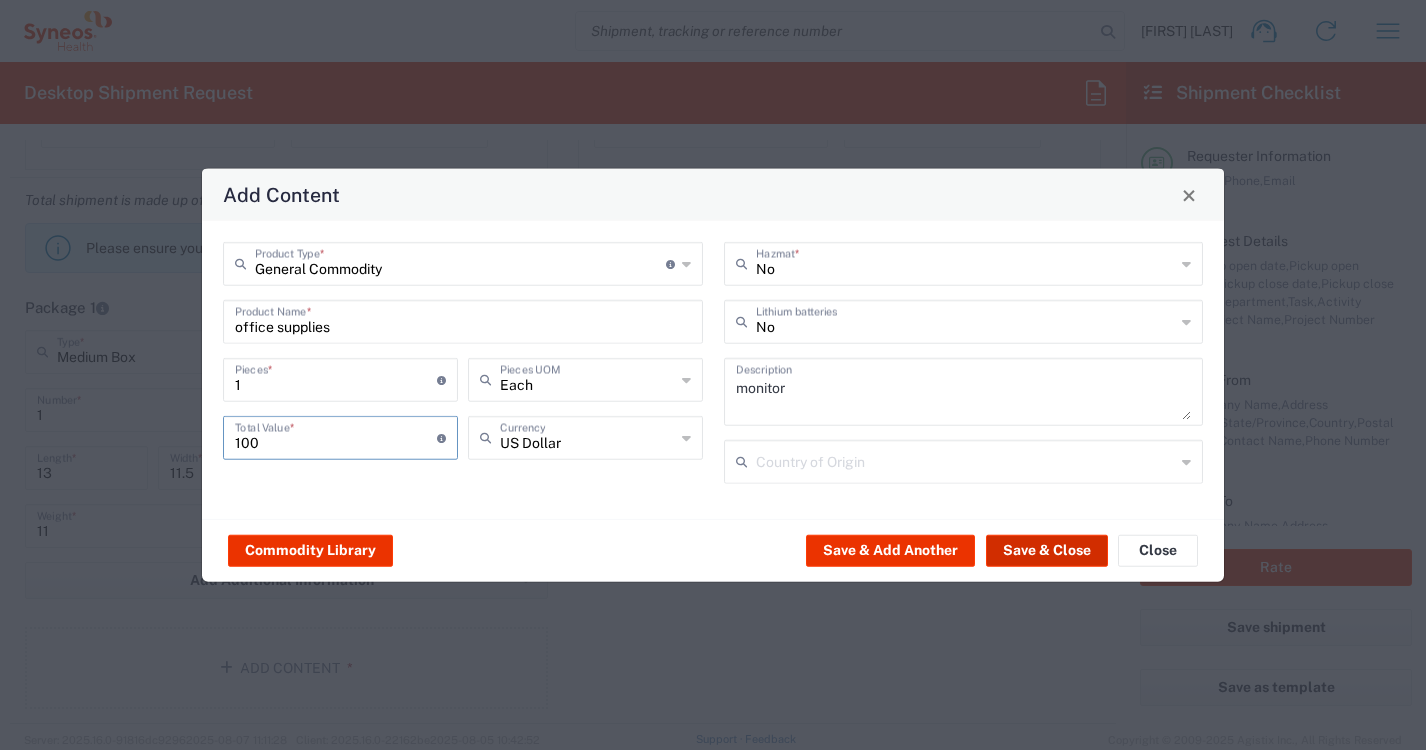 type on "100" 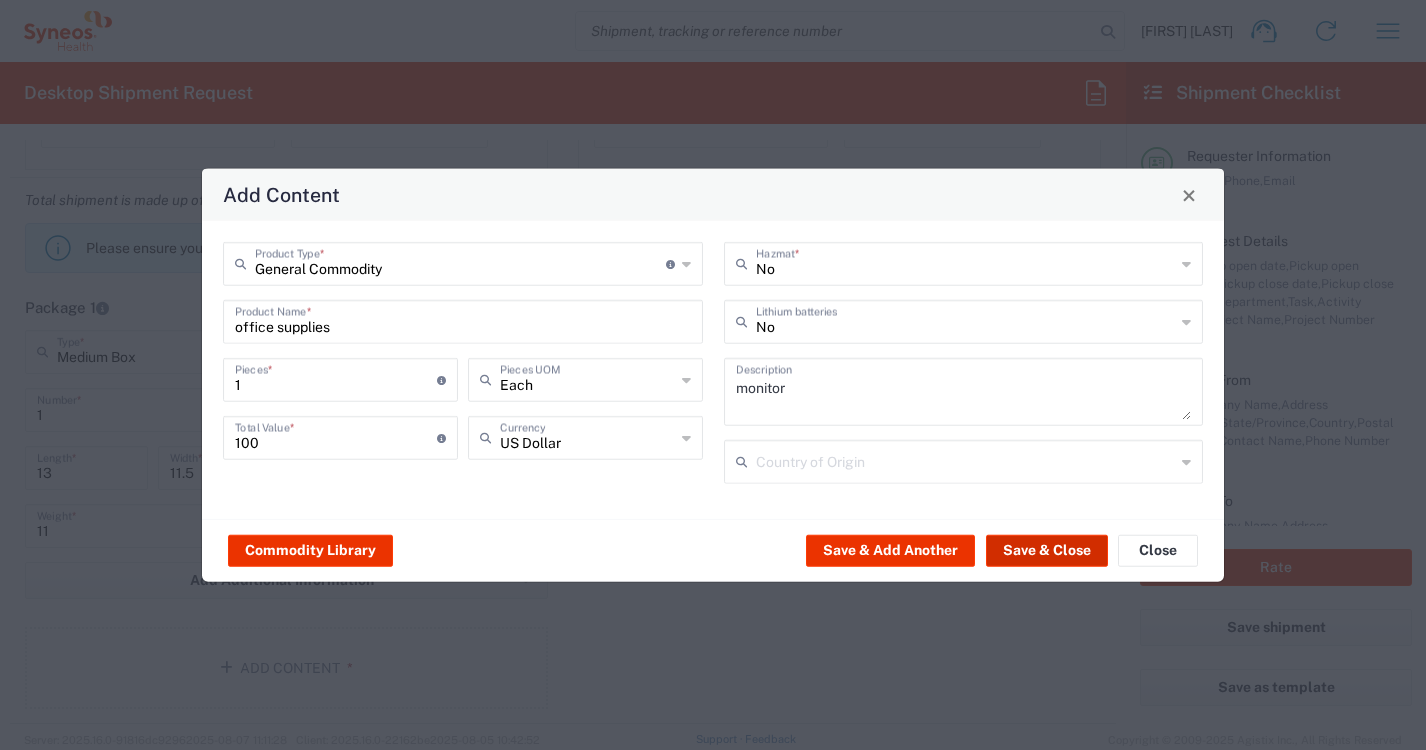 click on "Save & Close" 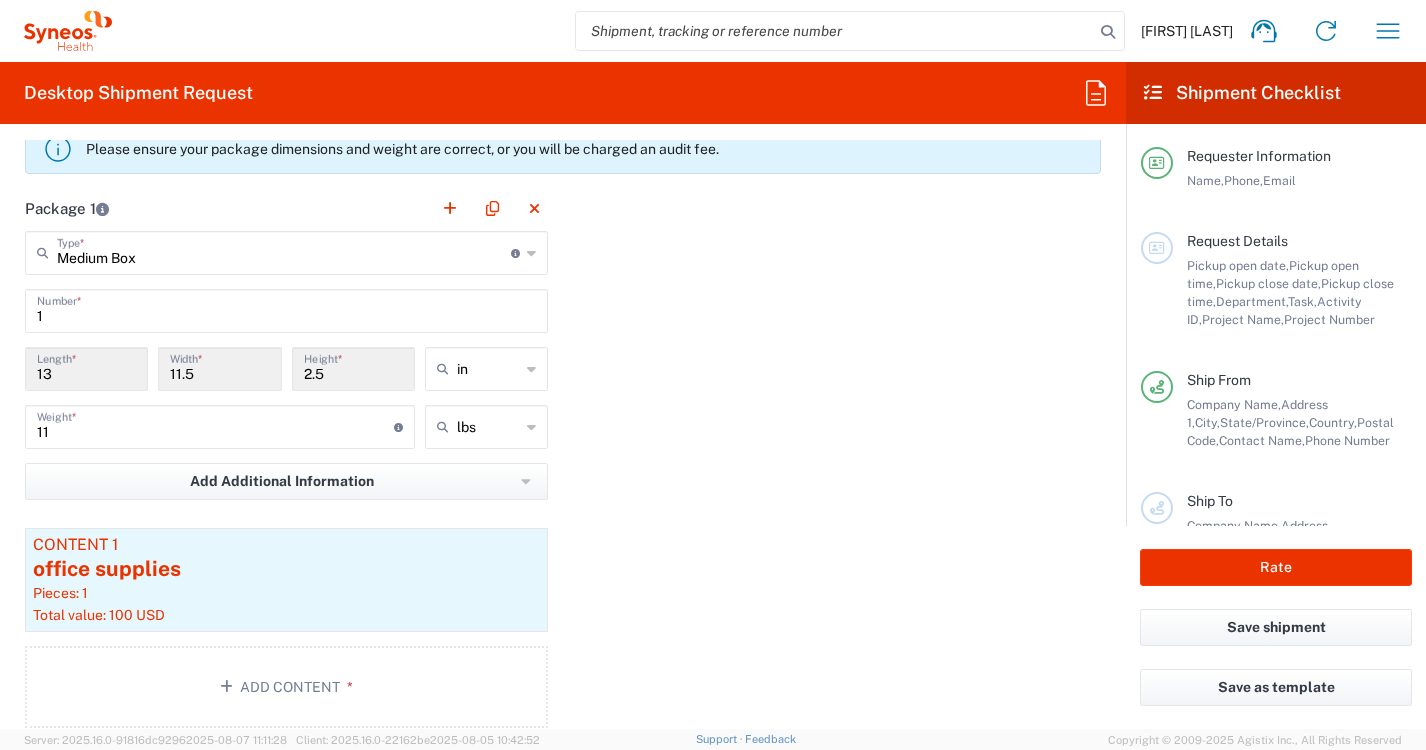 scroll, scrollTop: 1726, scrollLeft: 0, axis: vertical 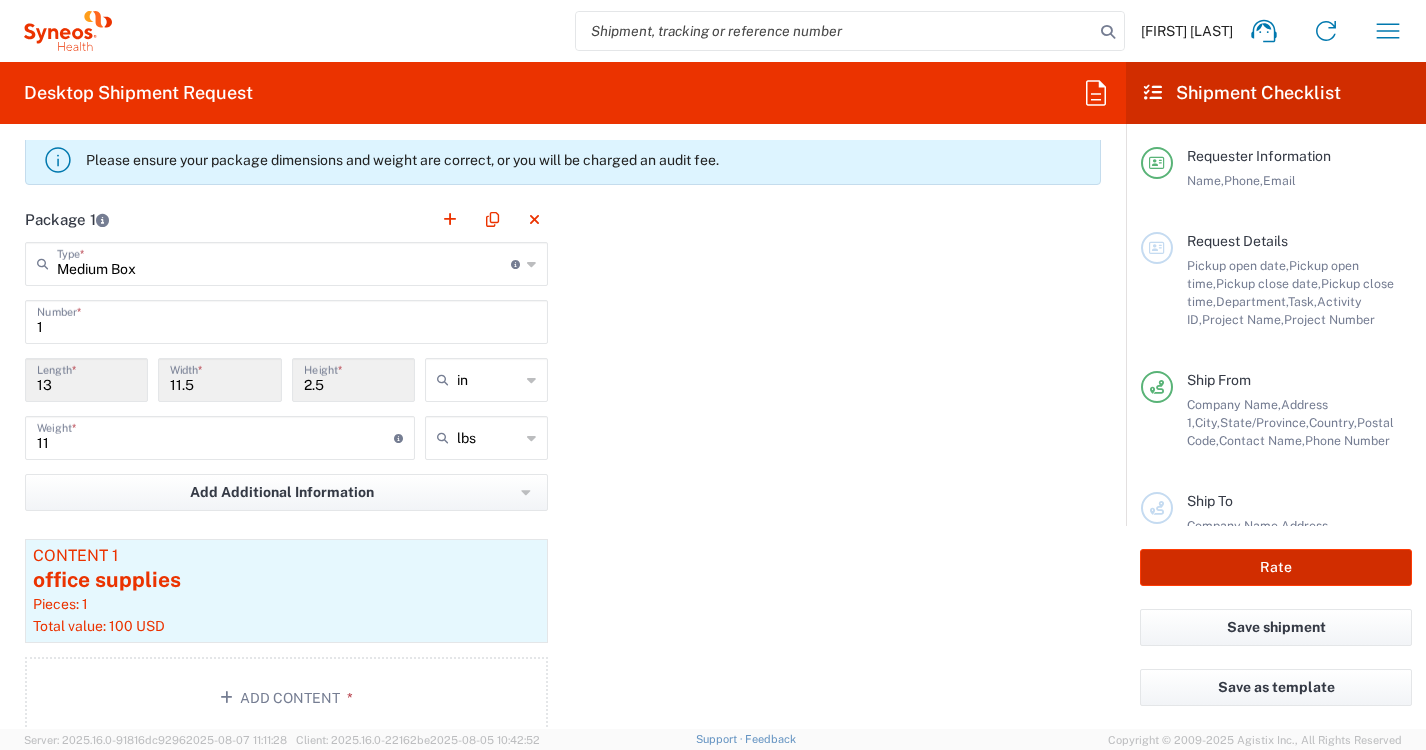 click on "Rate" 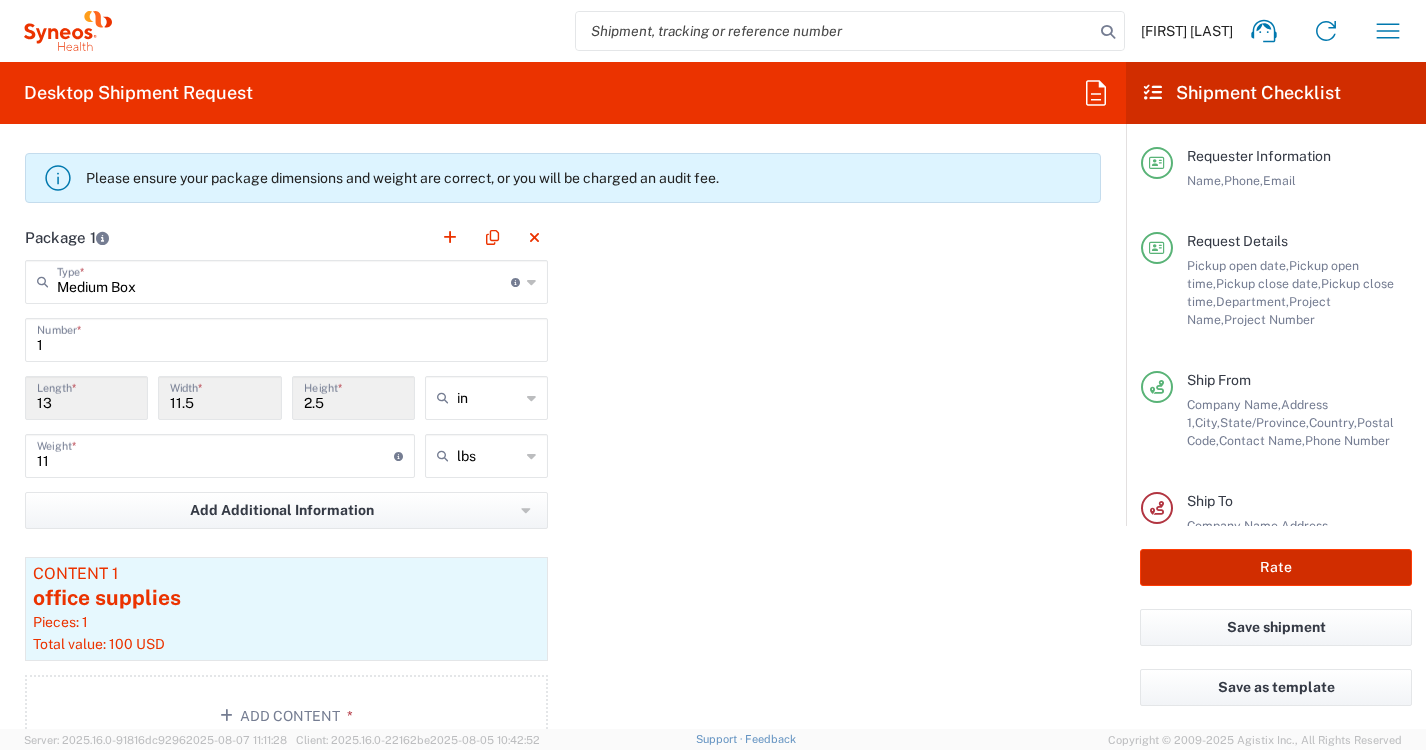 scroll, scrollTop: 1744, scrollLeft: 0, axis: vertical 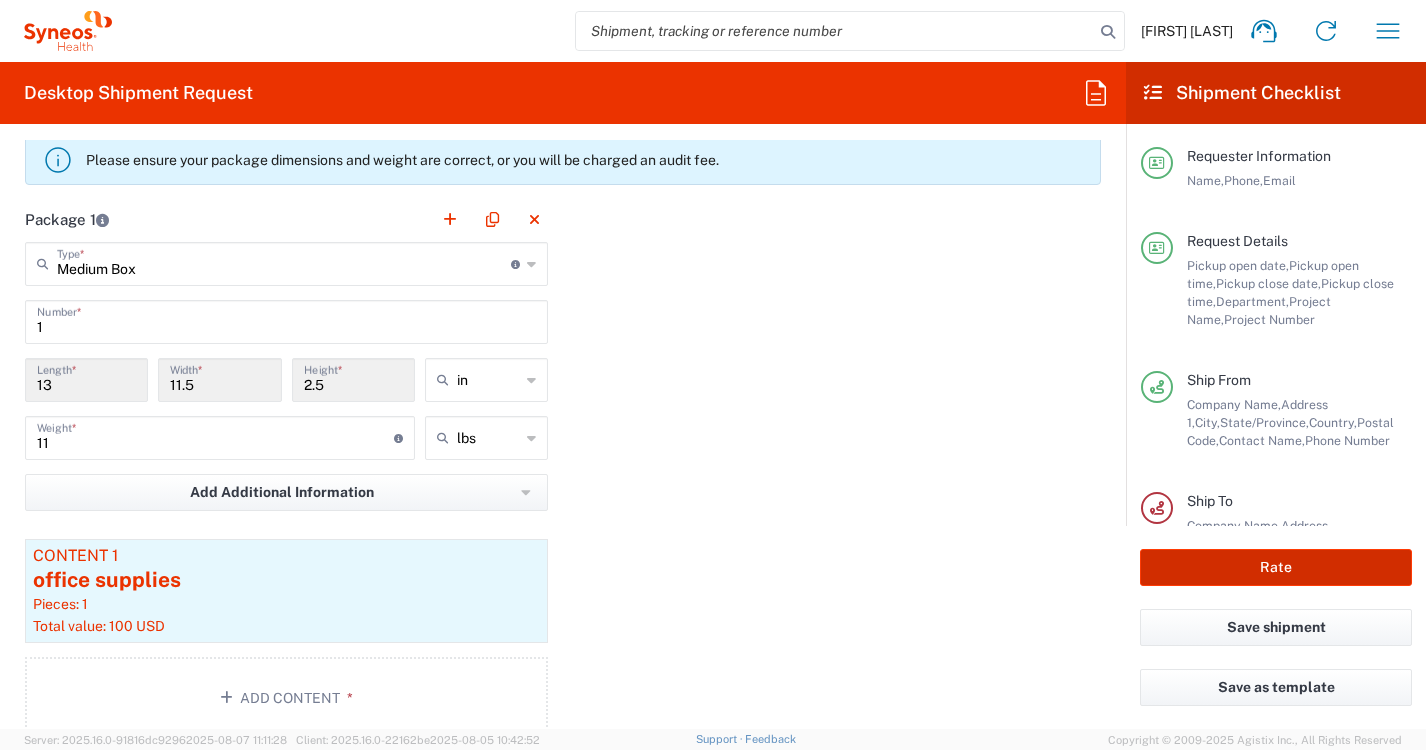 type on "3222 DEPARTMENTAL EXPENSE" 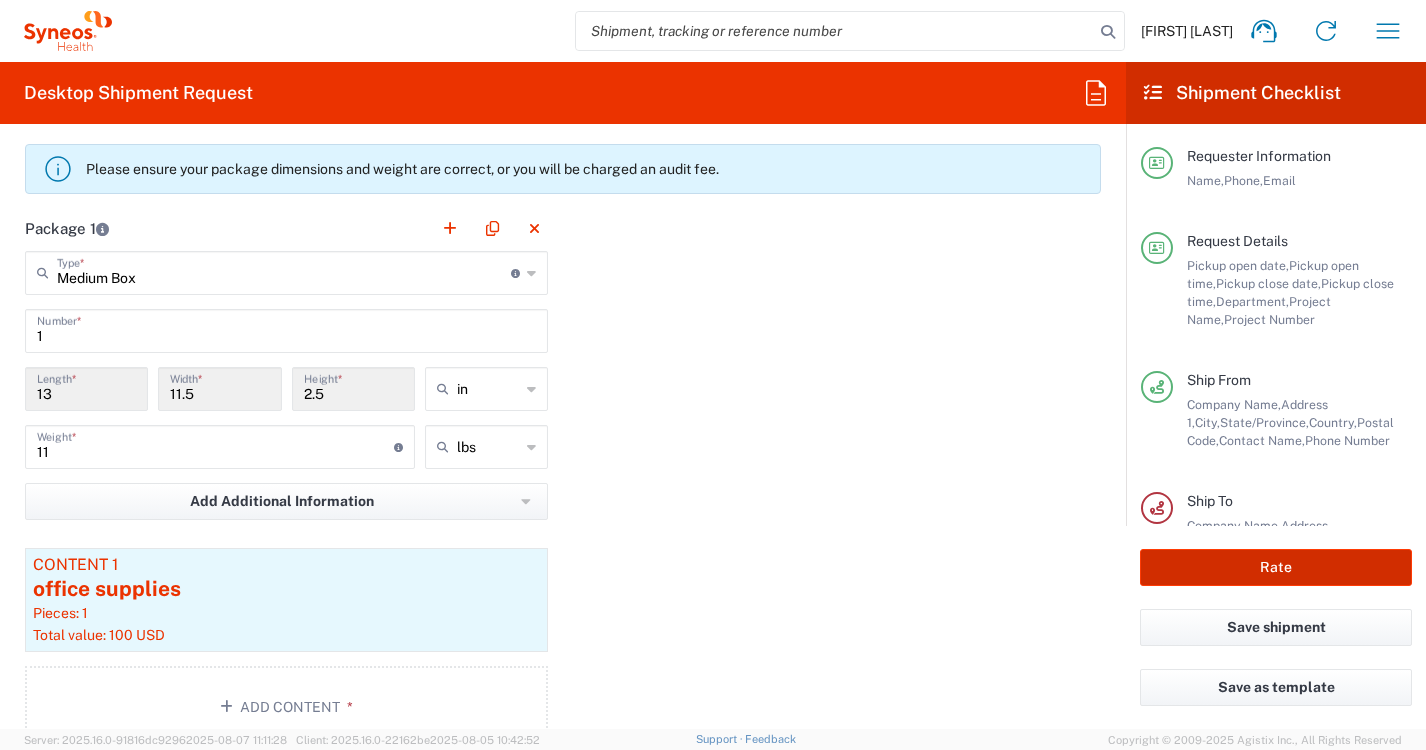 scroll, scrollTop: 1733, scrollLeft: 0, axis: vertical 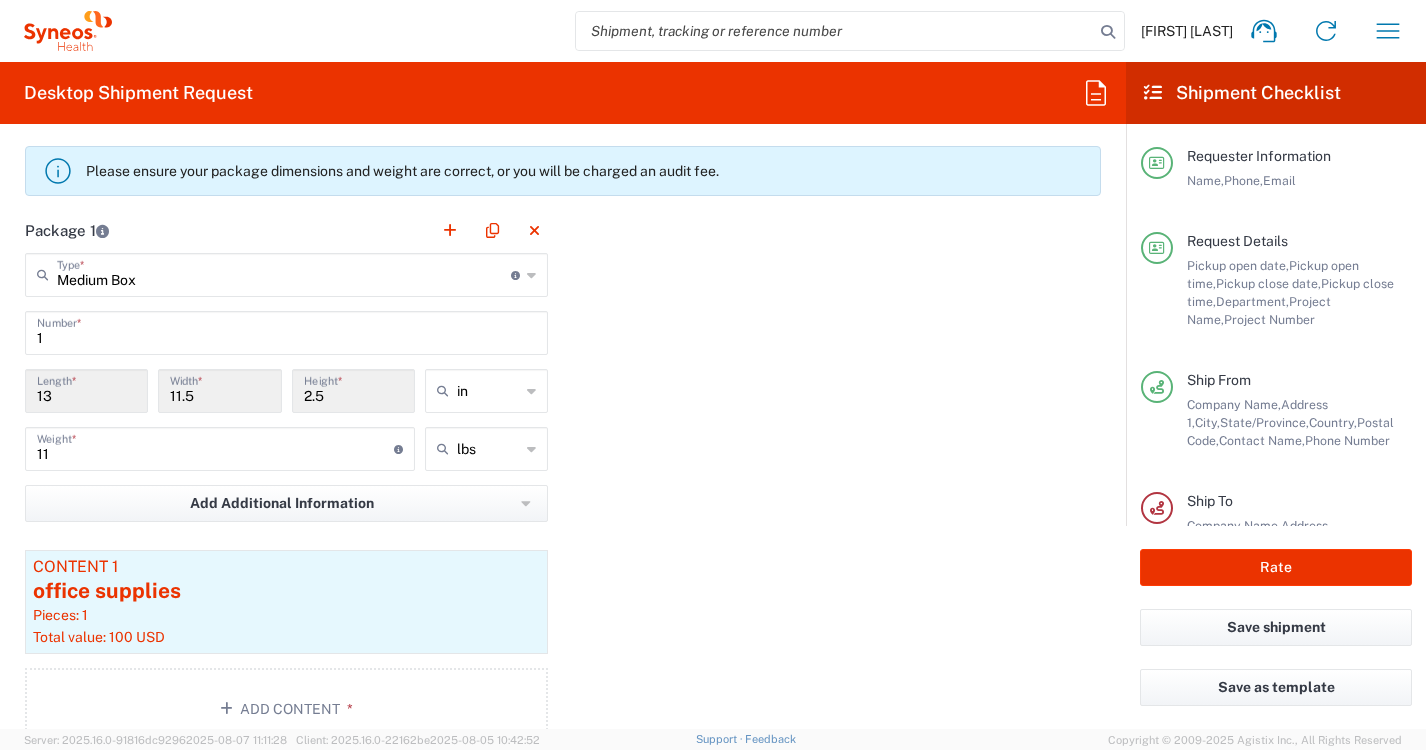 click on "13" at bounding box center (86, 389) 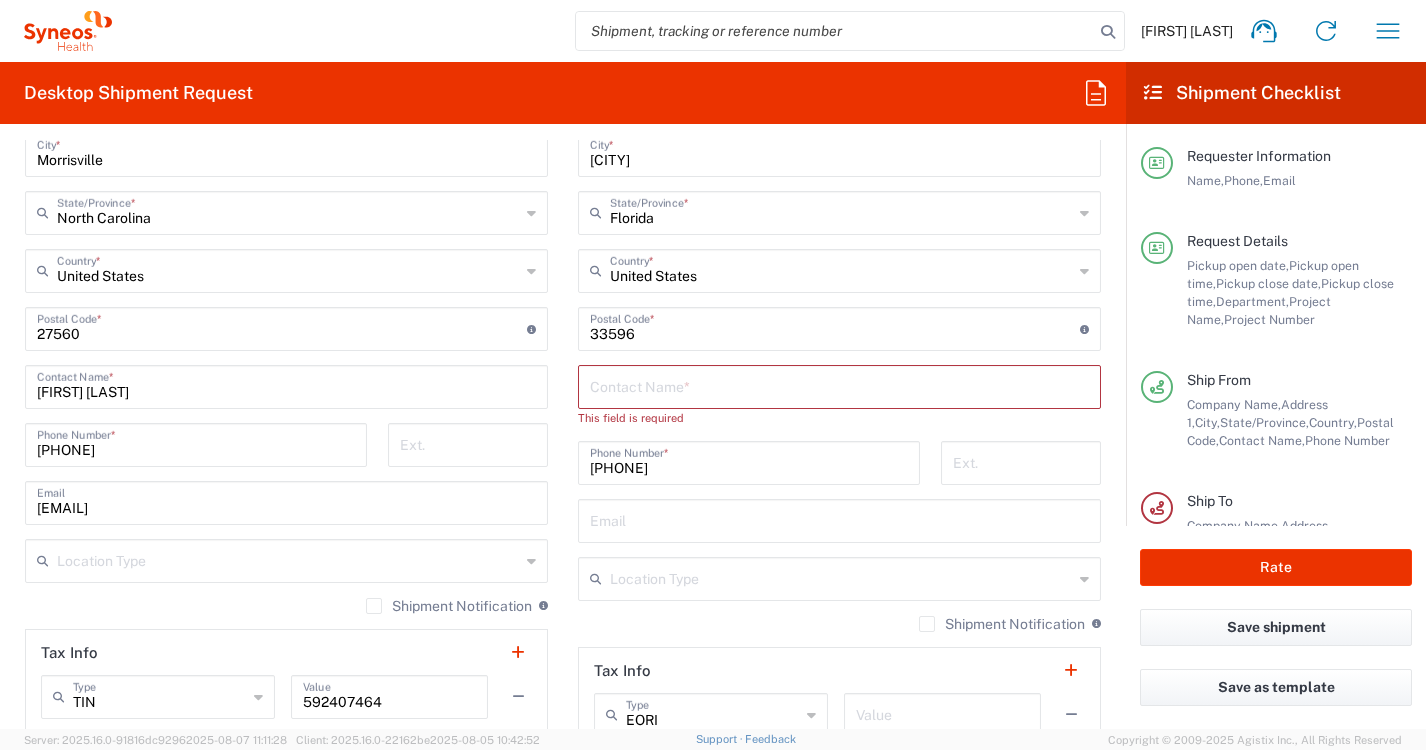 scroll, scrollTop: 1053, scrollLeft: 0, axis: vertical 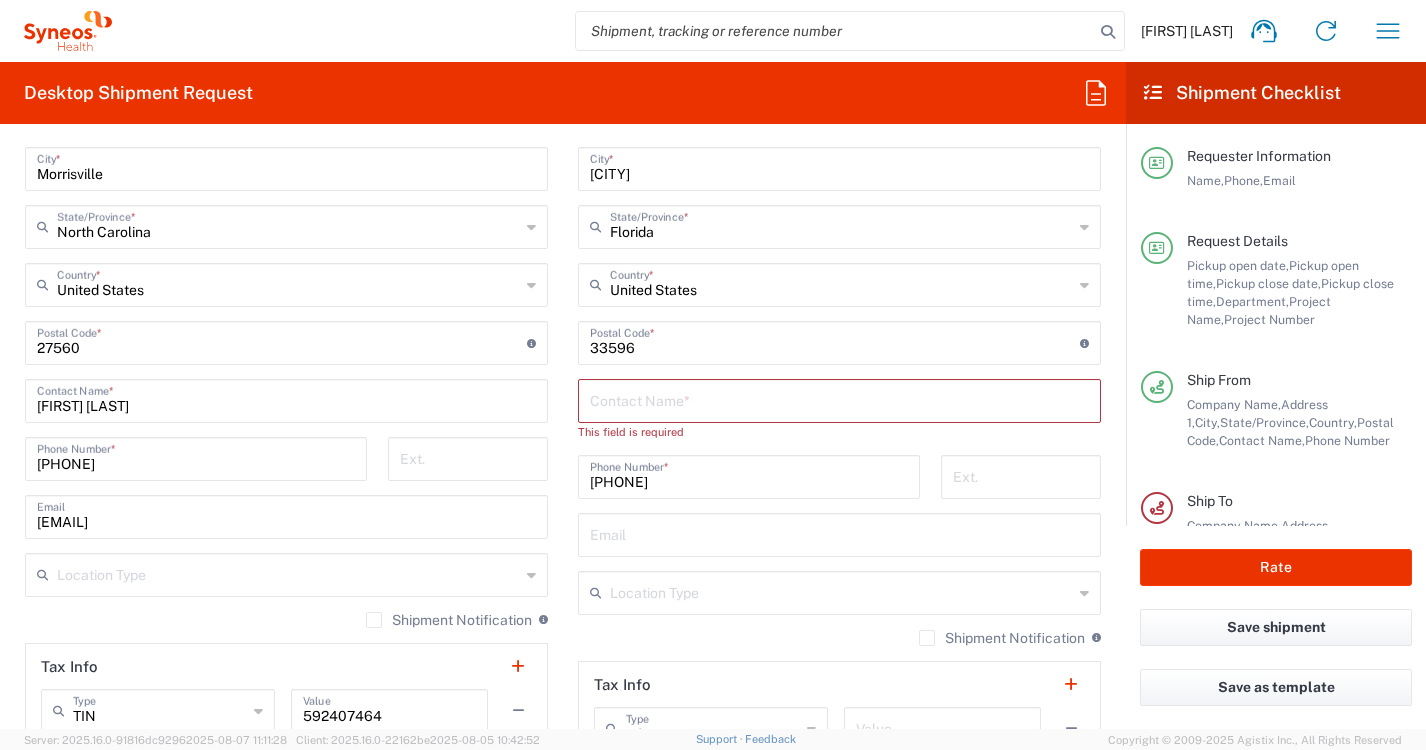 click at bounding box center (839, 399) 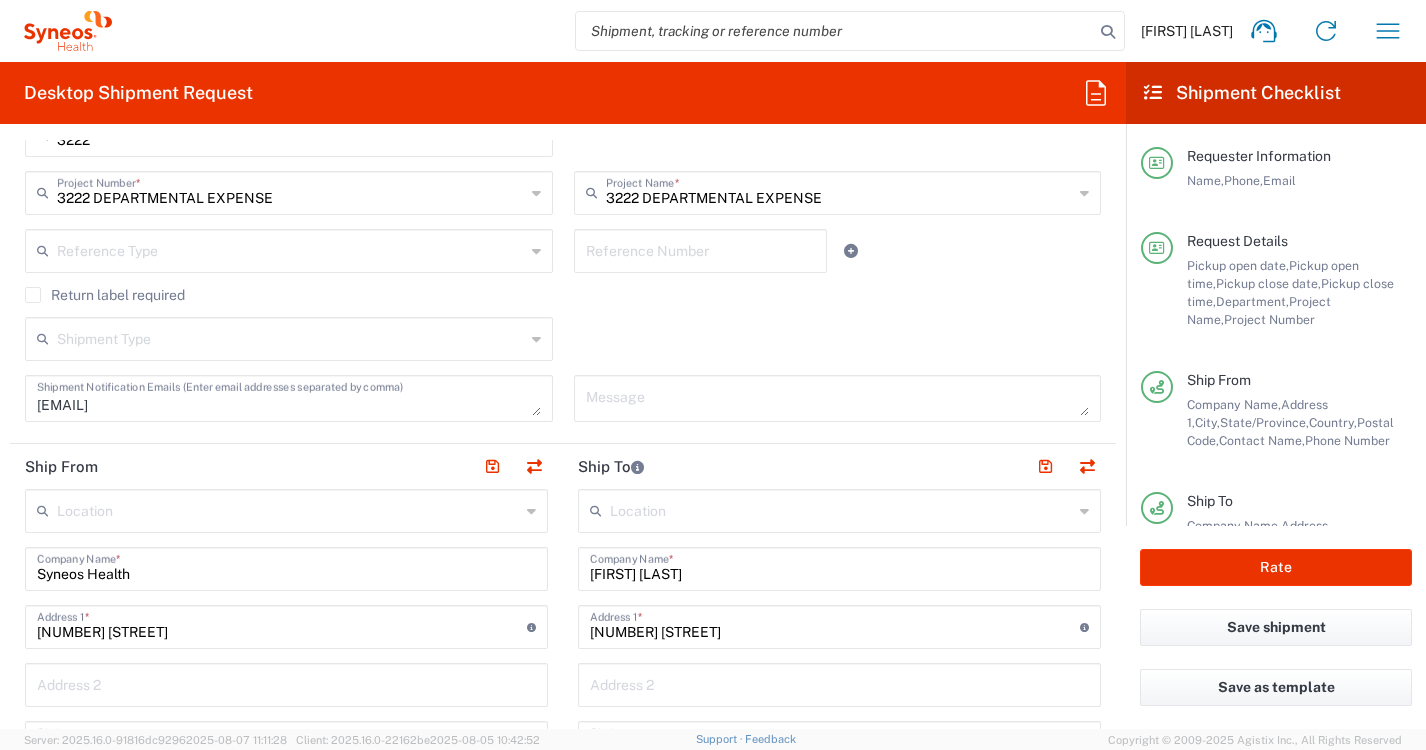 scroll, scrollTop: 832, scrollLeft: 0, axis: vertical 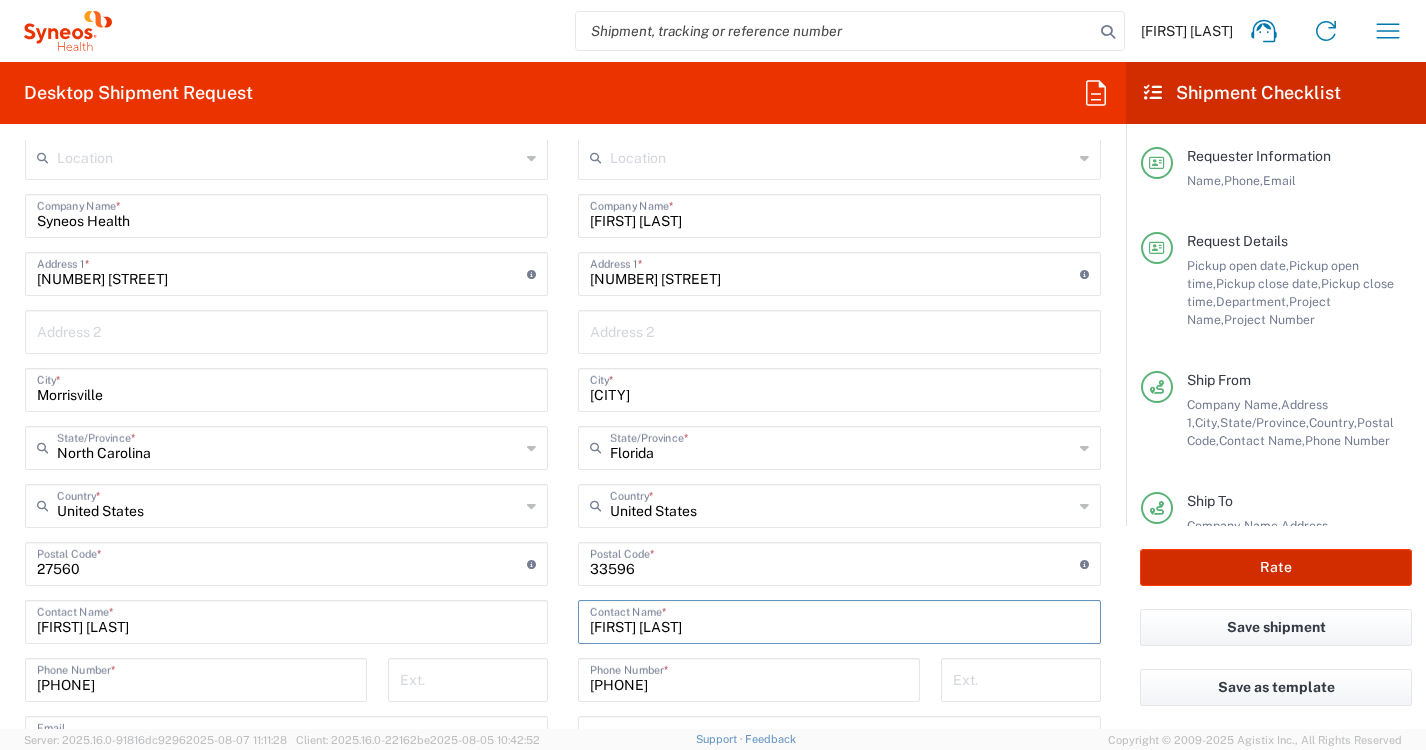type on "[FIRST] [LAST]" 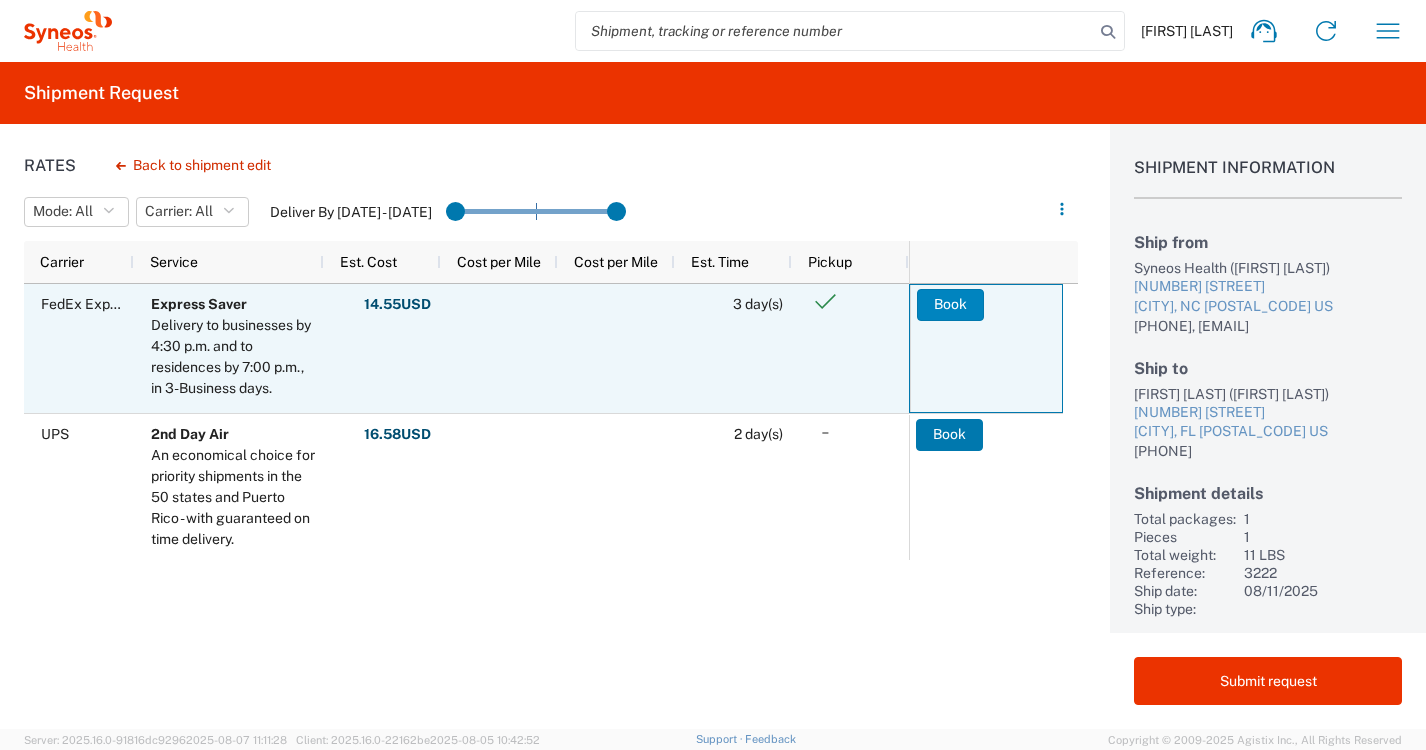 click on "Book" 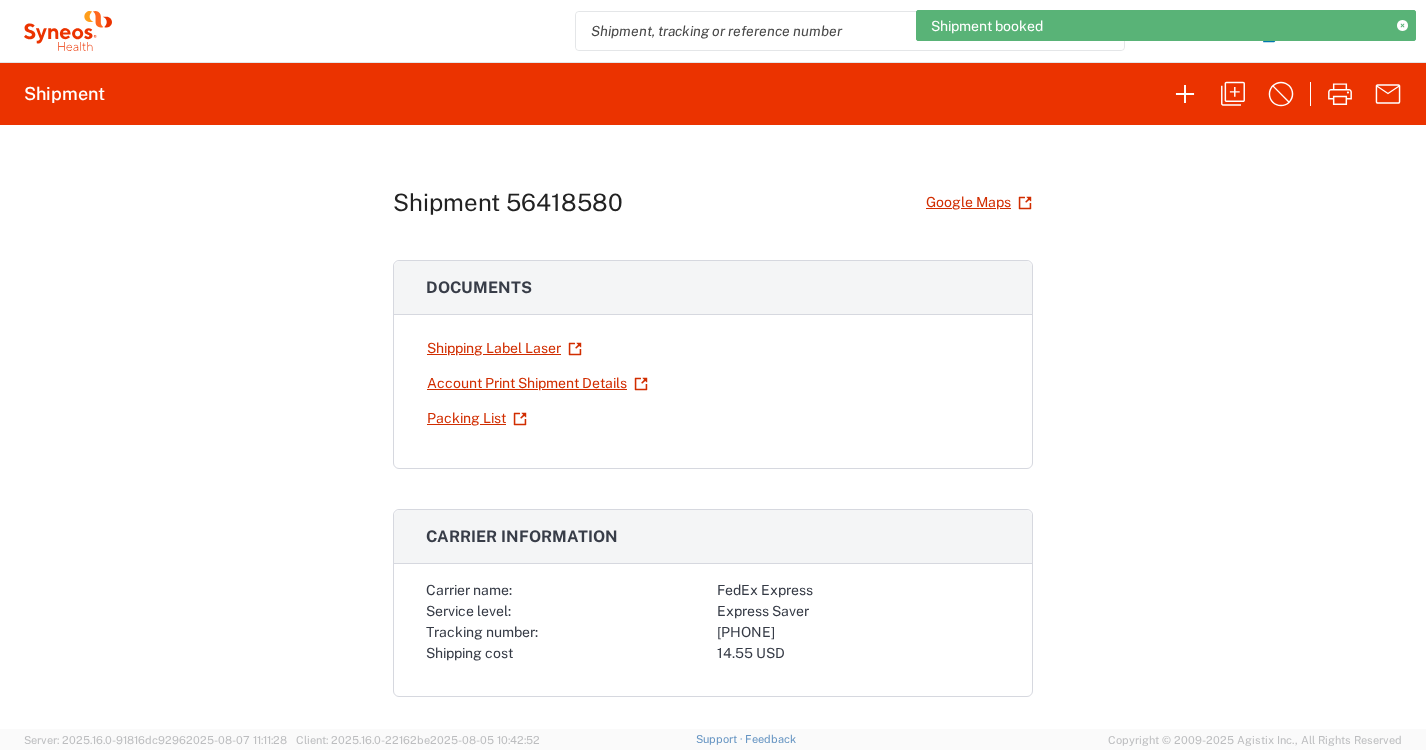 click on "Shipment [NUMBER]  Google Maps
Documents  Shipping Label Laser
Account Print Shipment Details
Packing List
Carrier information Carrier name: FedEx Express Service level: Express Saver Tracking number: [TRACKING_NUMBER] Shipping cost [PRICE] USD Request details Pickup time: [DATE] [TIME] - [TIME] Schedule Pickup Request
Delivery time: [DATE] Edit Date and Time Cost center [NUMBER] References Department [NUMBER] Project [NUMBER] DEPARTMENTAL EXPENSE Project Number [NUMBER] DEPARTMENTAL EXPENSE Requester information [FIRST] [LAST] [PHONE] [EMAIL] Ship from/to From: To: Syneos Health [FIRST] [LAST] [NUMBER] [STREET] [NUMBER] [STREET] [CITY] ,  NC [CITY] ,  FL [POSTAL_CODE] ,  US [POSTAL_CODE] ,  US Phone:   [PHONE] Phone:   [PHONE] Tax info: Tax info: TIN   [NUMBER] Package info & contents Medium Box" 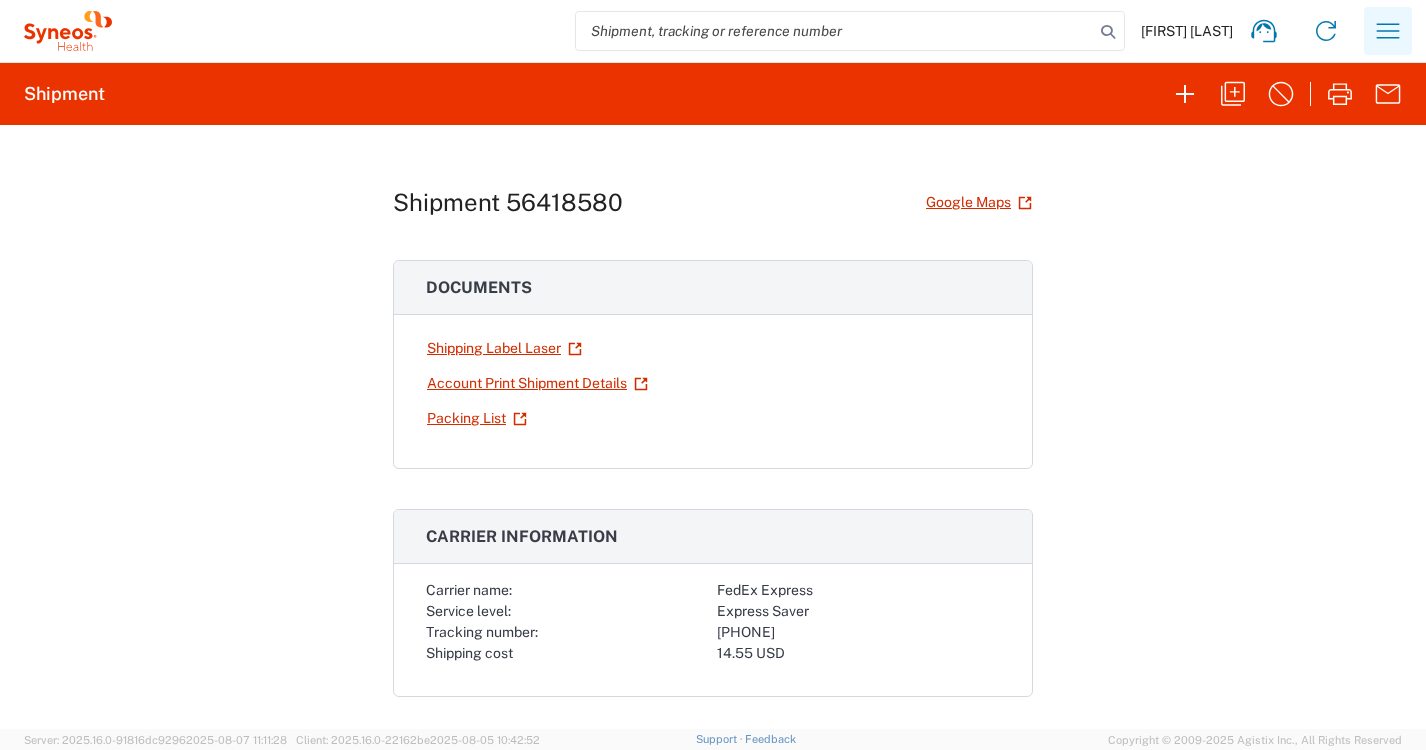 click 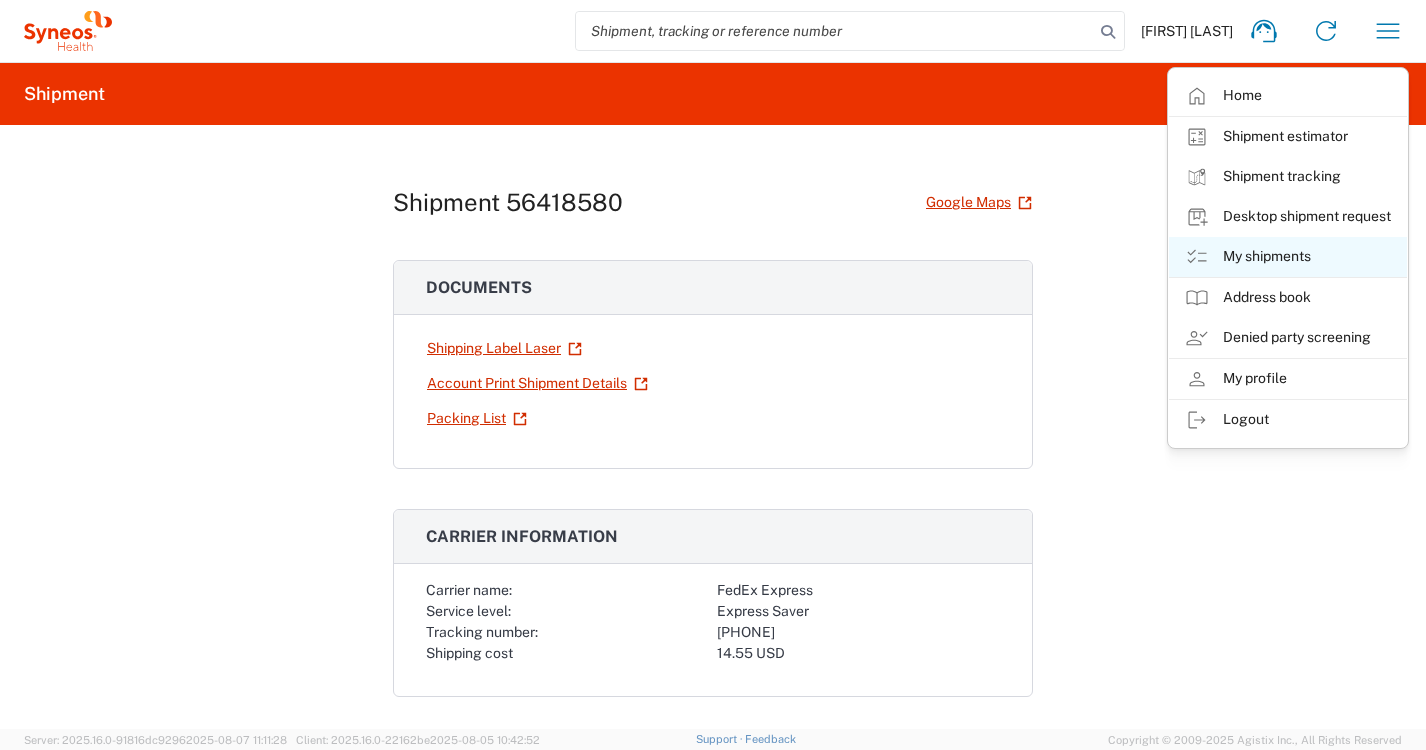 click on "My shipments" 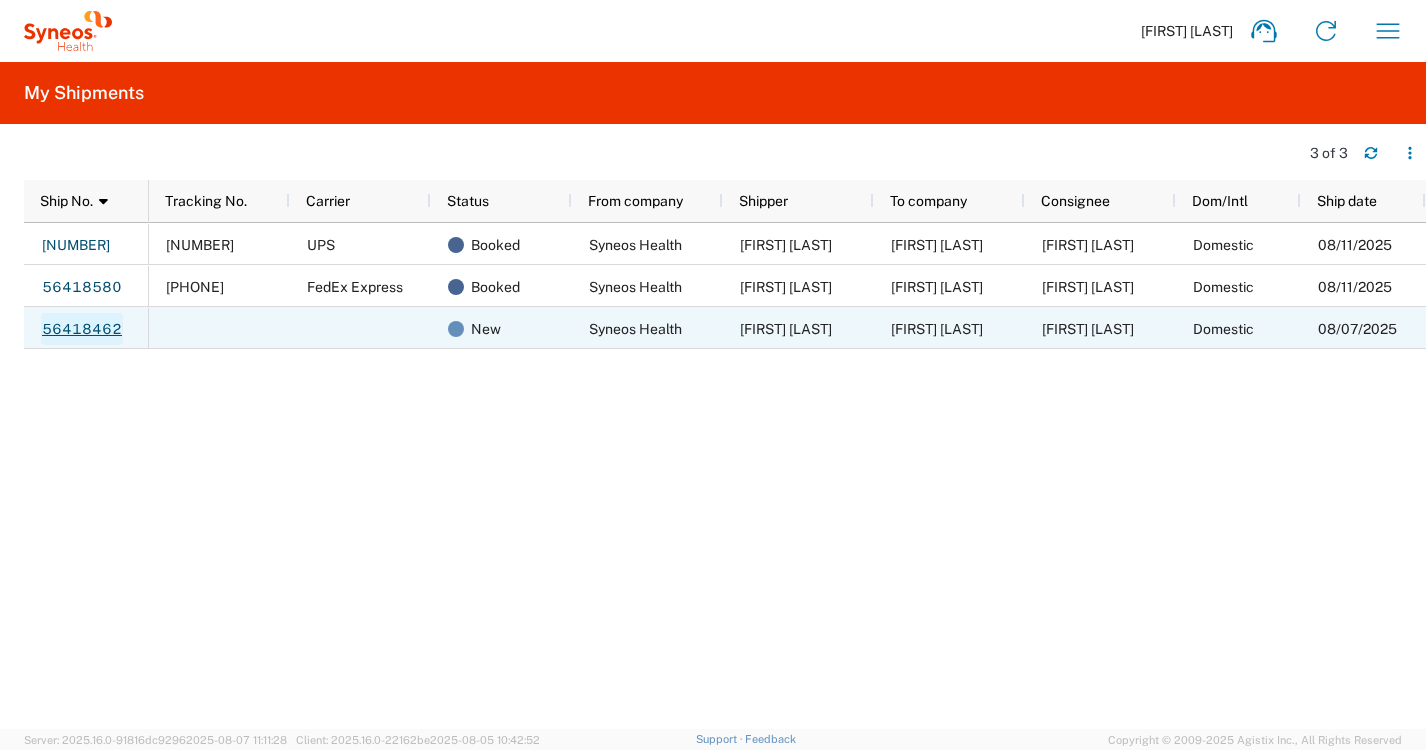 click on "56418462" 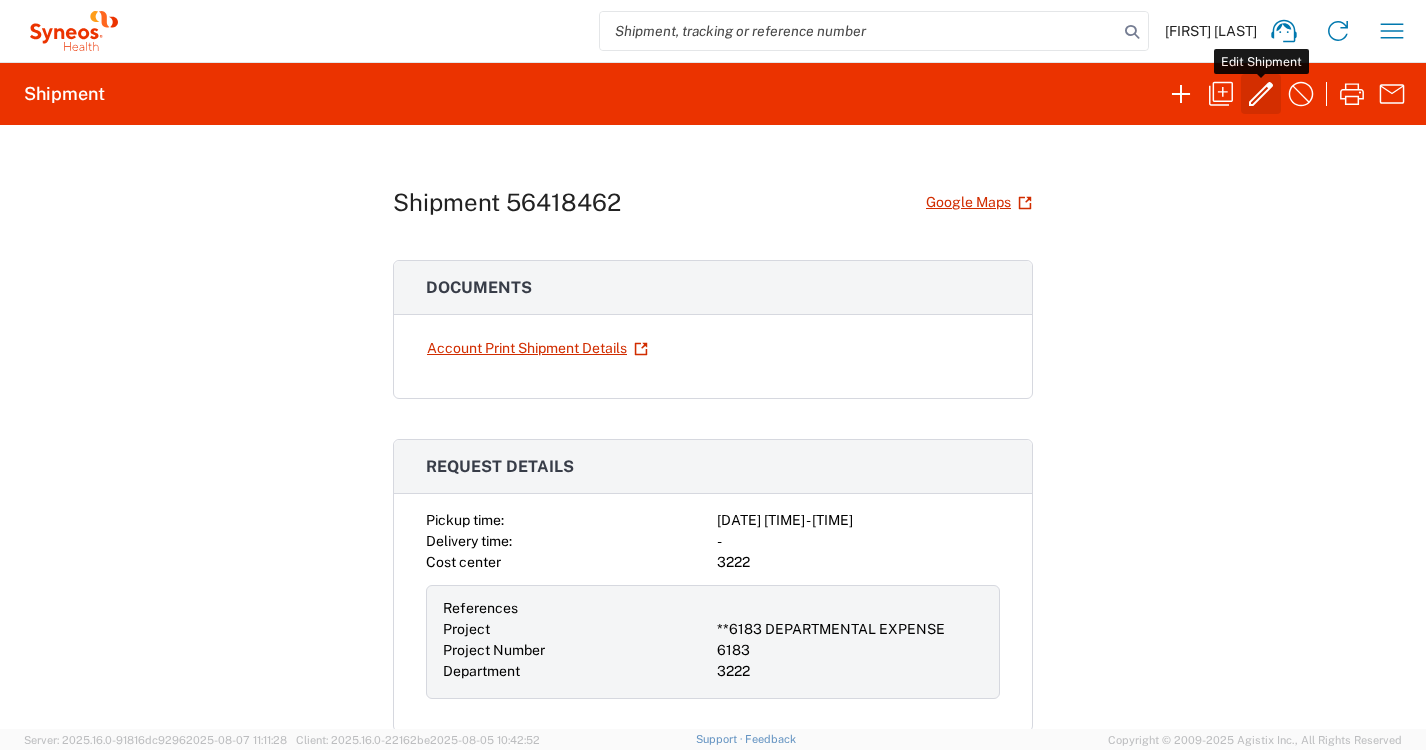 click 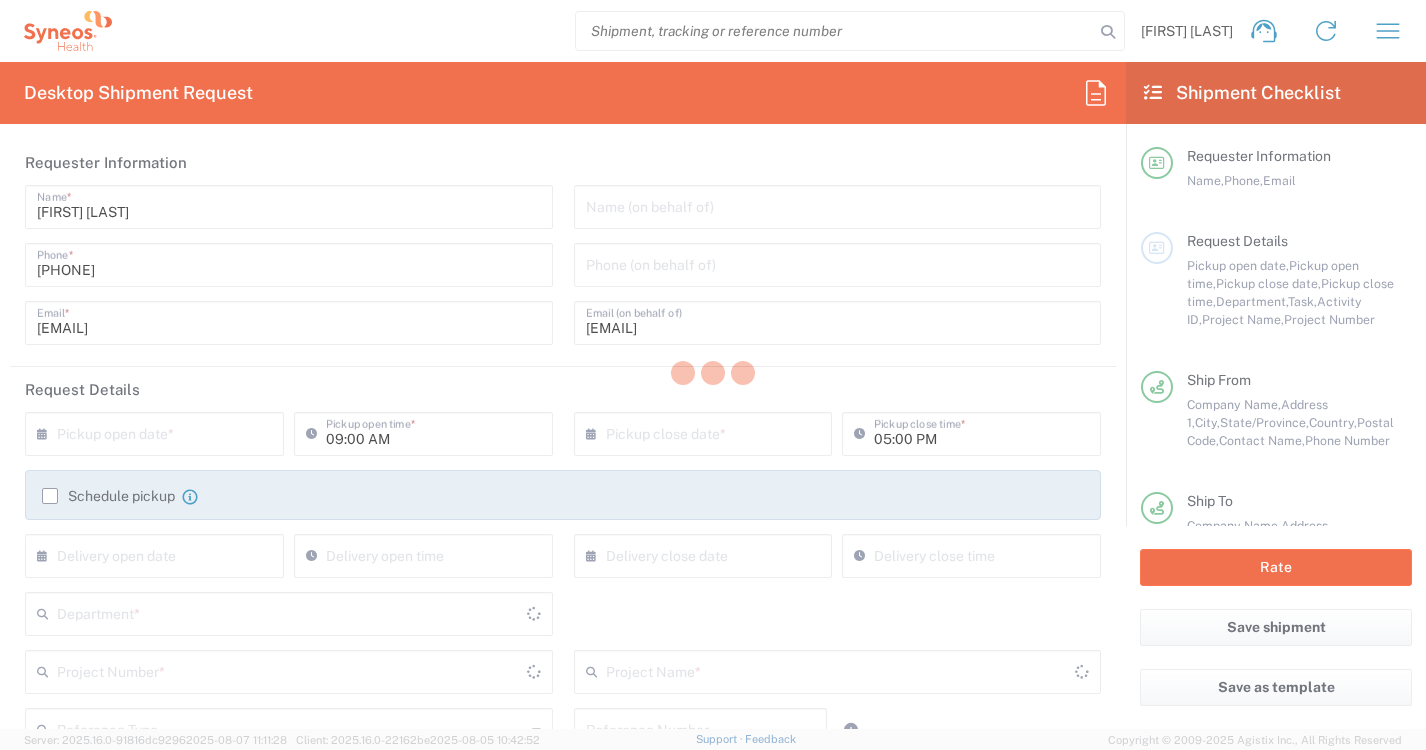 type on "North Carolina" 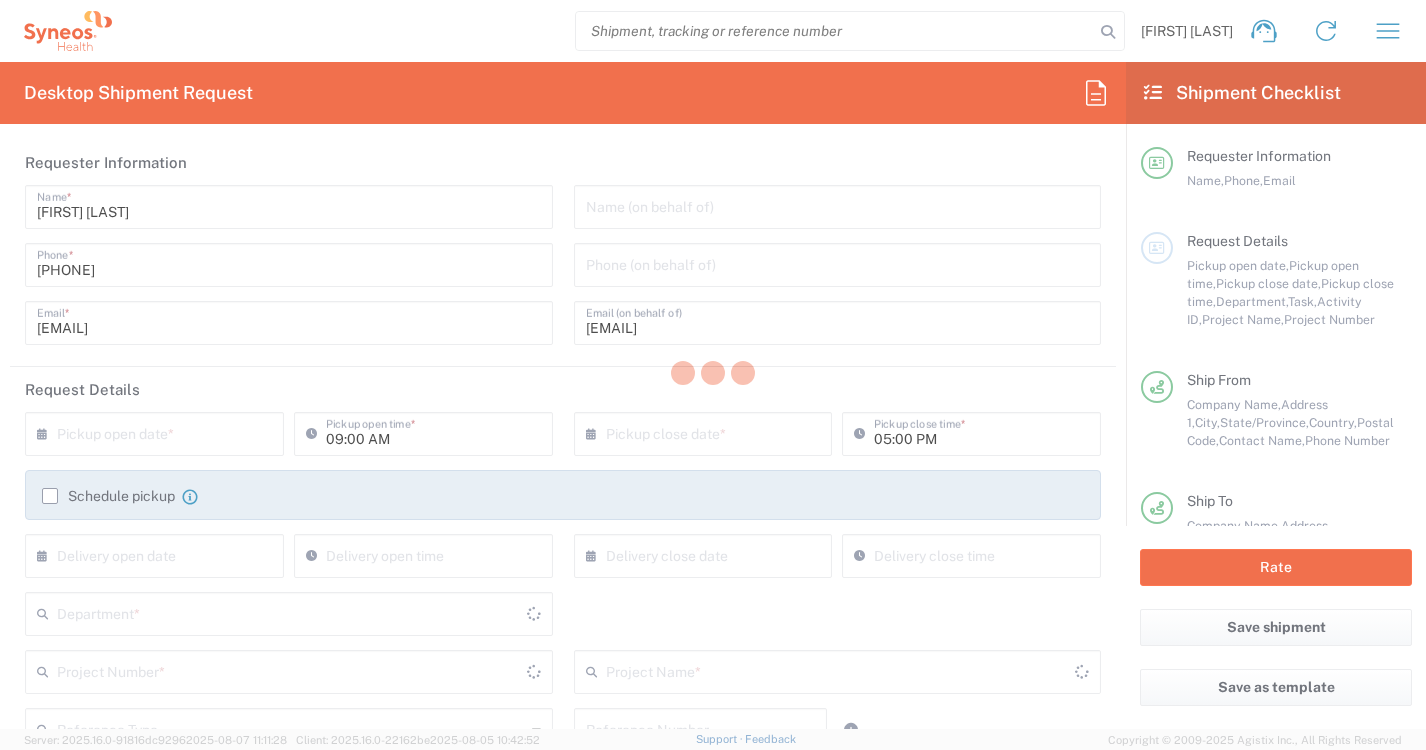 type on "Florida" 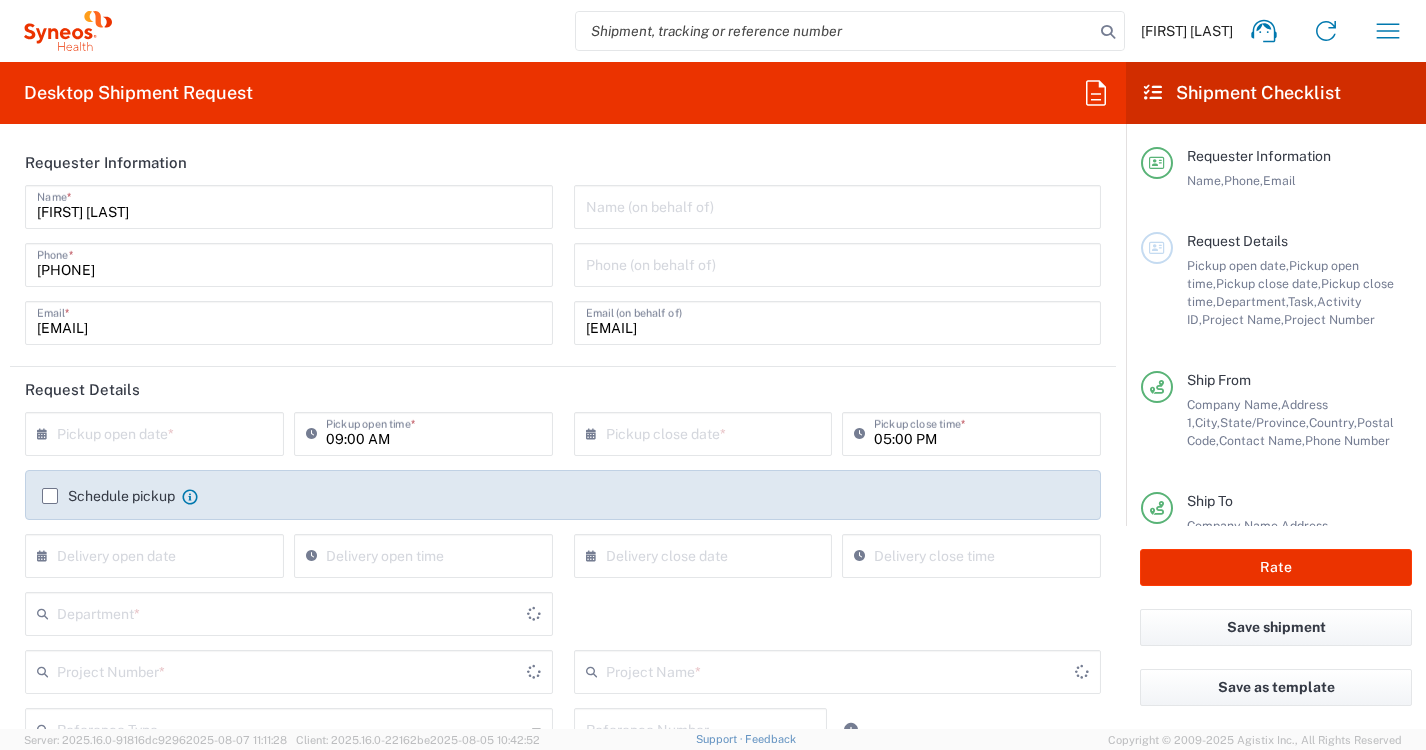 type on "**6183 DEPARTMENTAL EXPENSE" 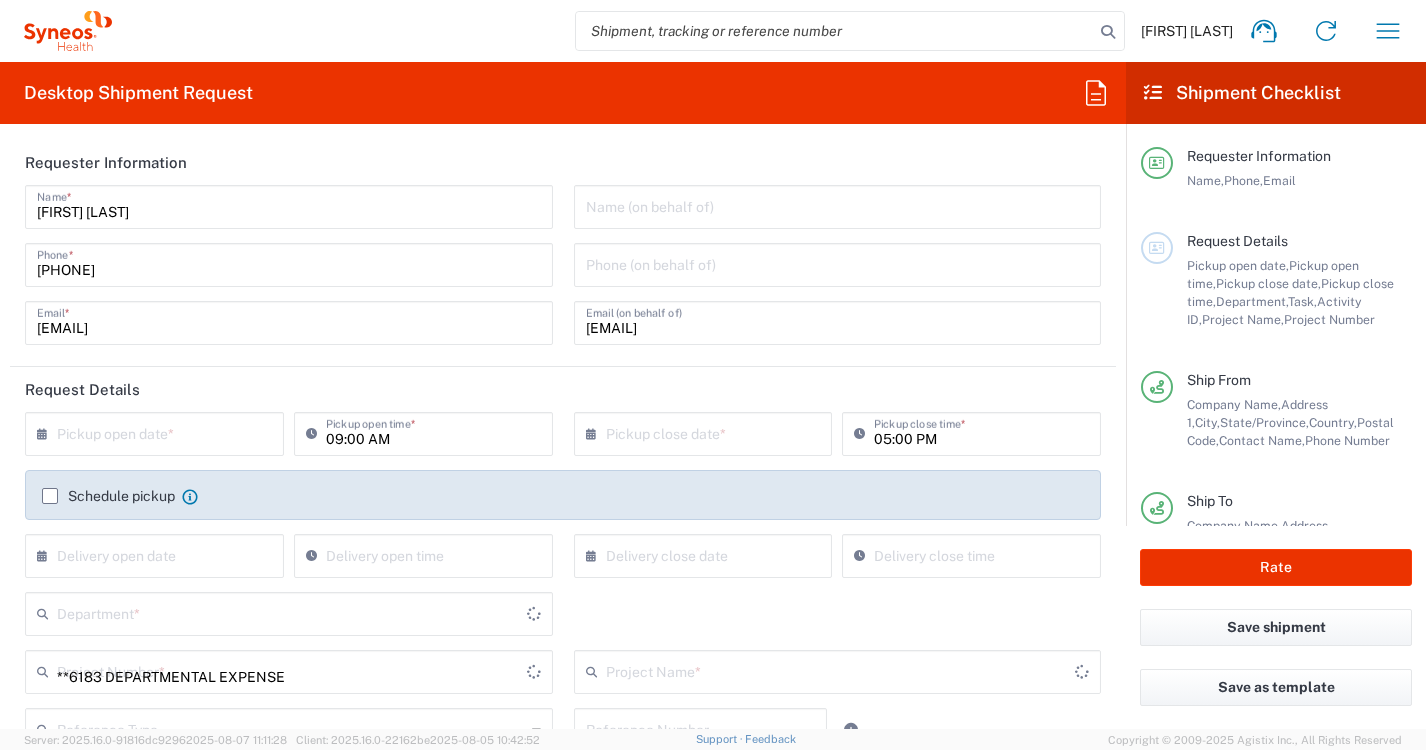 type on "6183" 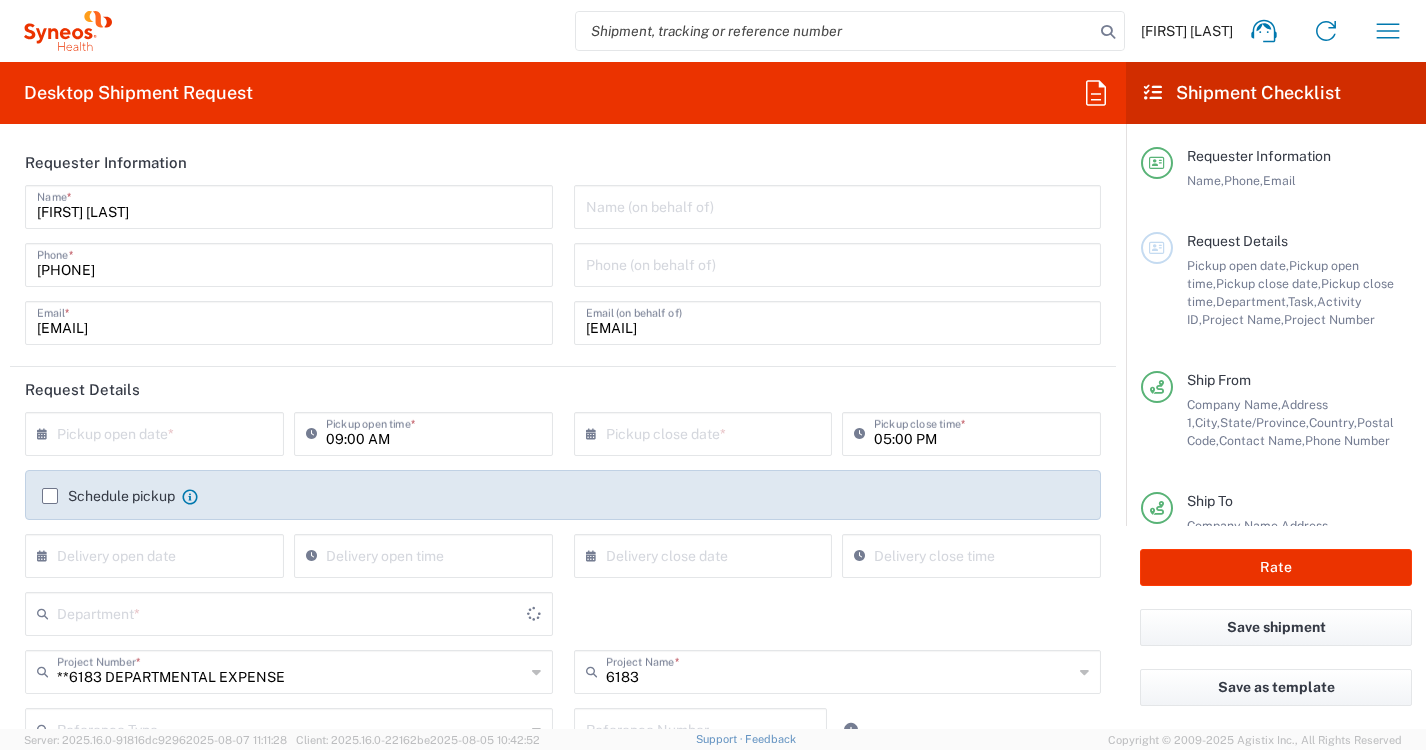 type on "3222" 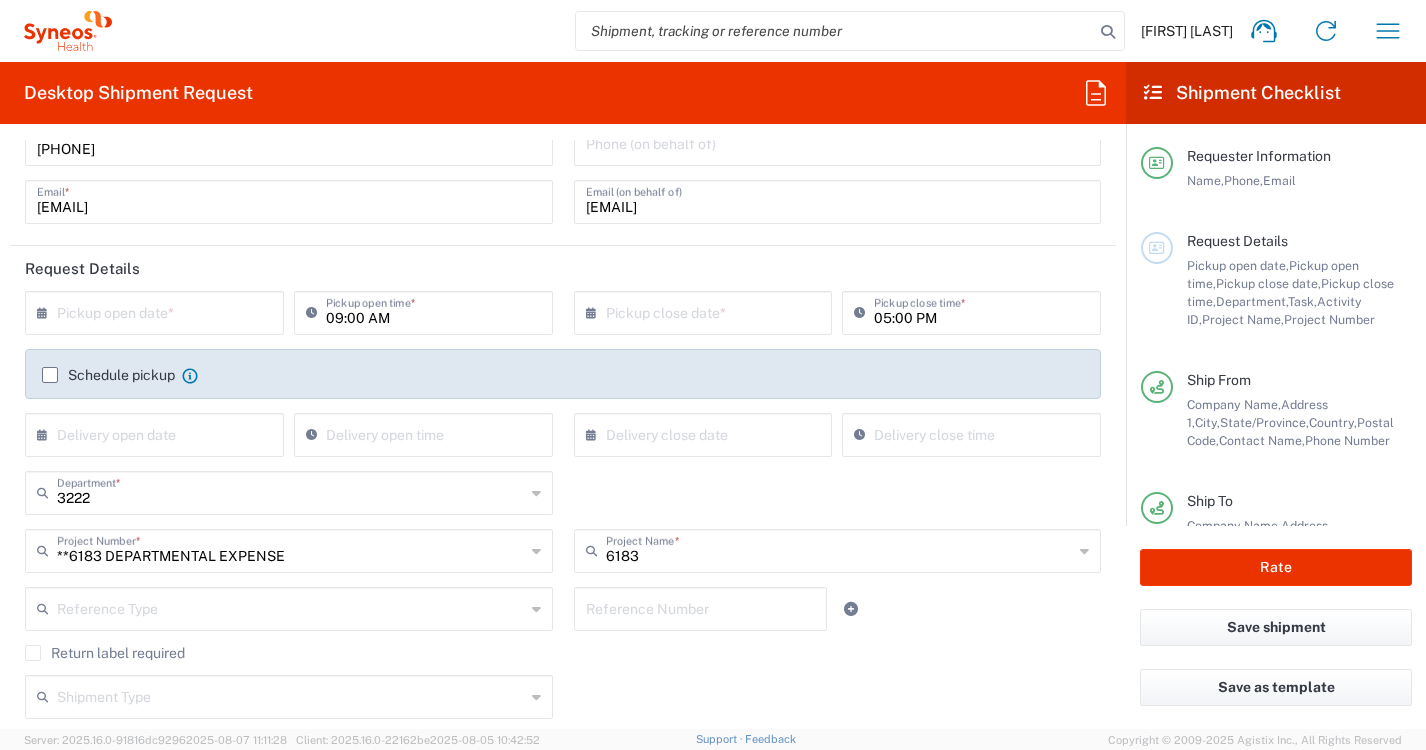 scroll, scrollTop: 128, scrollLeft: 0, axis: vertical 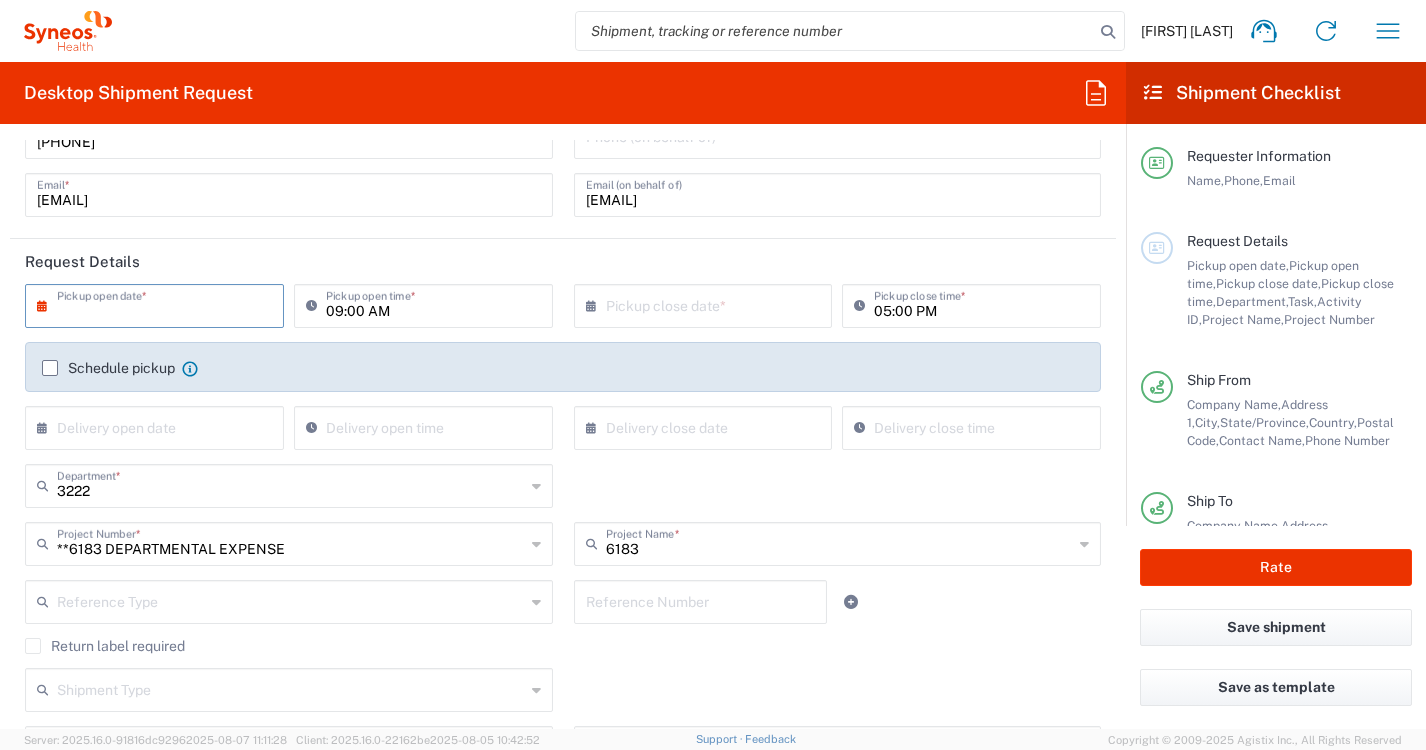 click at bounding box center [159, 304] 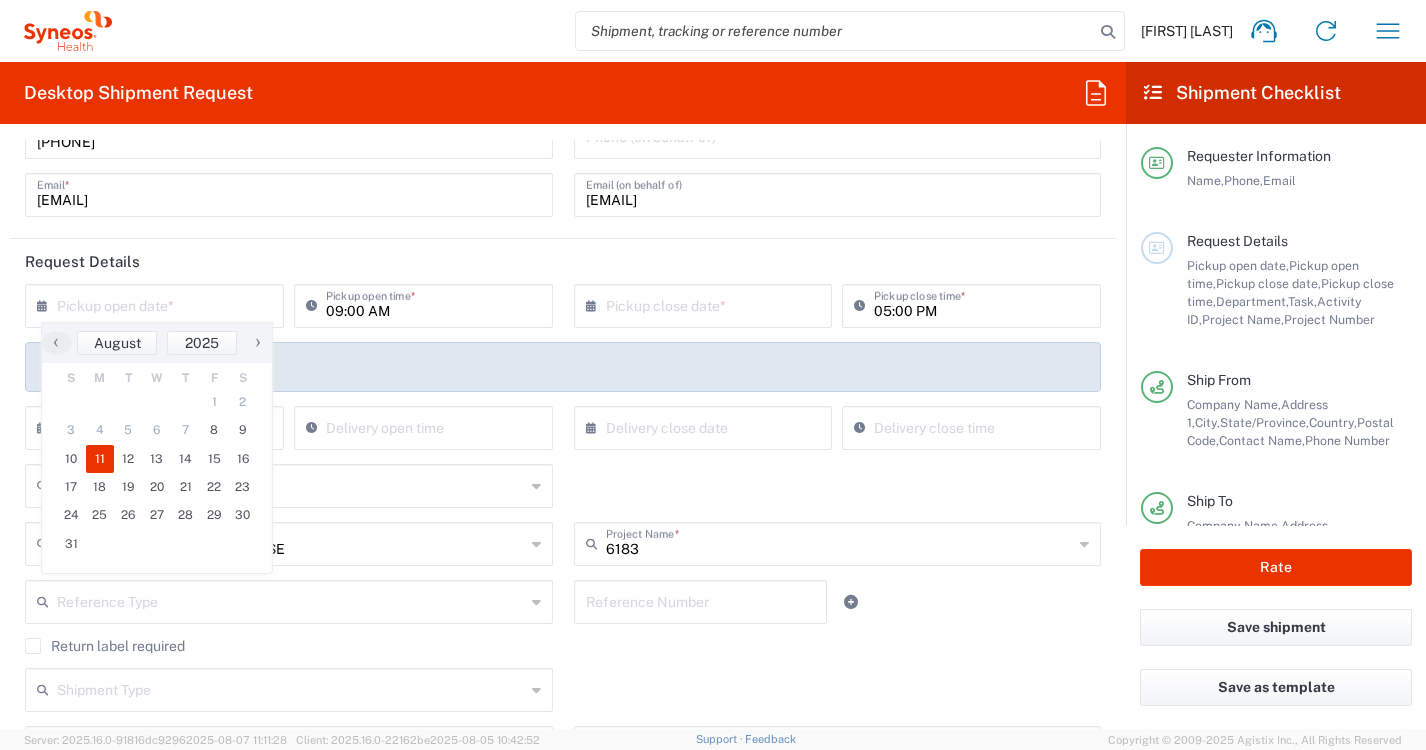 click on "11" 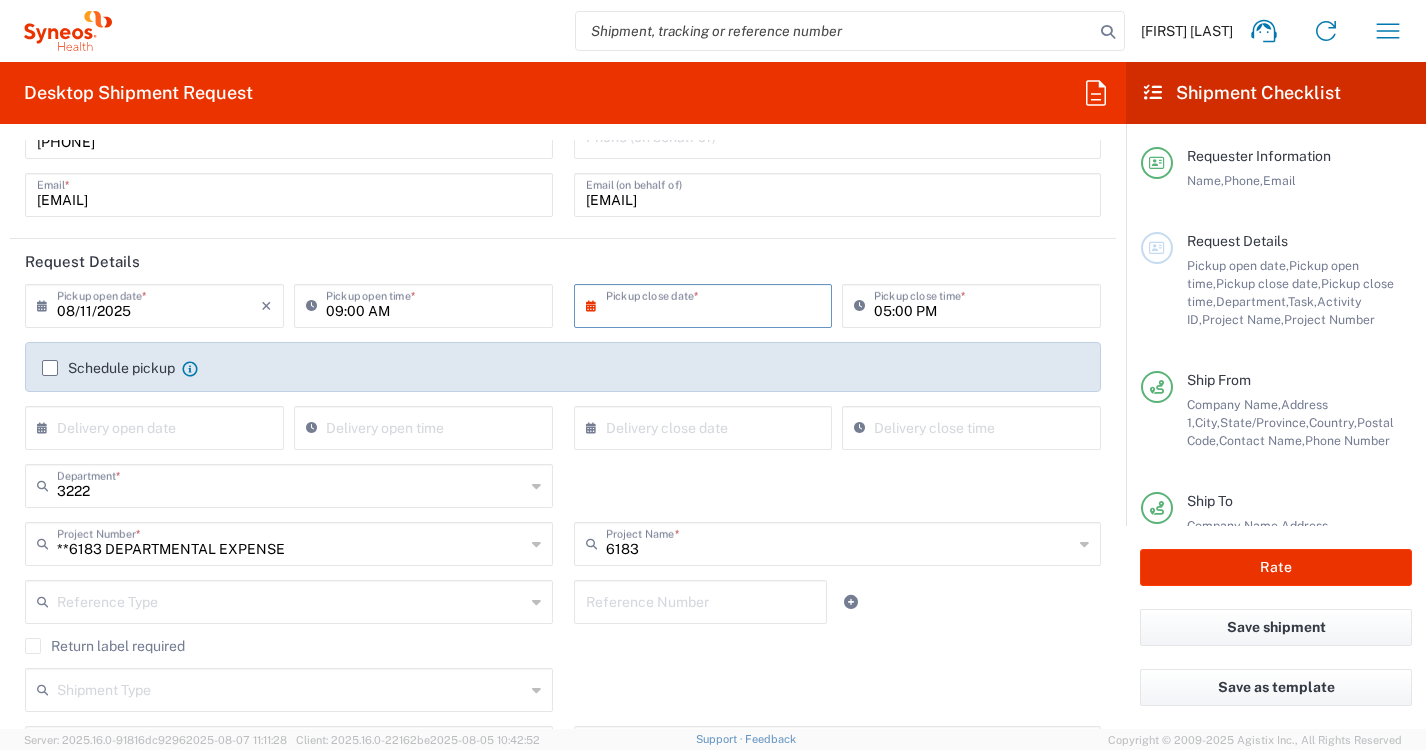 click at bounding box center (708, 304) 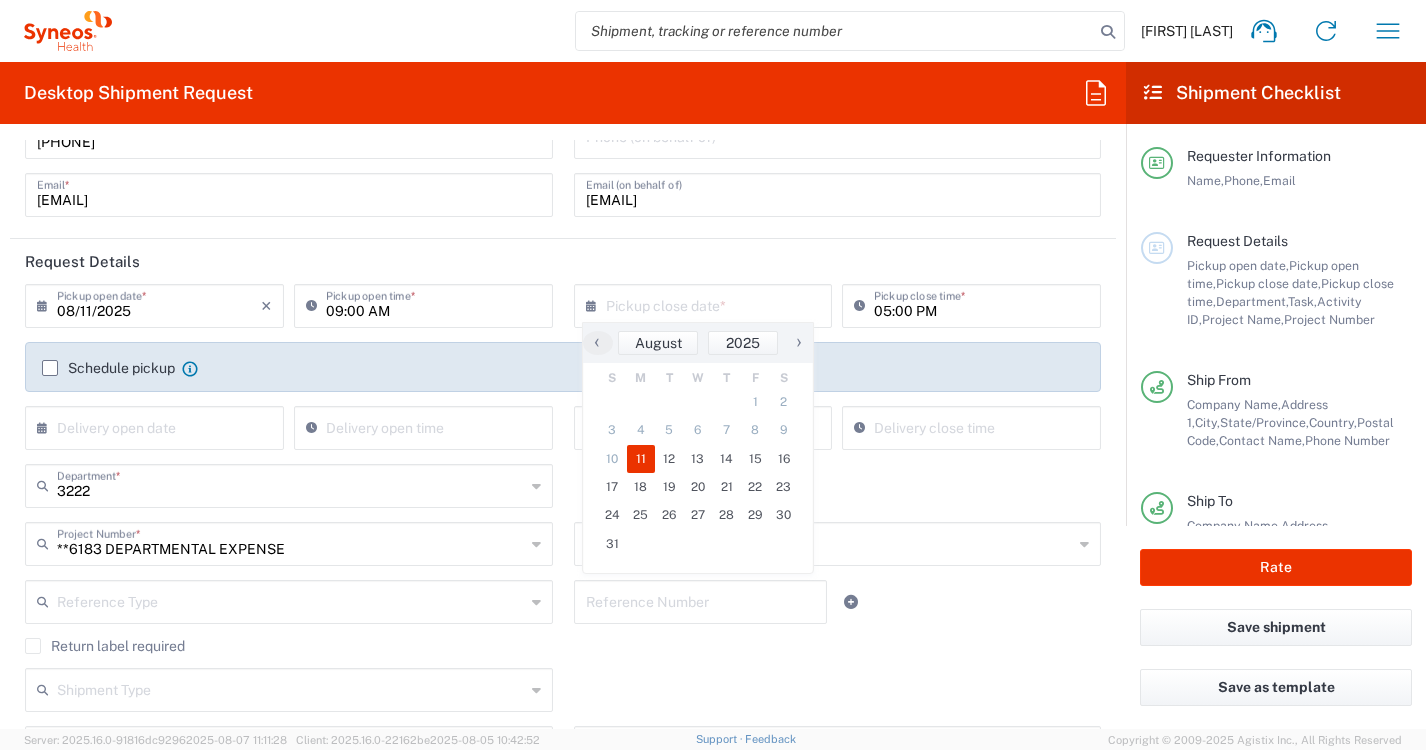 click on "11" 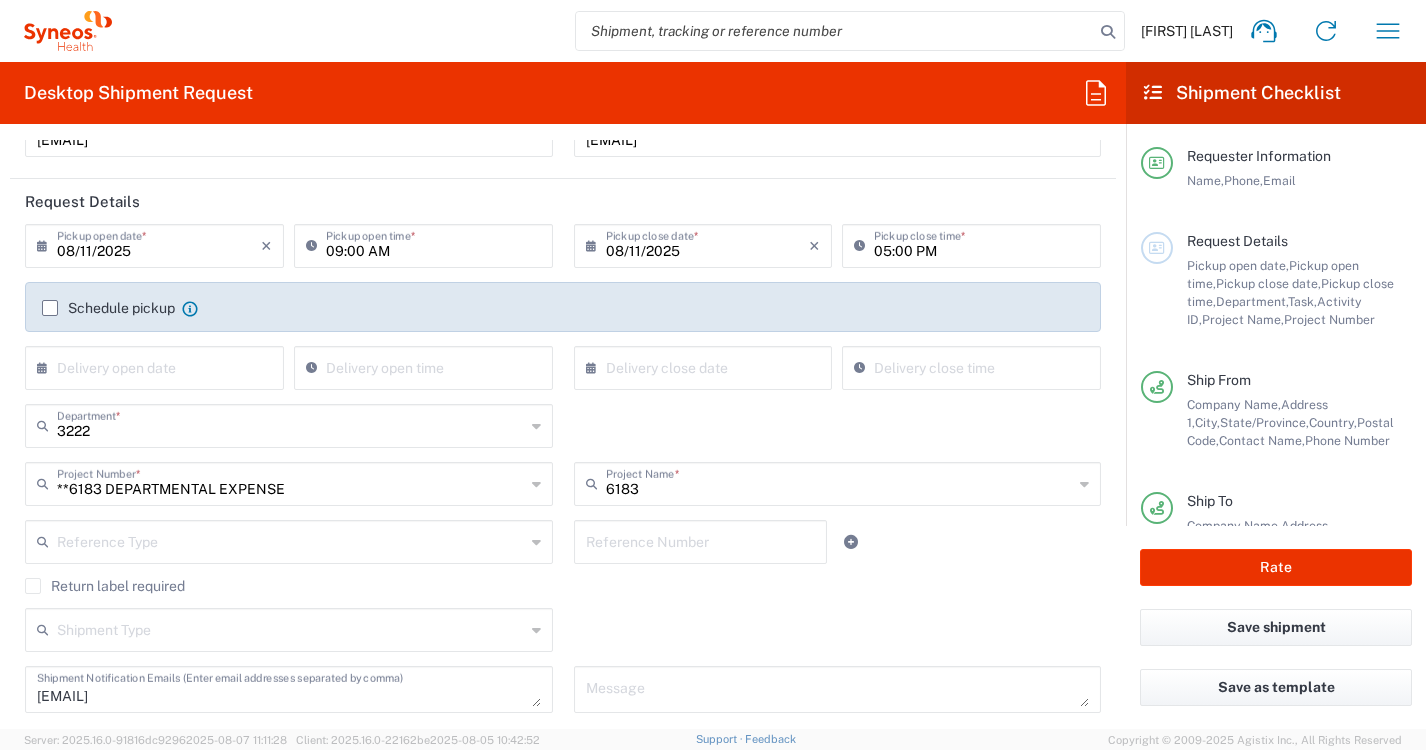 scroll, scrollTop: 197, scrollLeft: 0, axis: vertical 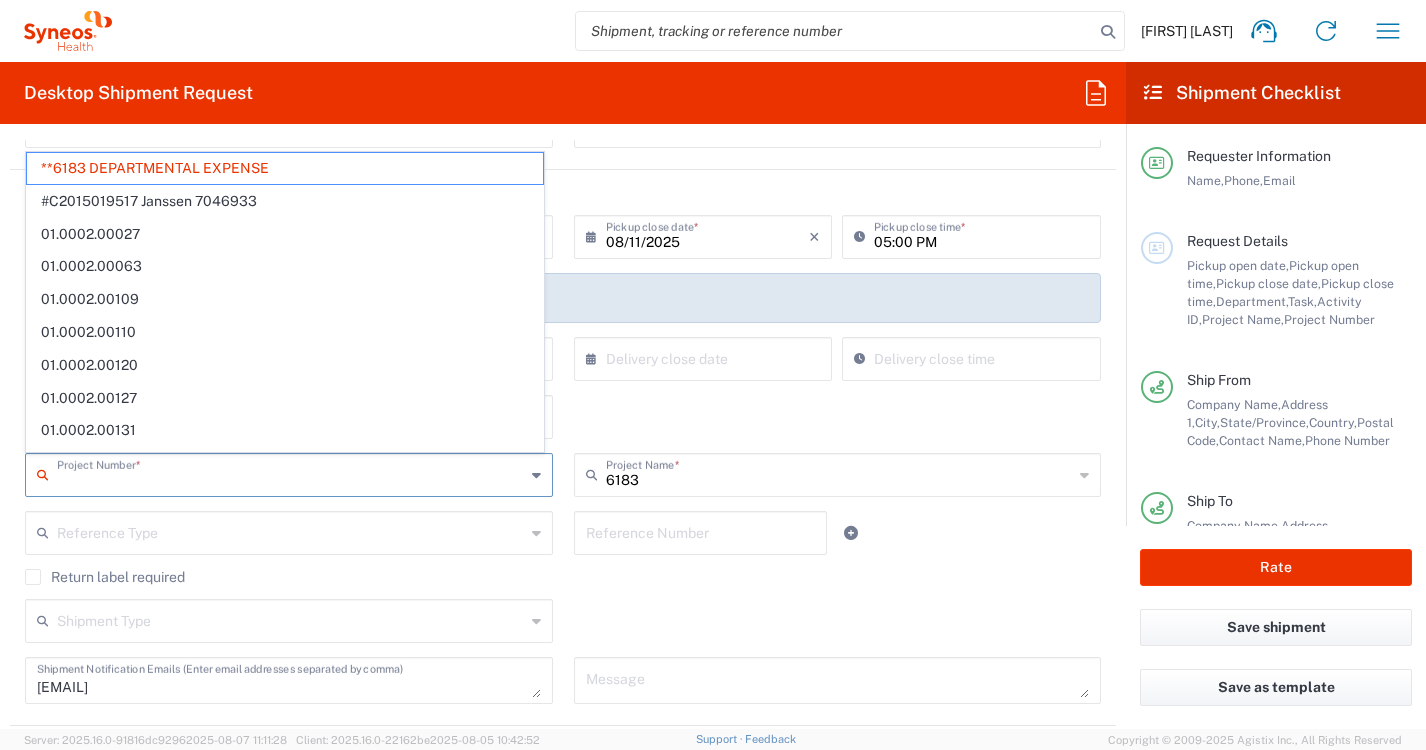 click at bounding box center [291, 473] 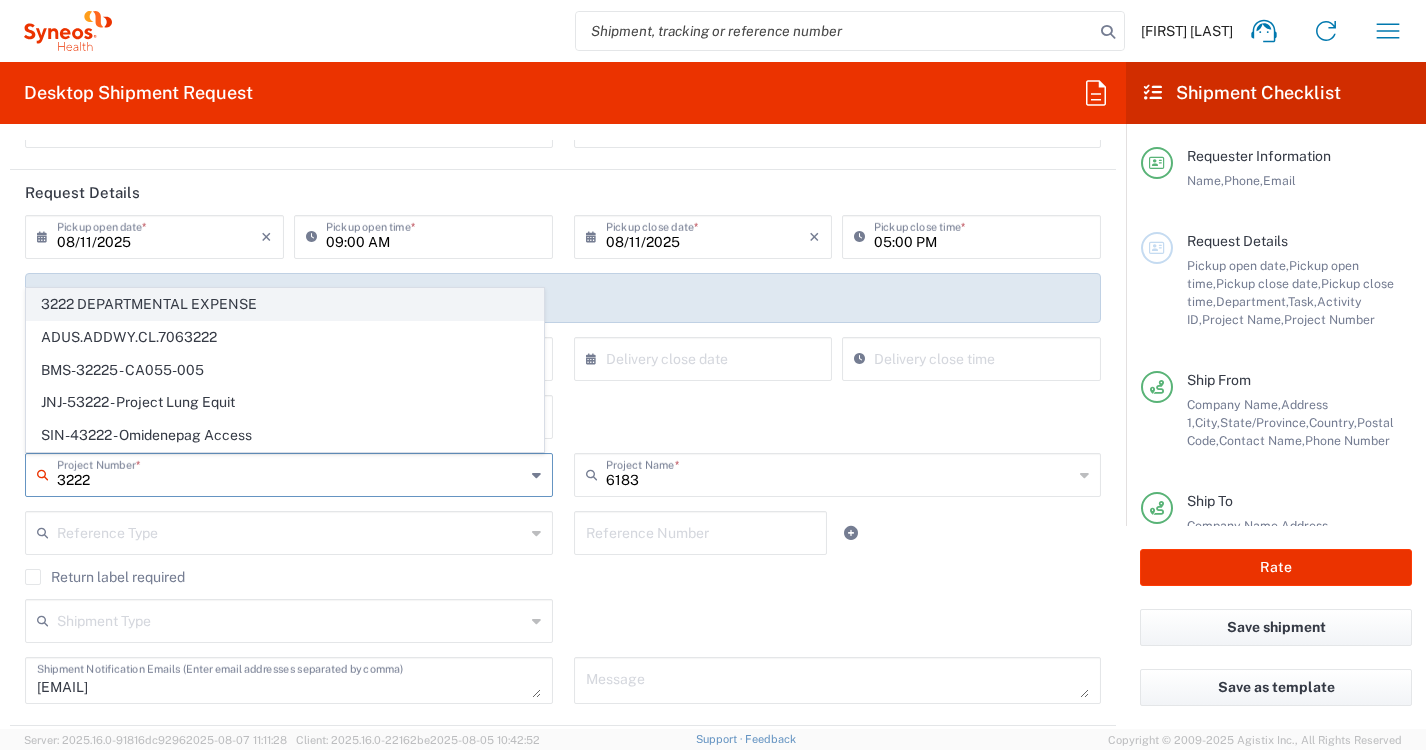 click on "3222 DEPARTMENTAL EXPENSE" 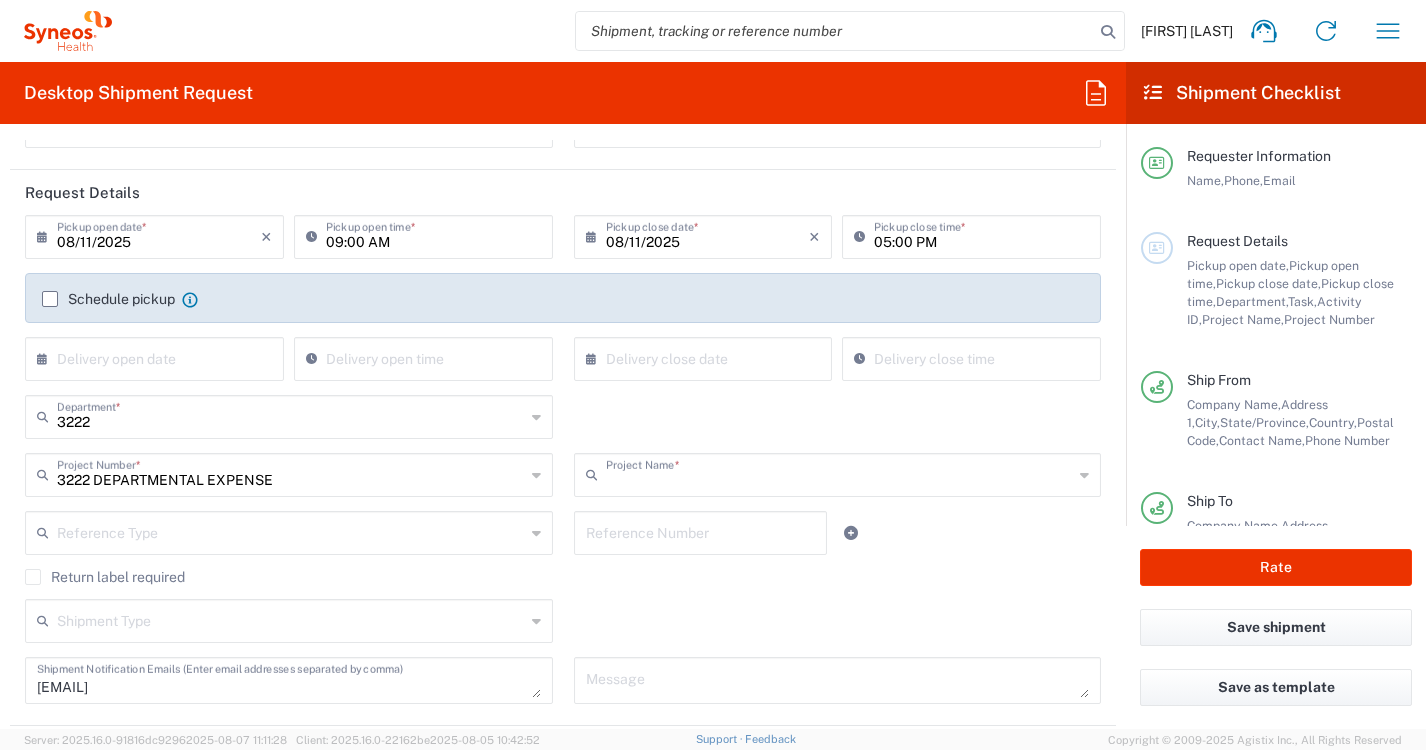 type on "3222 DEPARTMENTAL EXPENSE" 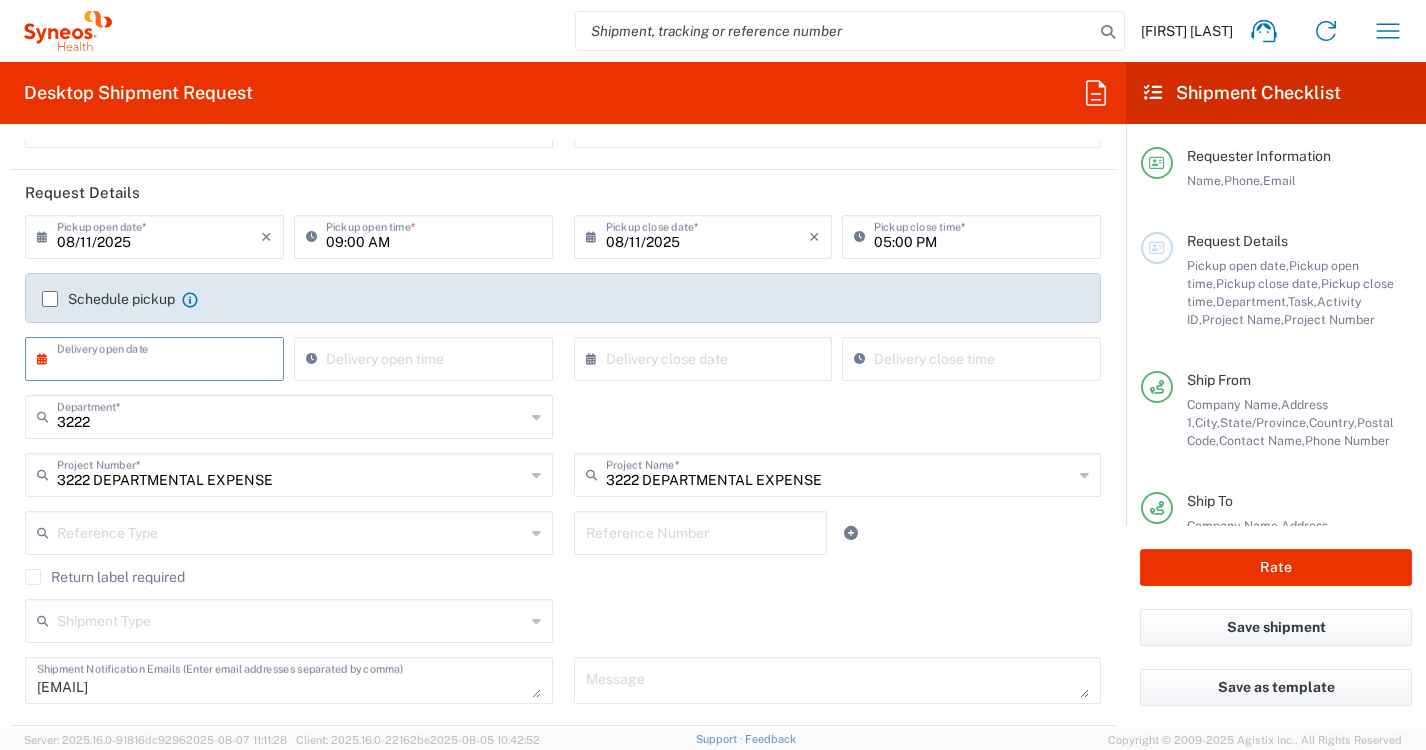 click at bounding box center (159, 357) 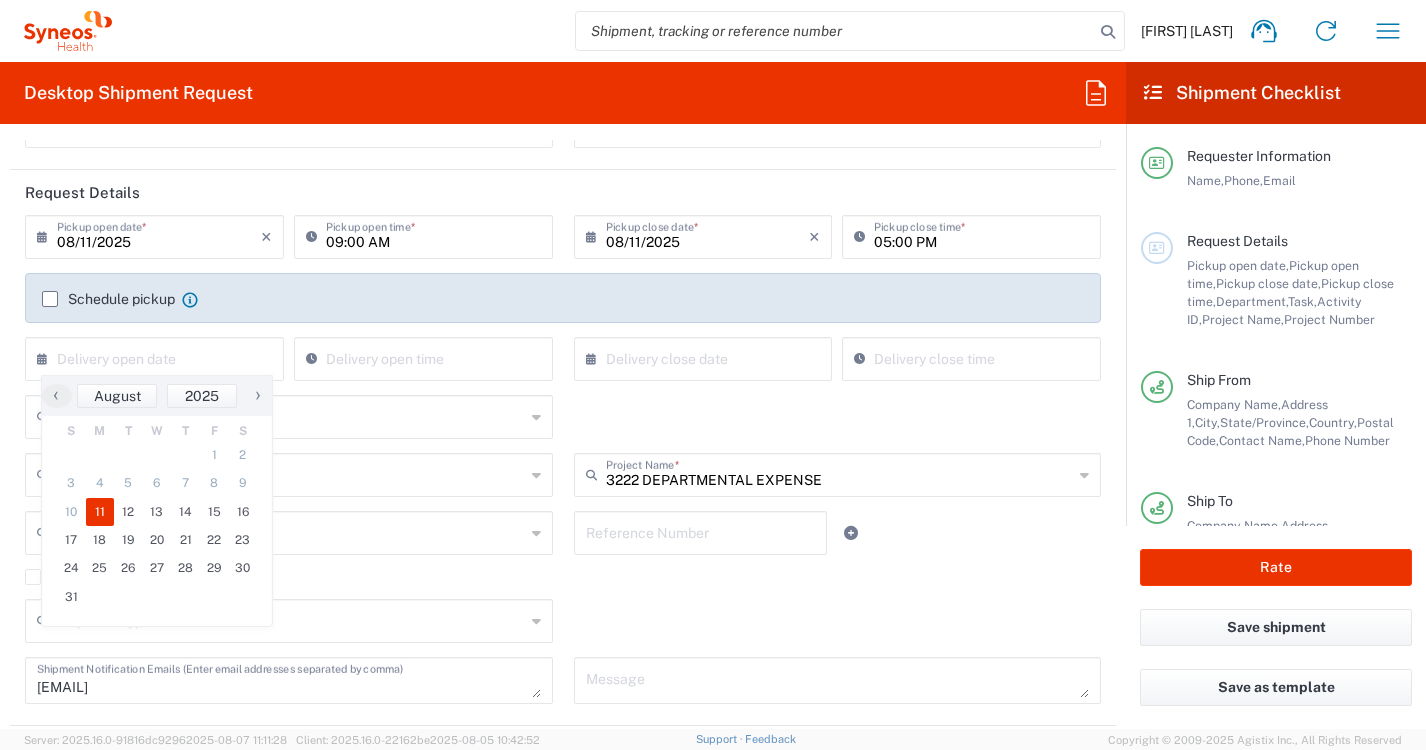 click on "11" 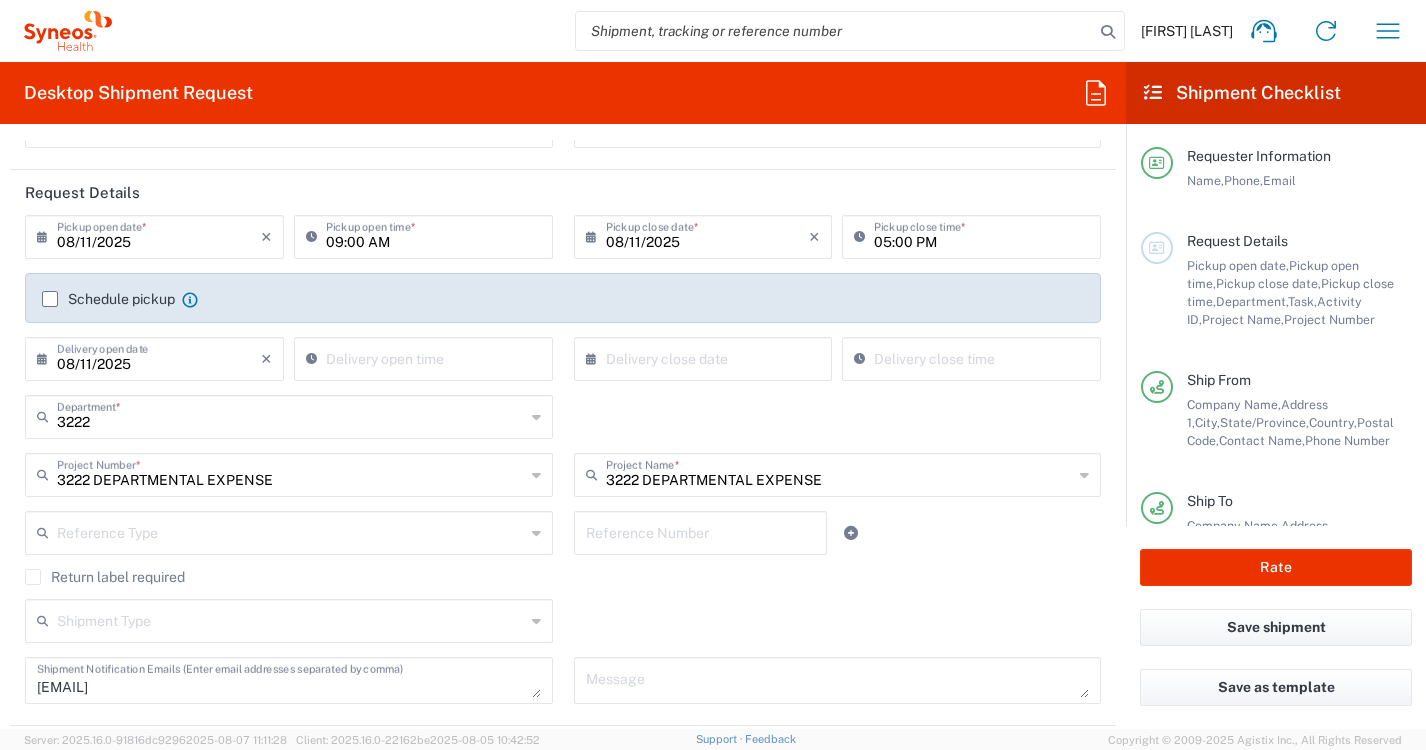 click at bounding box center [708, 357] 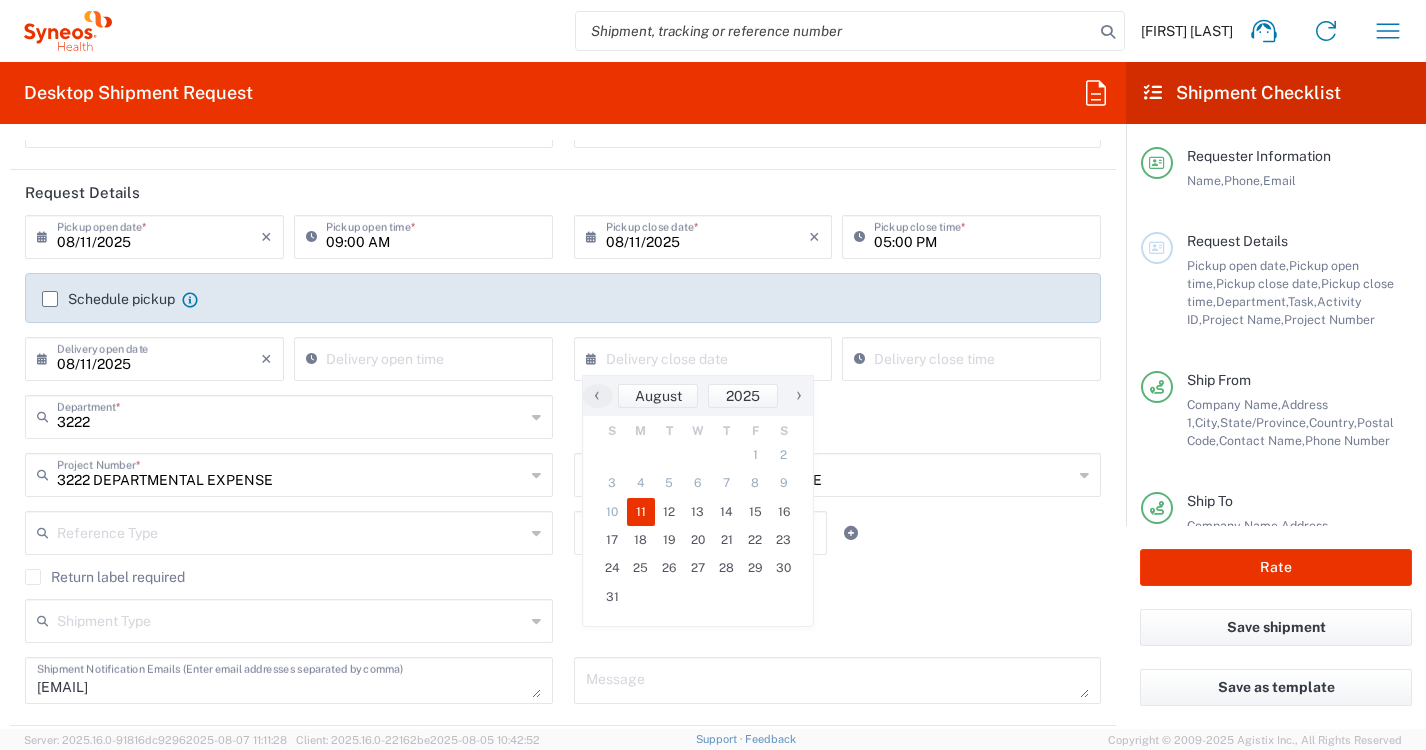 click on "11" 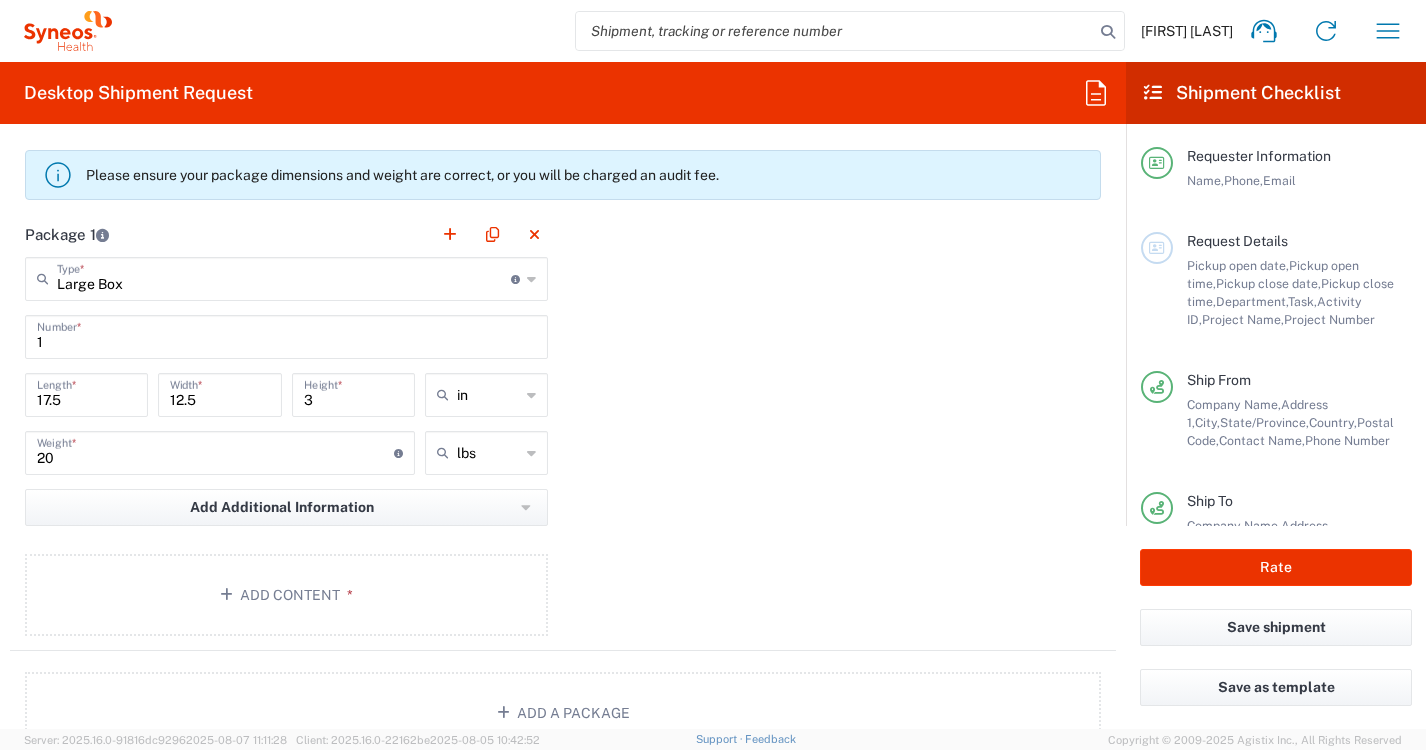 scroll, scrollTop: 1718, scrollLeft: 0, axis: vertical 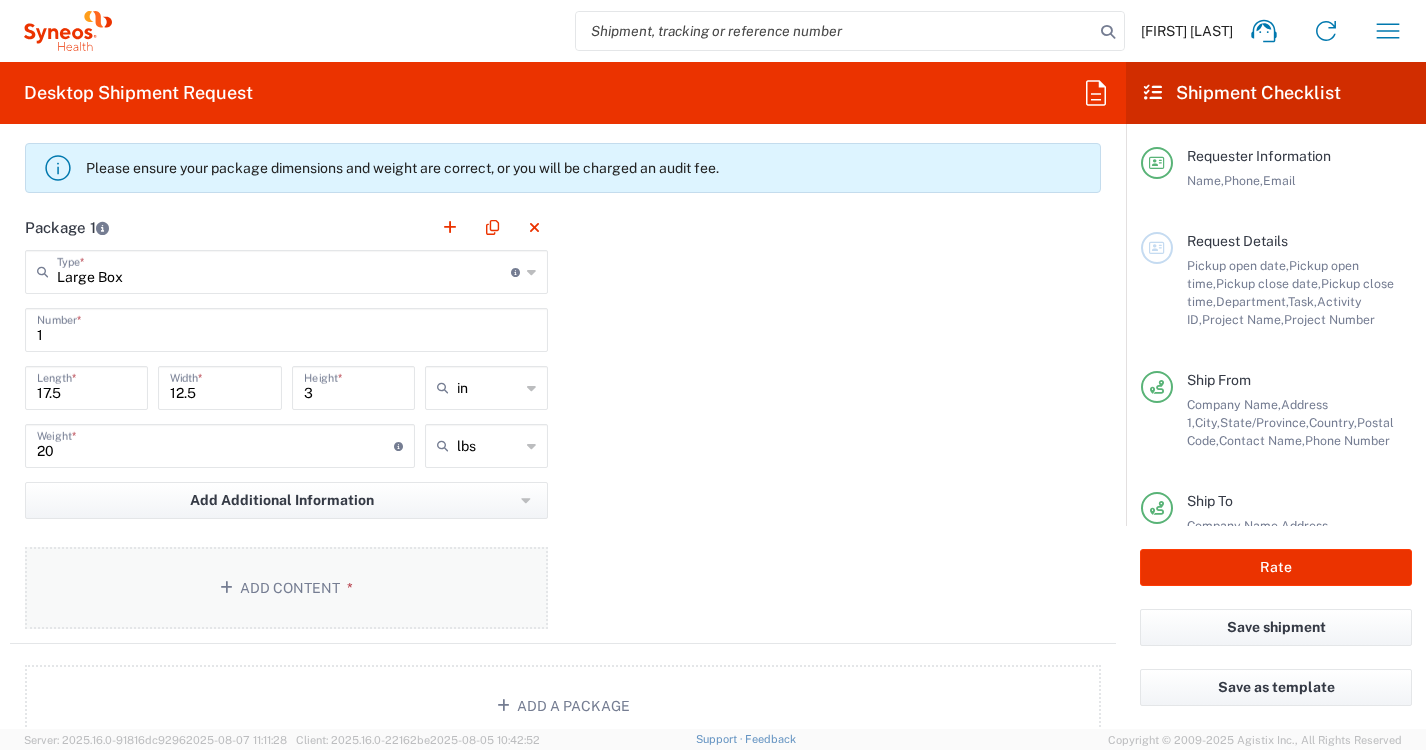 click on "Add Content *" 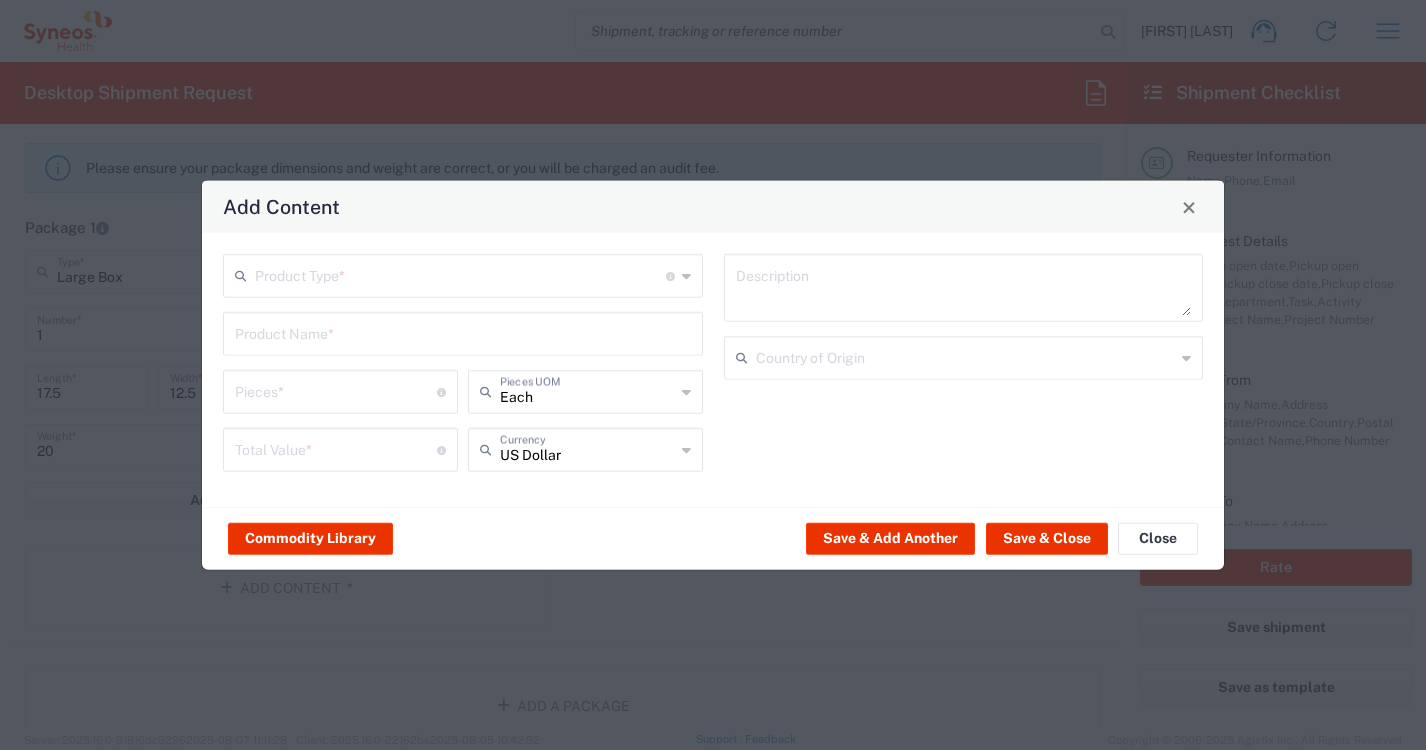 click at bounding box center (460, 274) 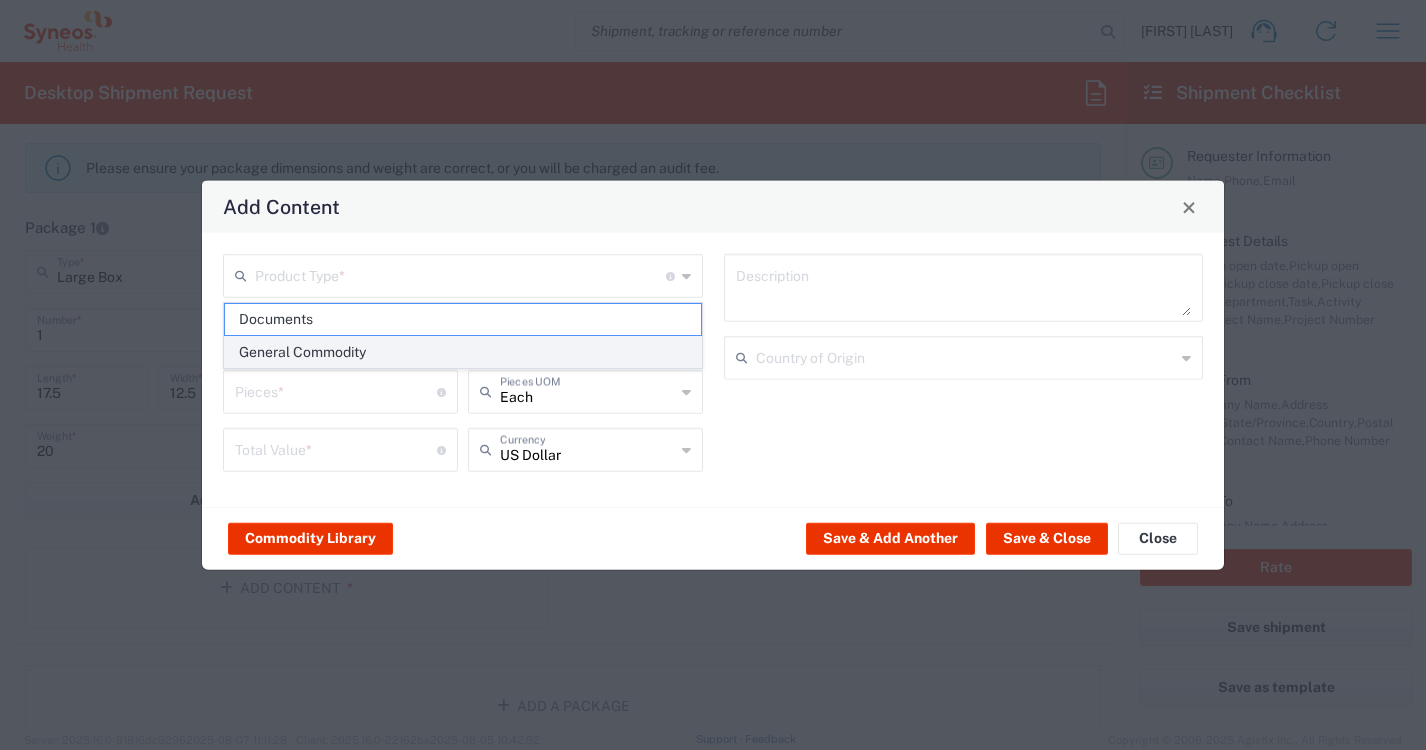 click on "General Commodity" 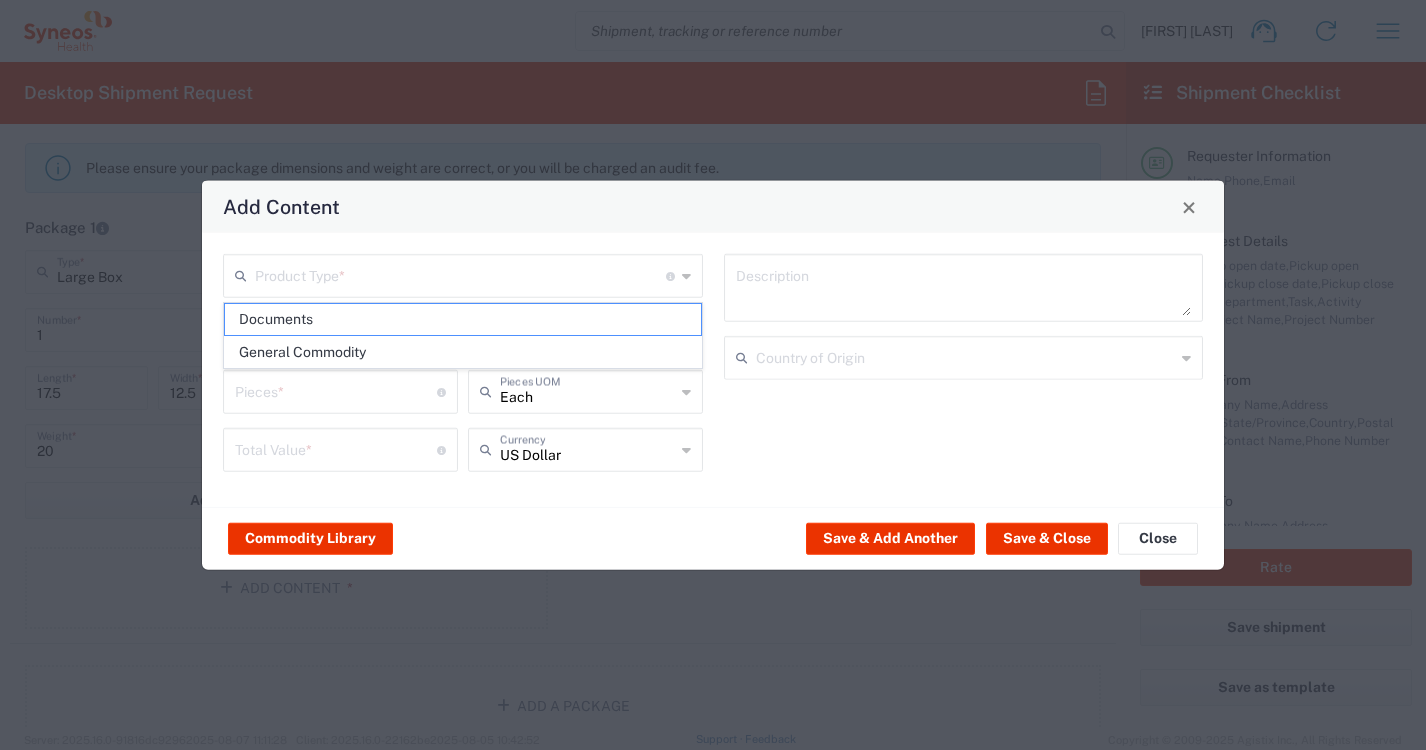 type on "General Commodity" 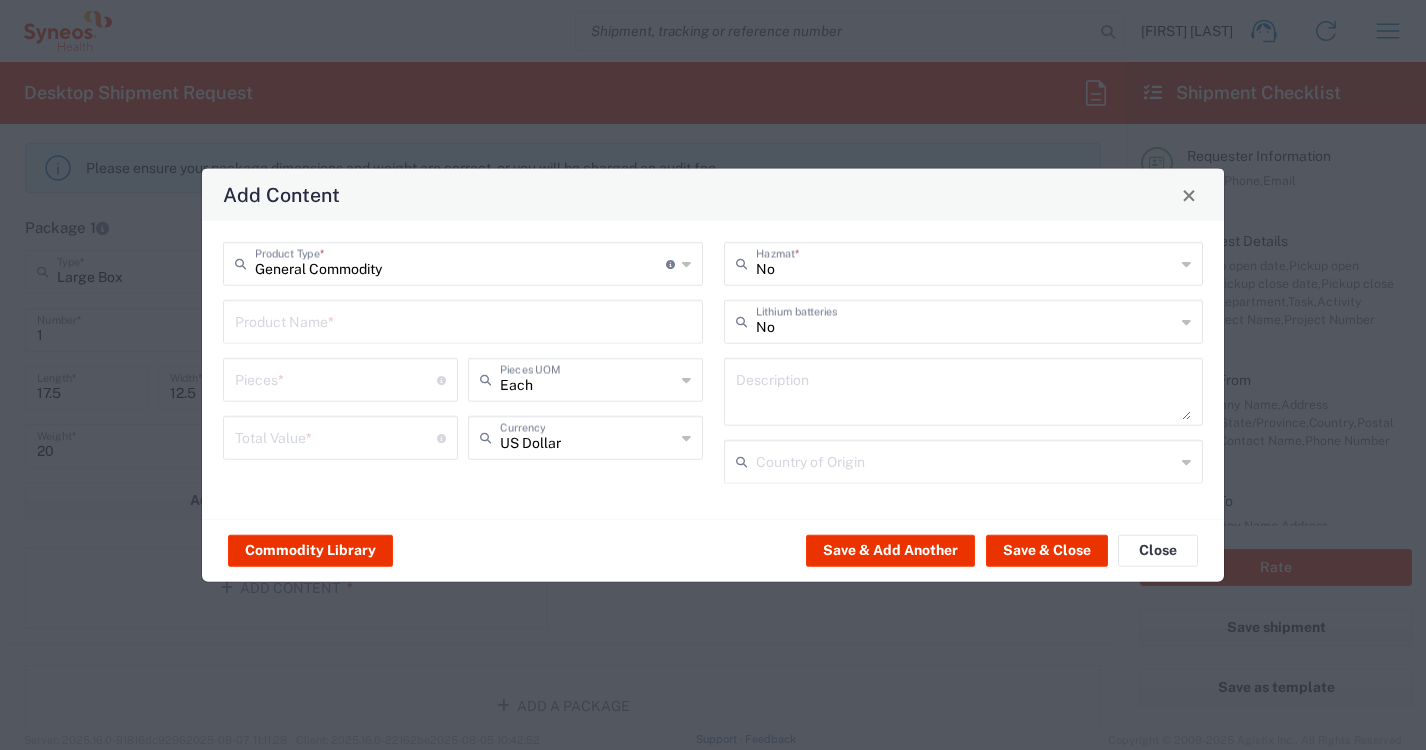 click at bounding box center [463, 320] 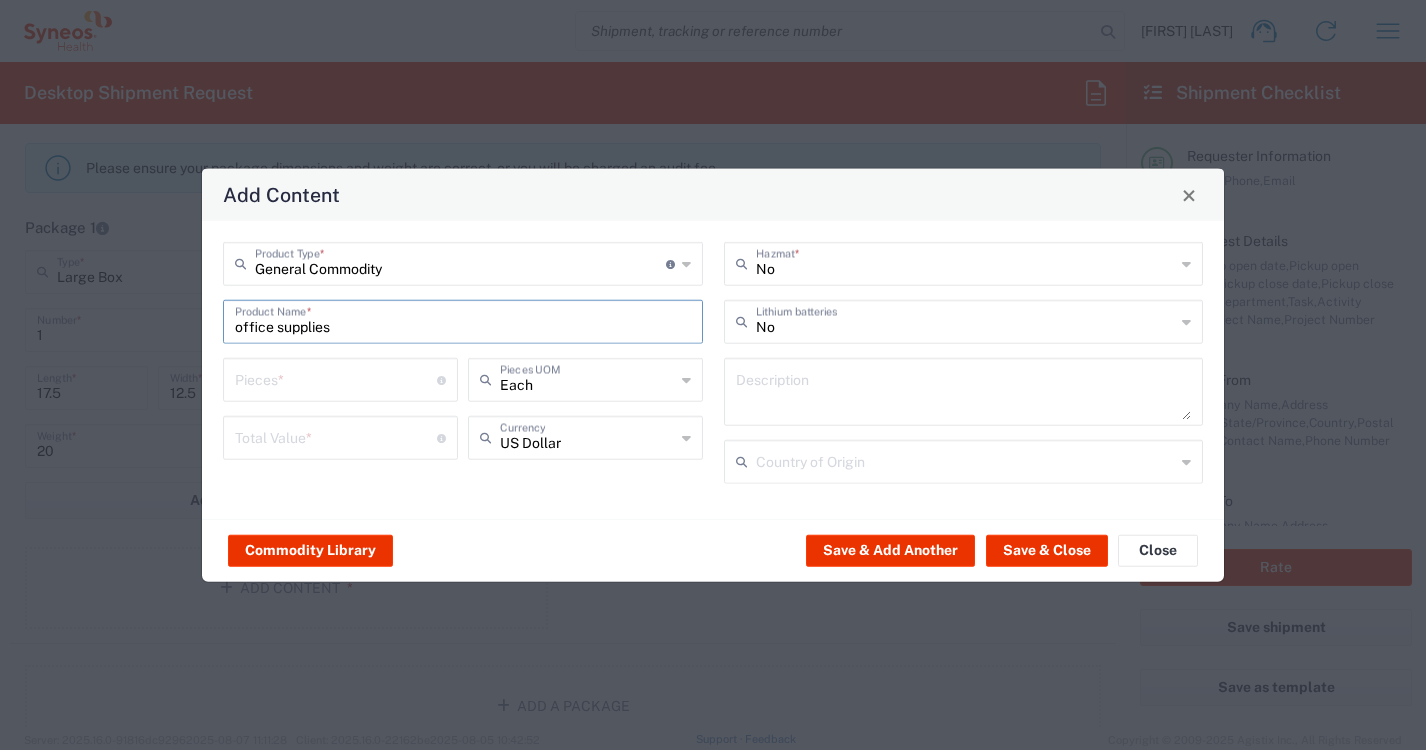 type on "office supplies" 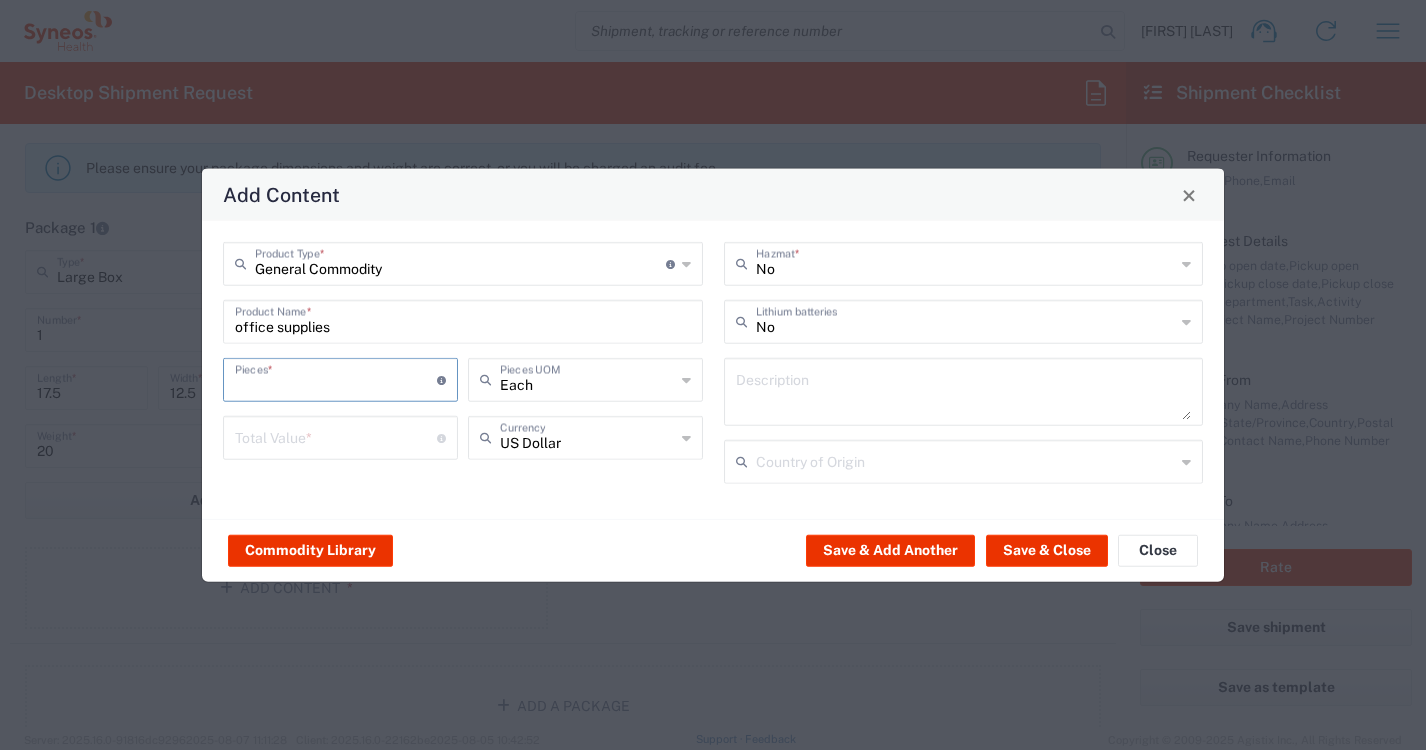 click at bounding box center [336, 378] 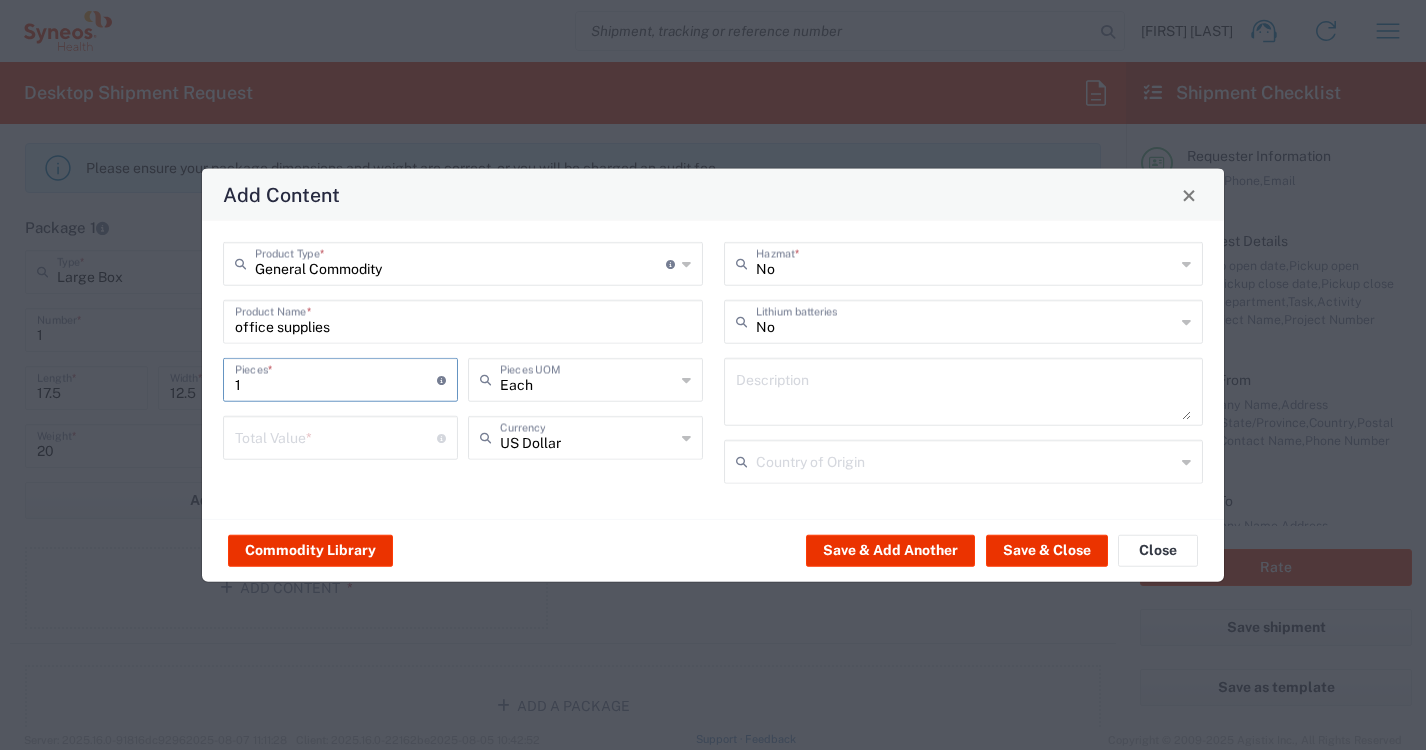 type on "1" 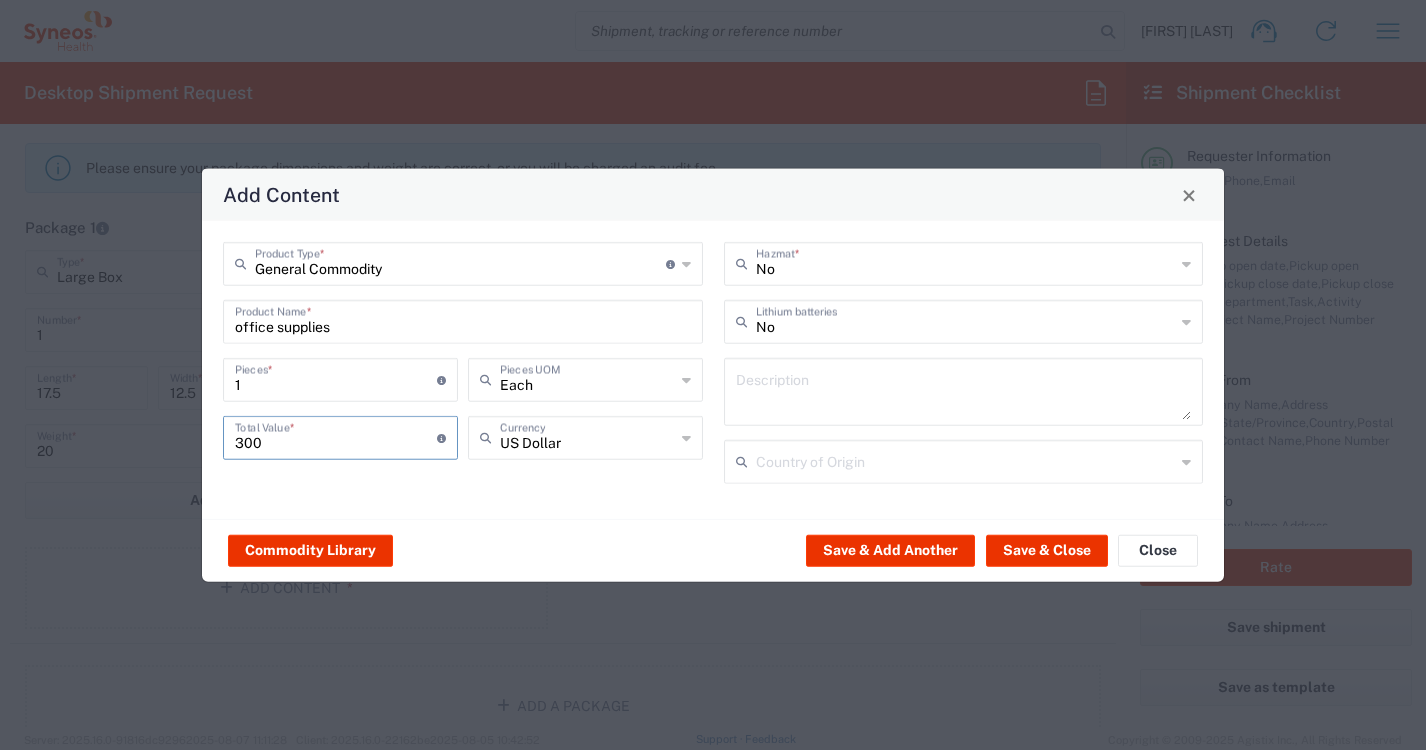 type on "300" 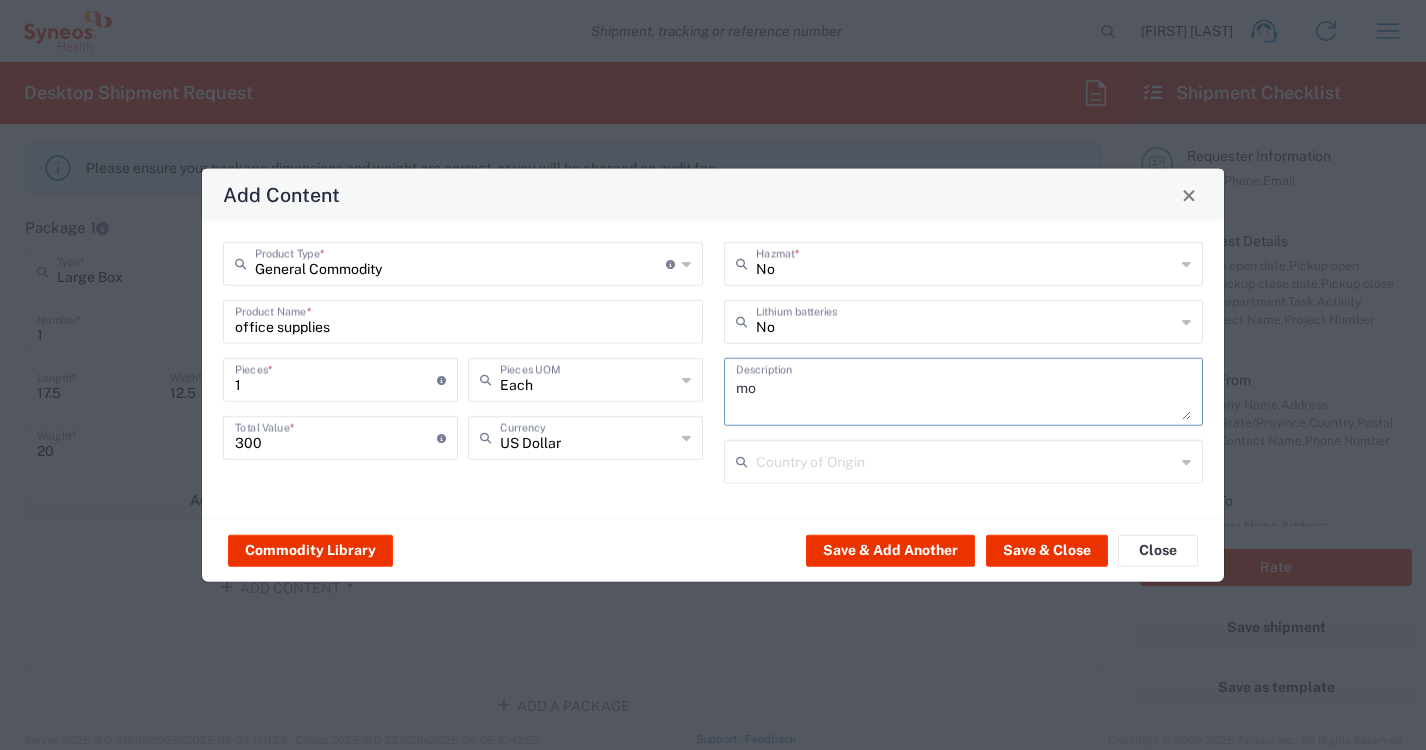 type on "m" 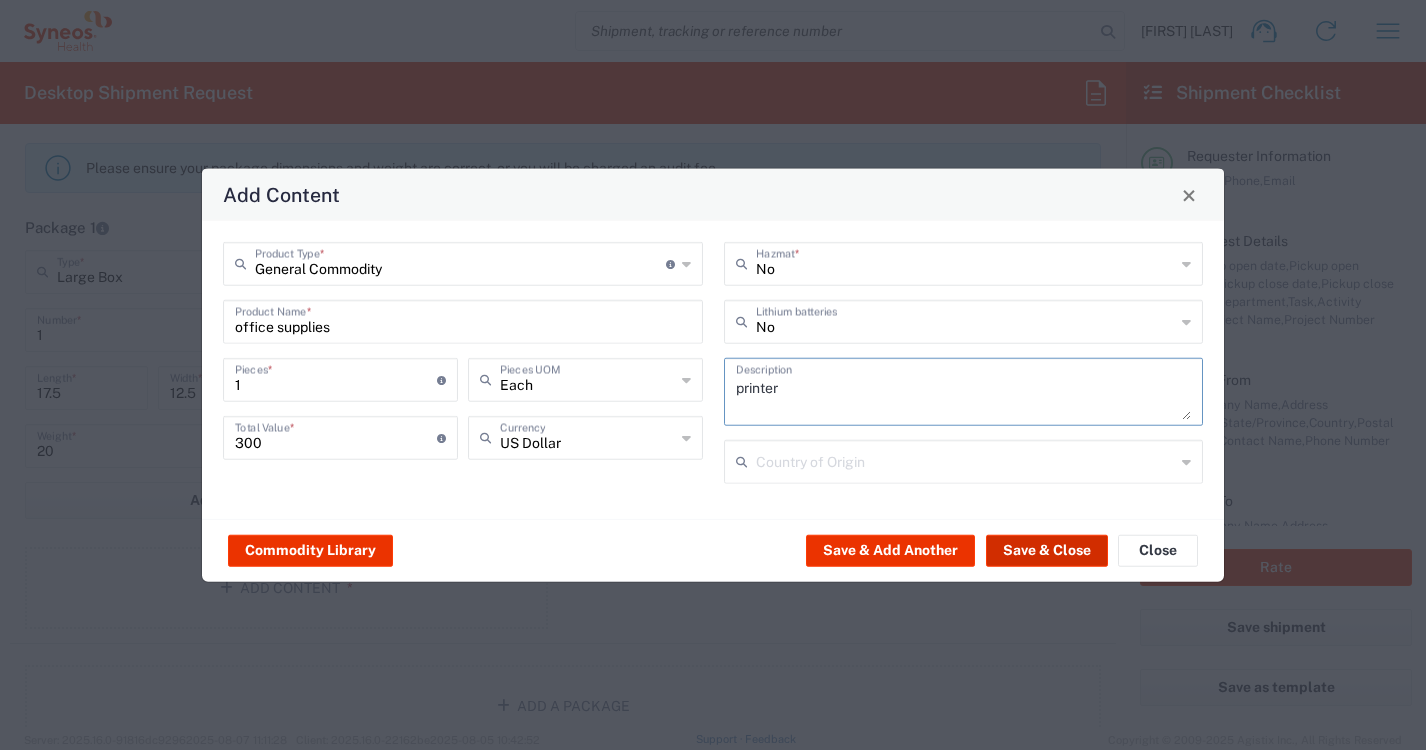 type on "printer" 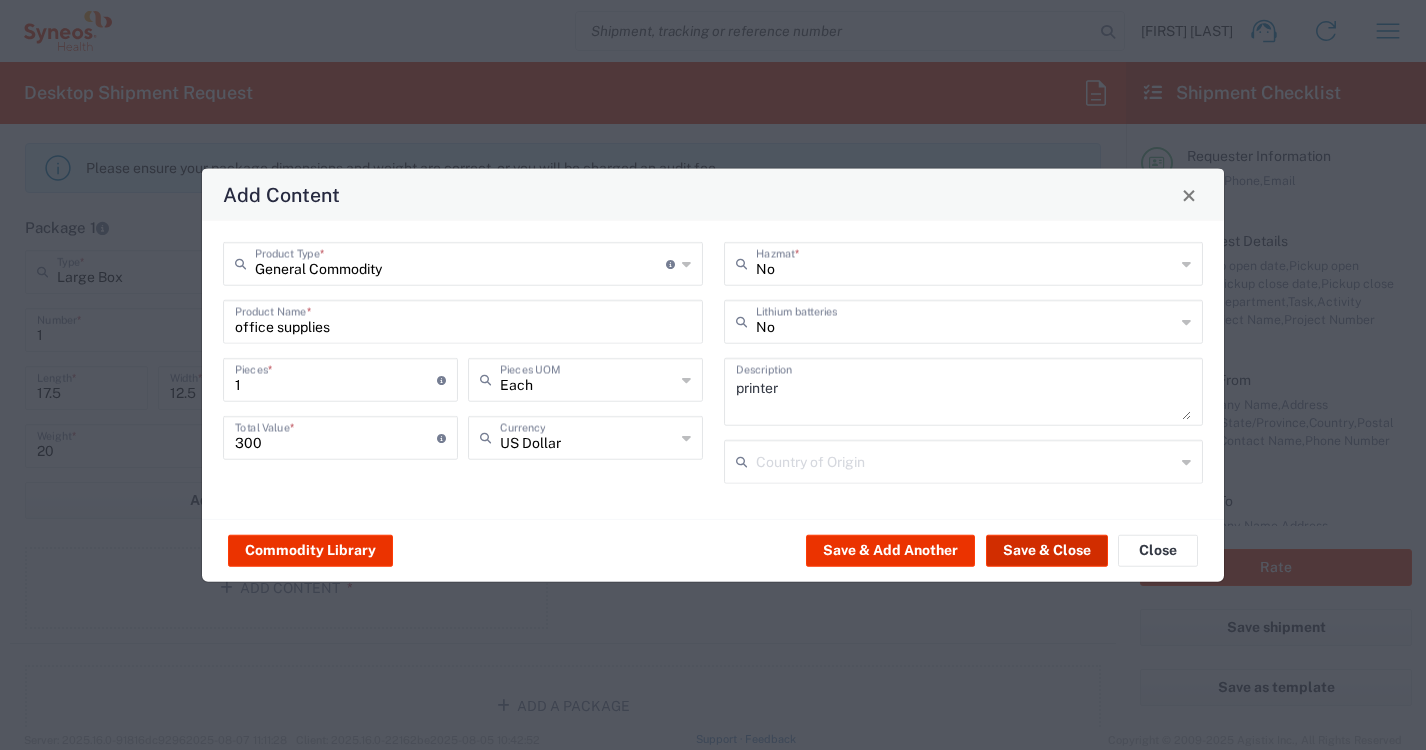 click on "Save & Close" 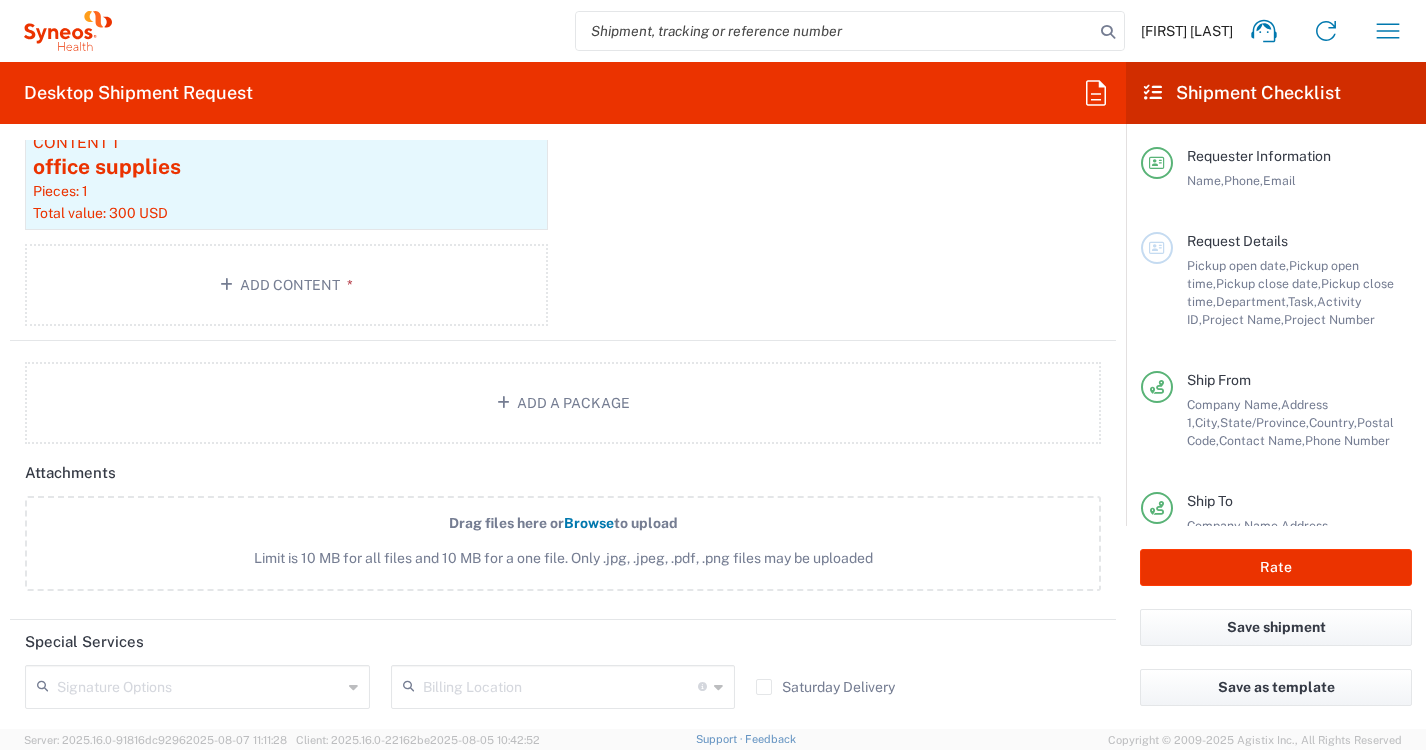 scroll, scrollTop: 2138, scrollLeft: 0, axis: vertical 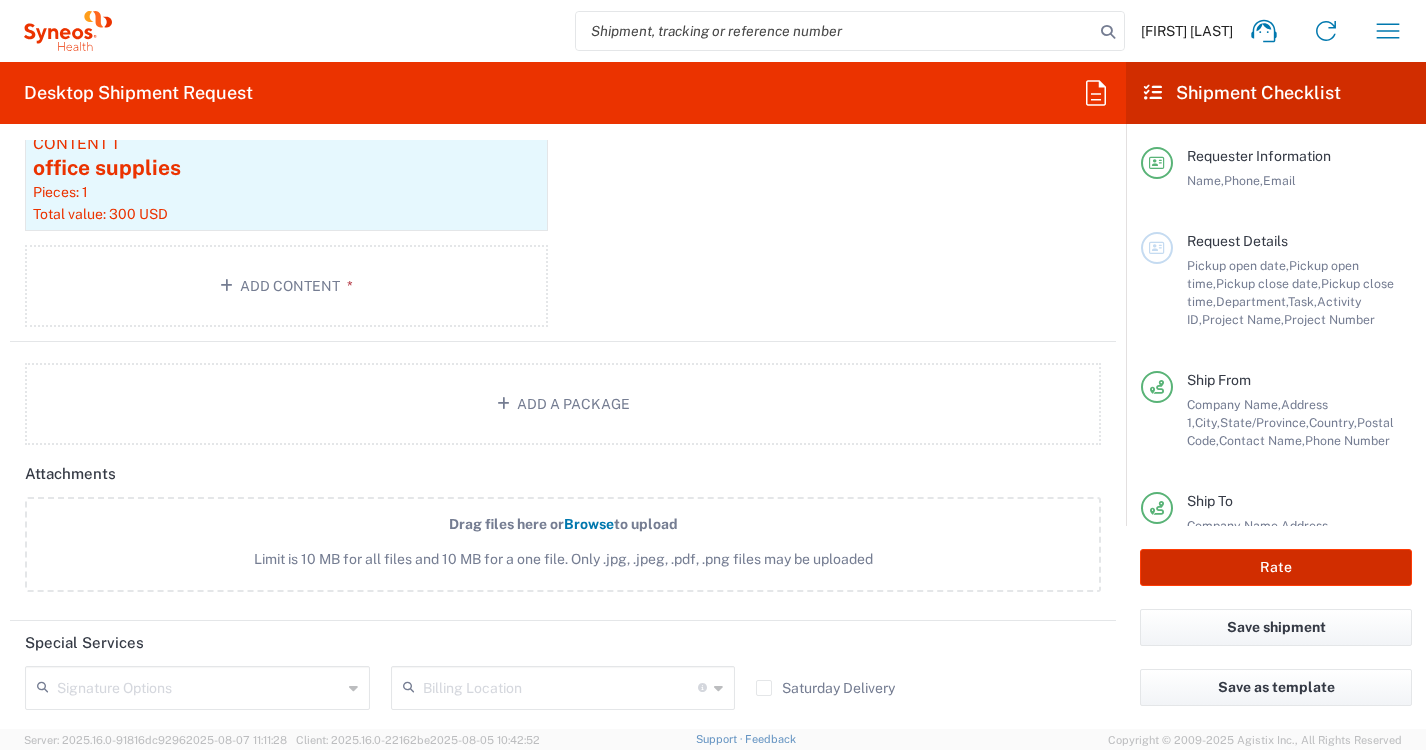 click on "Rate" 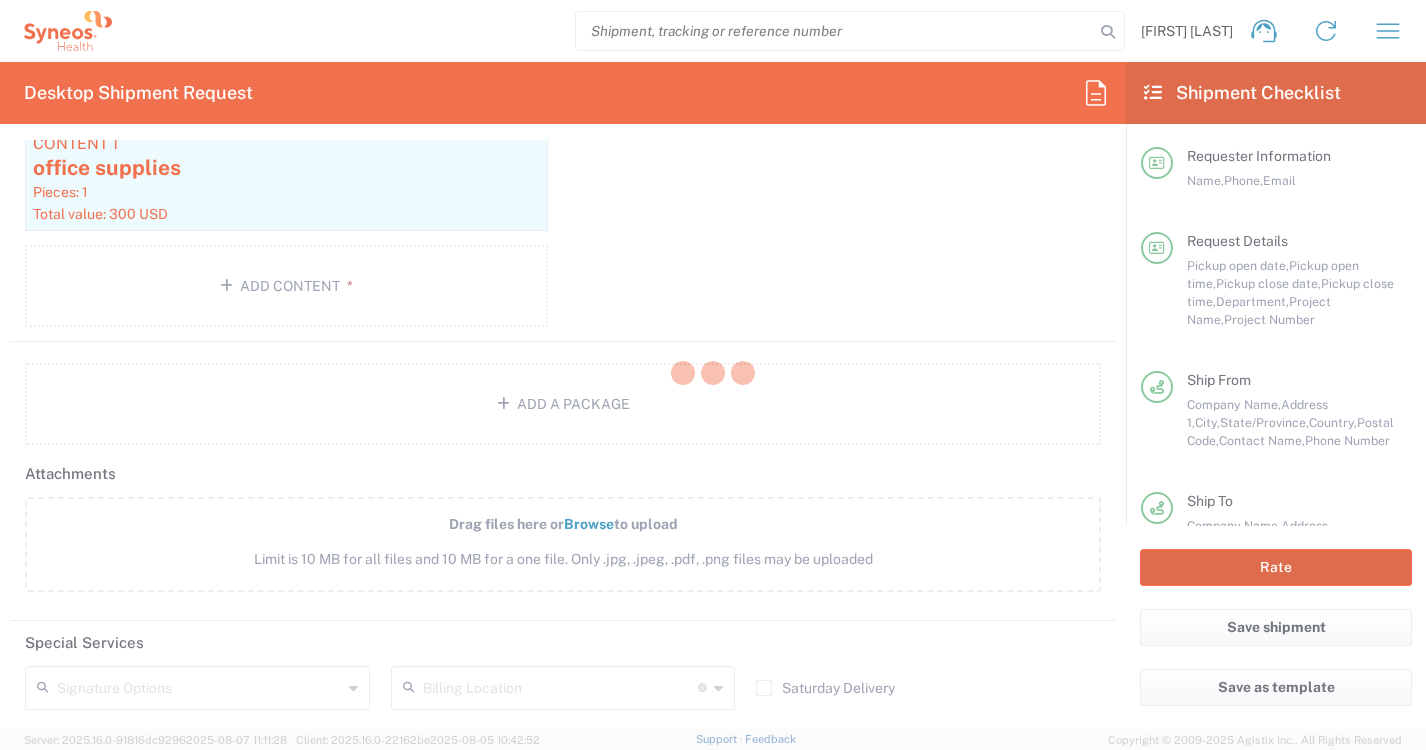 type on "3222 DEPARTMENTAL EXPENSE" 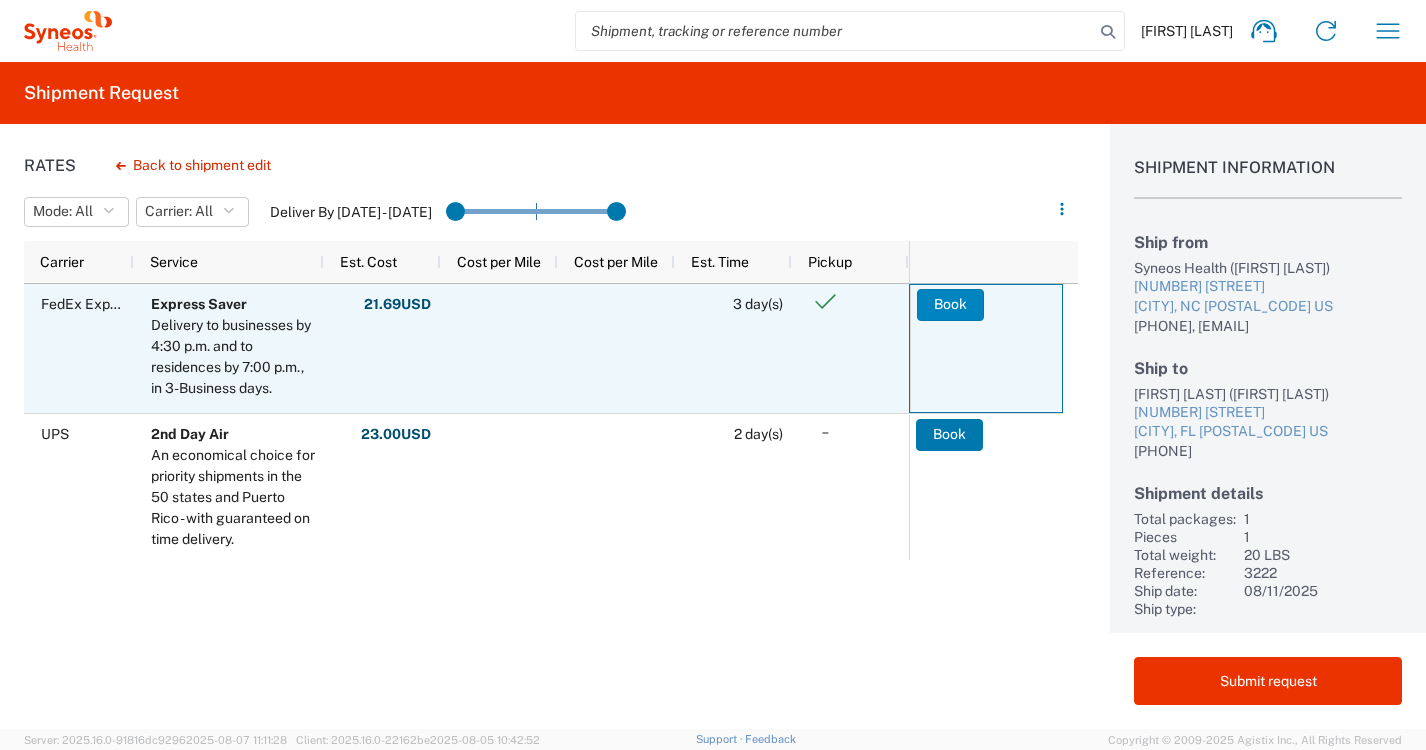 click on "Book" 